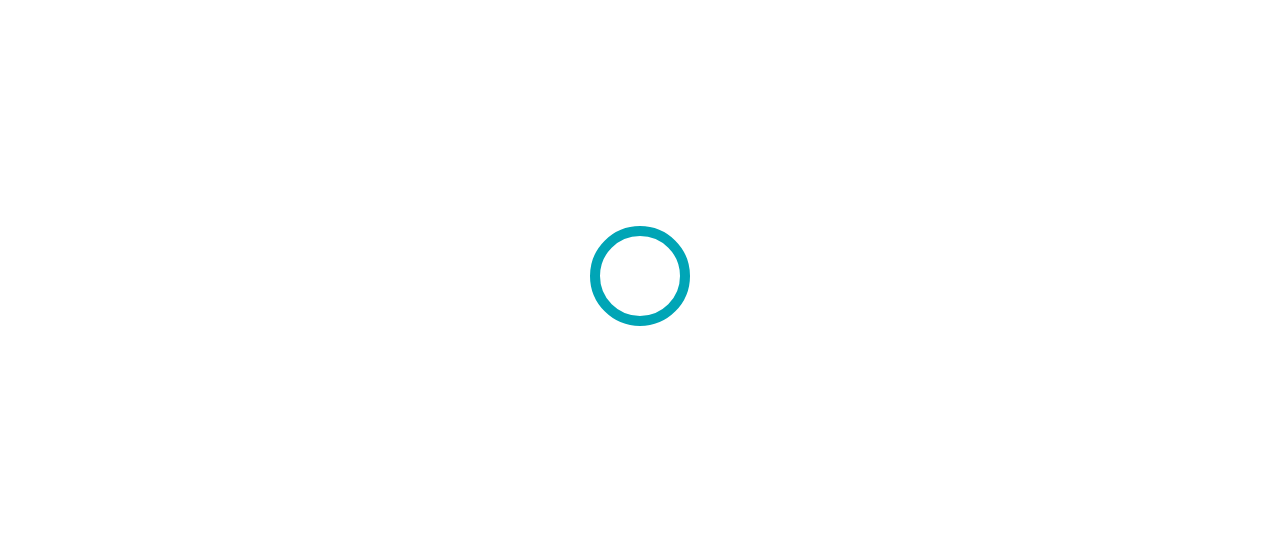 scroll, scrollTop: 0, scrollLeft: 0, axis: both 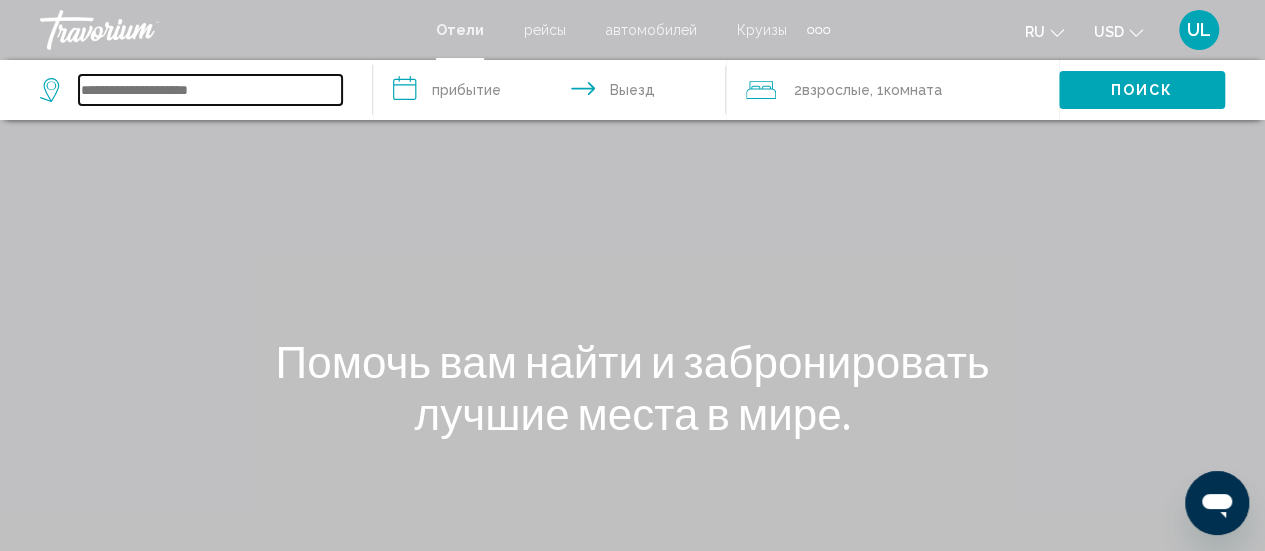 click at bounding box center (210, 90) 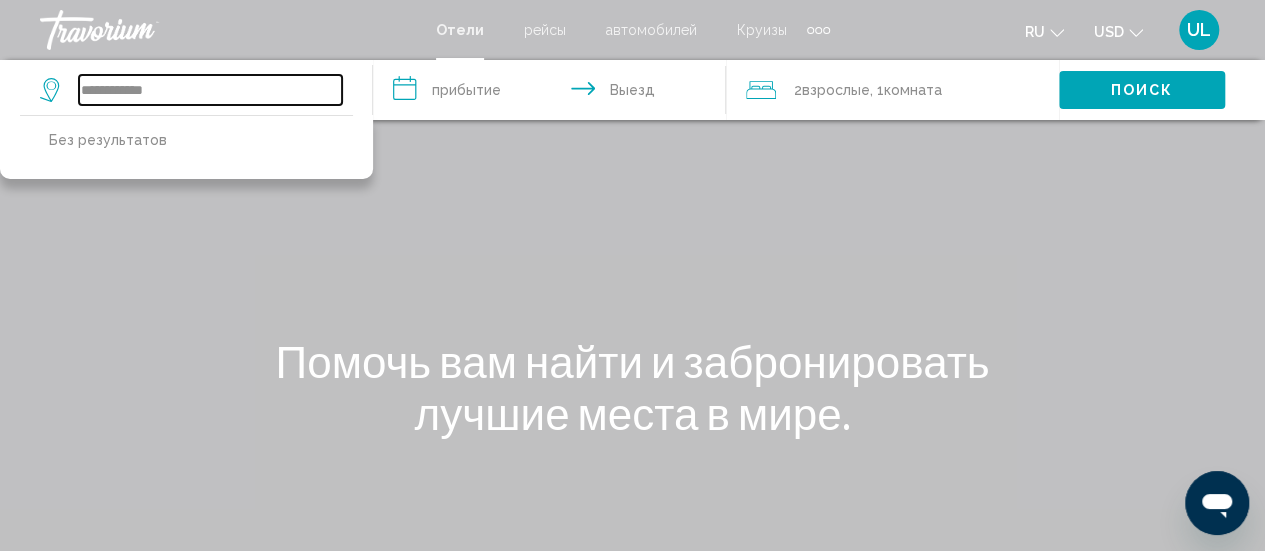 click on "**********" at bounding box center [210, 90] 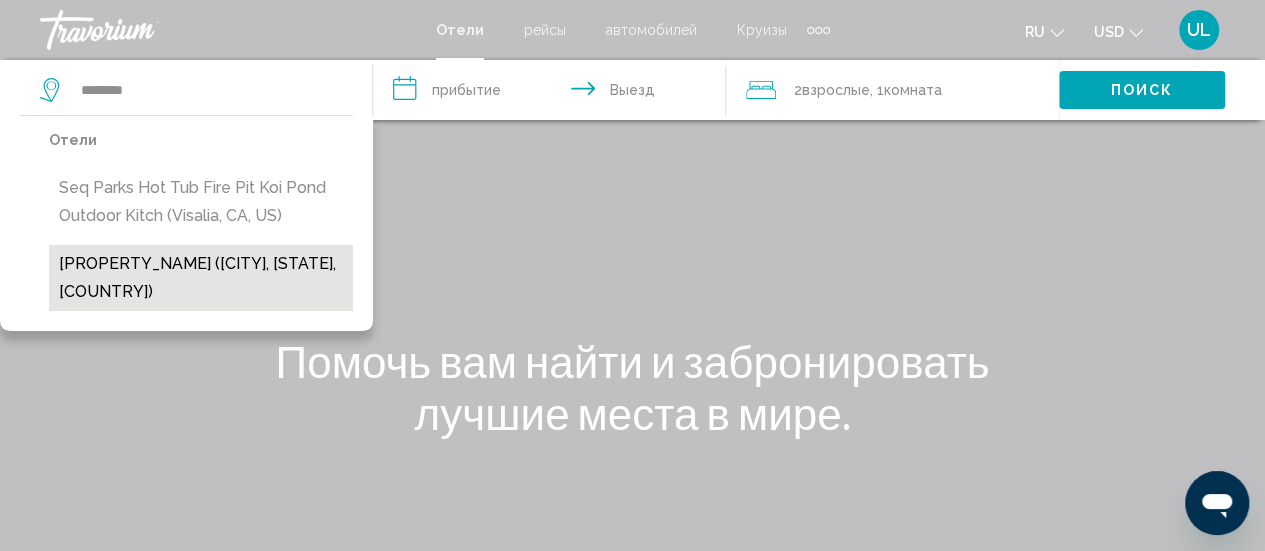 click on "[PROPERTY_NAME] ([CITY], [STATE], [COUNTRY])" at bounding box center [201, 278] 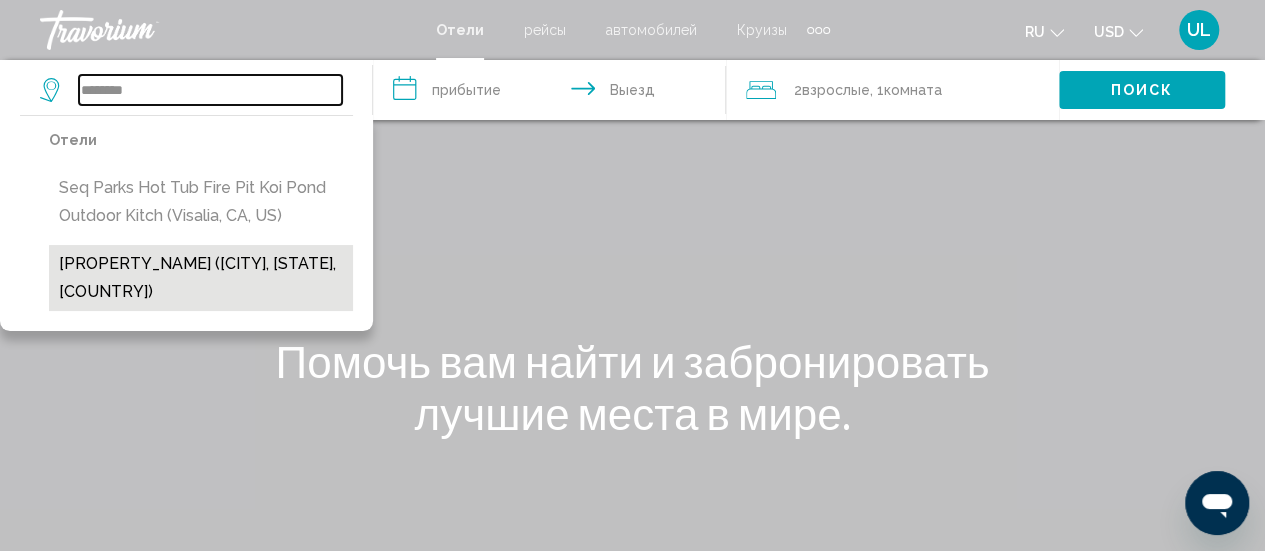 type on "**********" 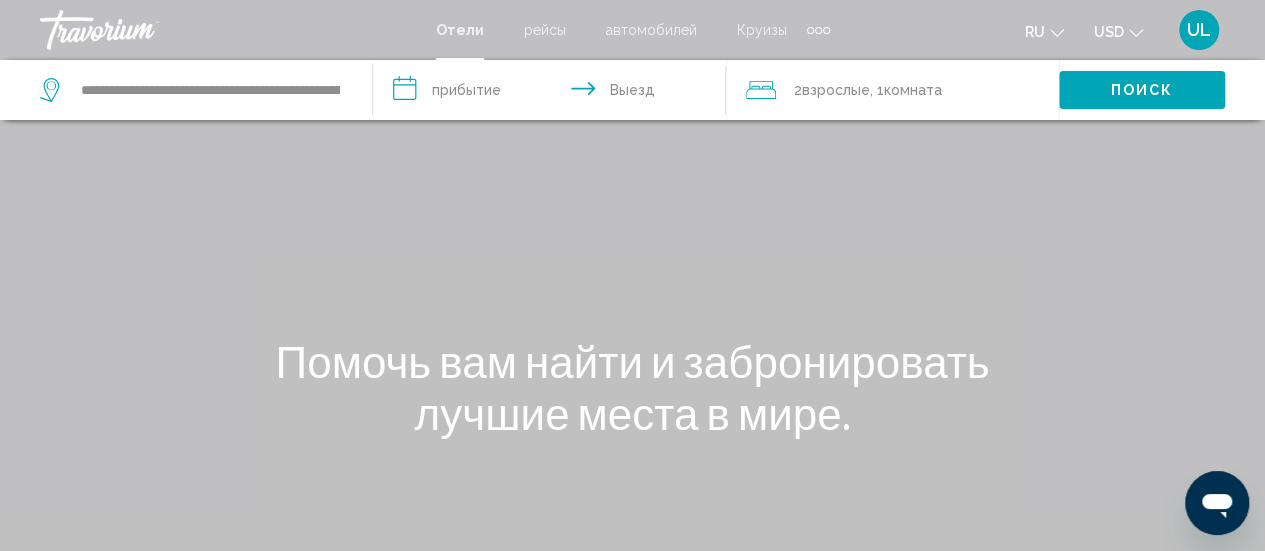 click on "**********" at bounding box center [553, 93] 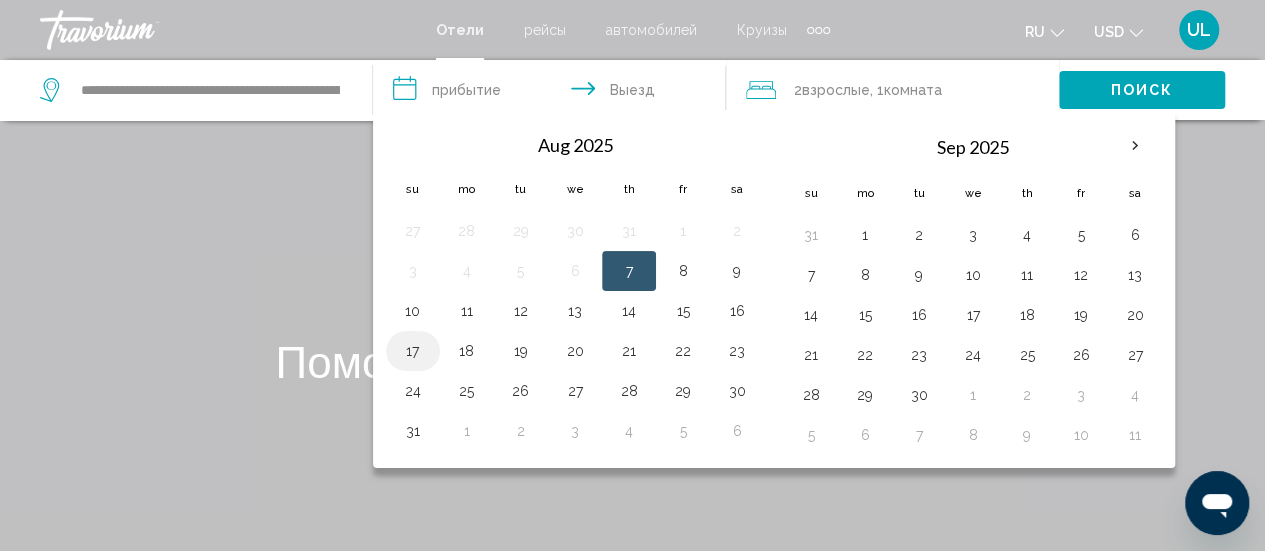 click on "17" at bounding box center (413, 351) 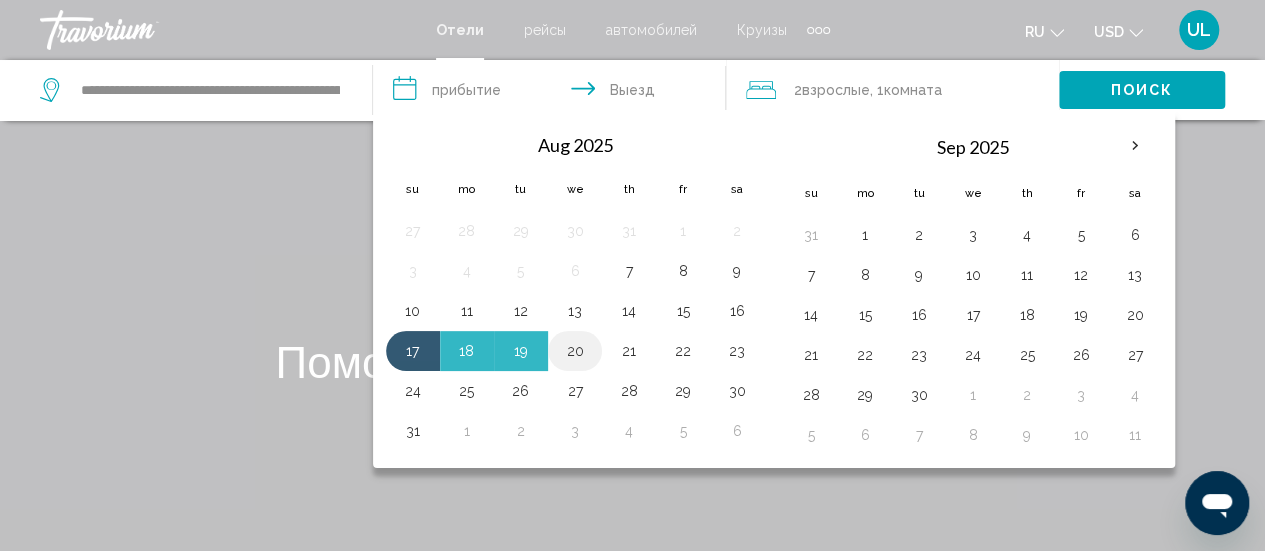 click on "20" at bounding box center [575, 351] 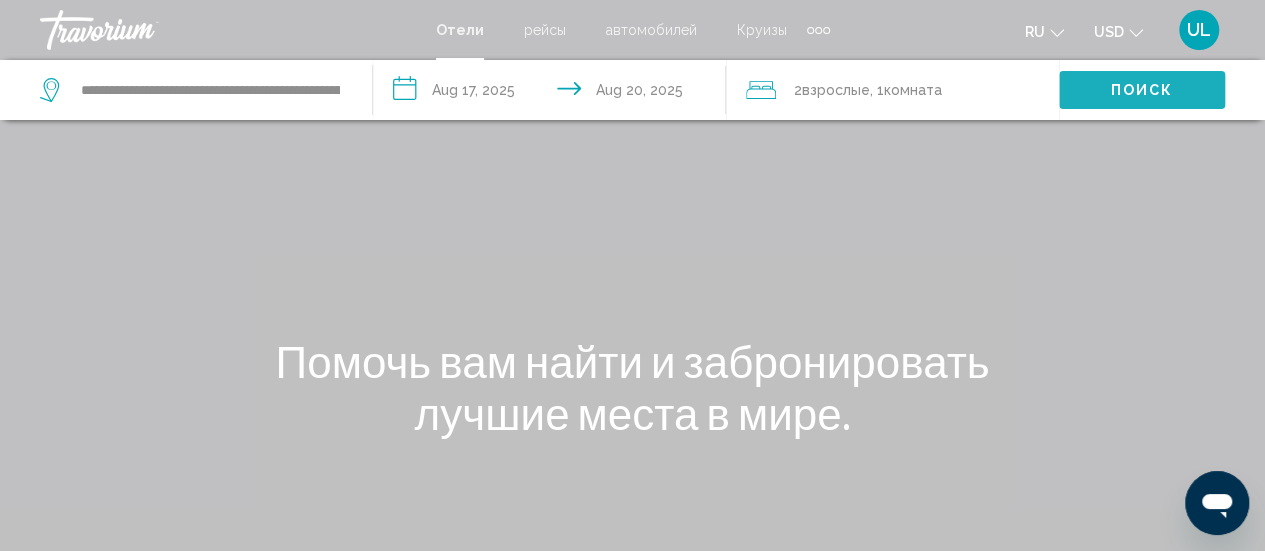 click on "Поиск" at bounding box center (1142, 89) 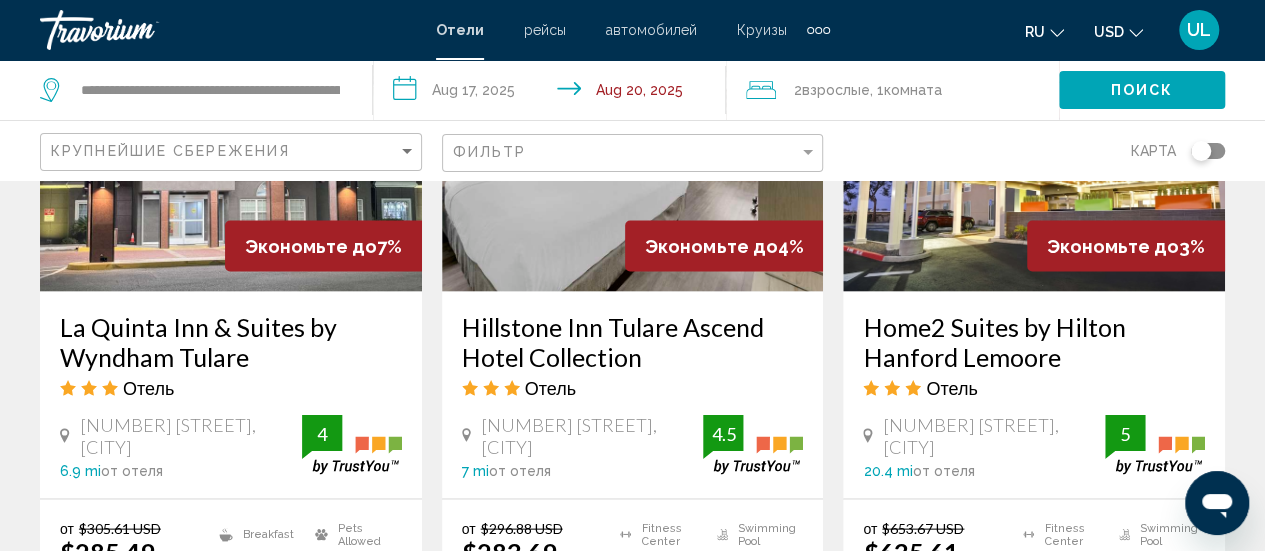 scroll, scrollTop: 1861, scrollLeft: 0, axis: vertical 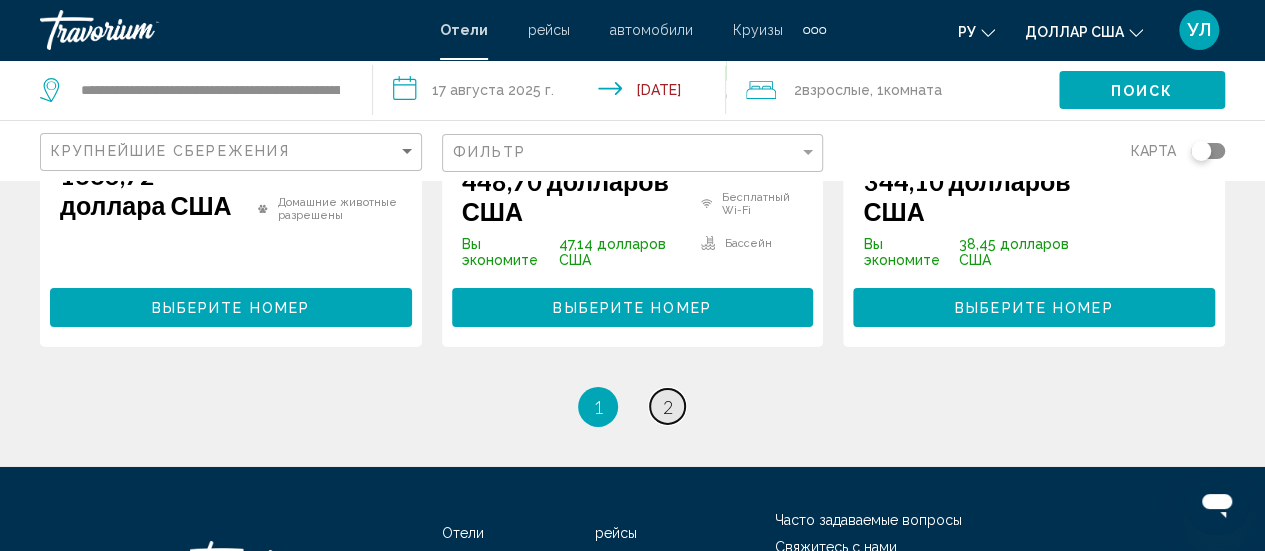 click on "страница 2" at bounding box center (667, 406) 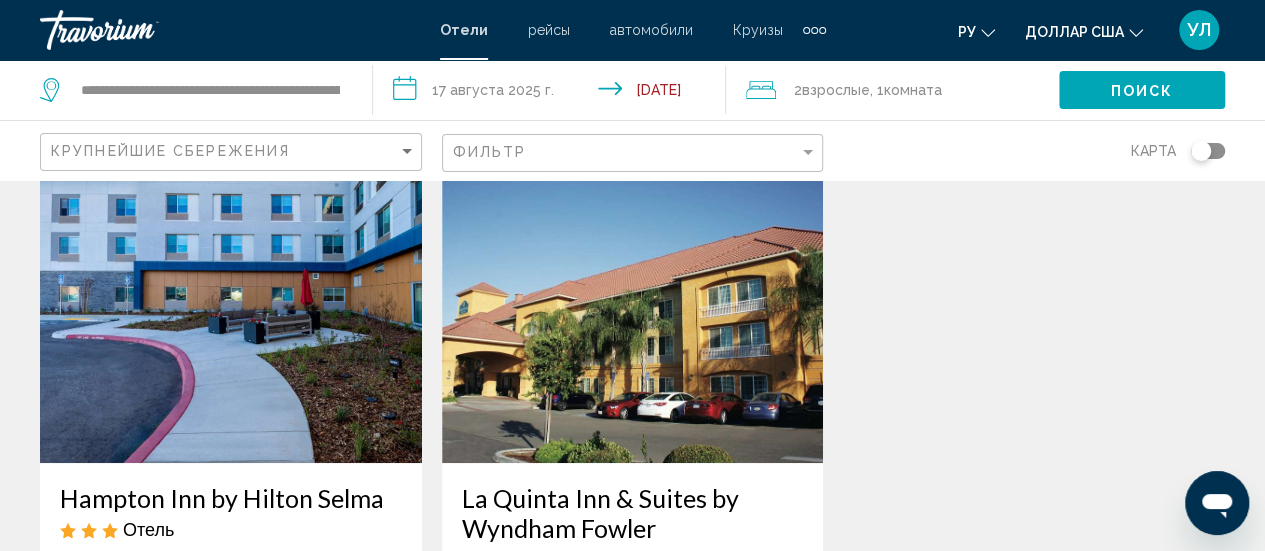 scroll, scrollTop: 0, scrollLeft: 0, axis: both 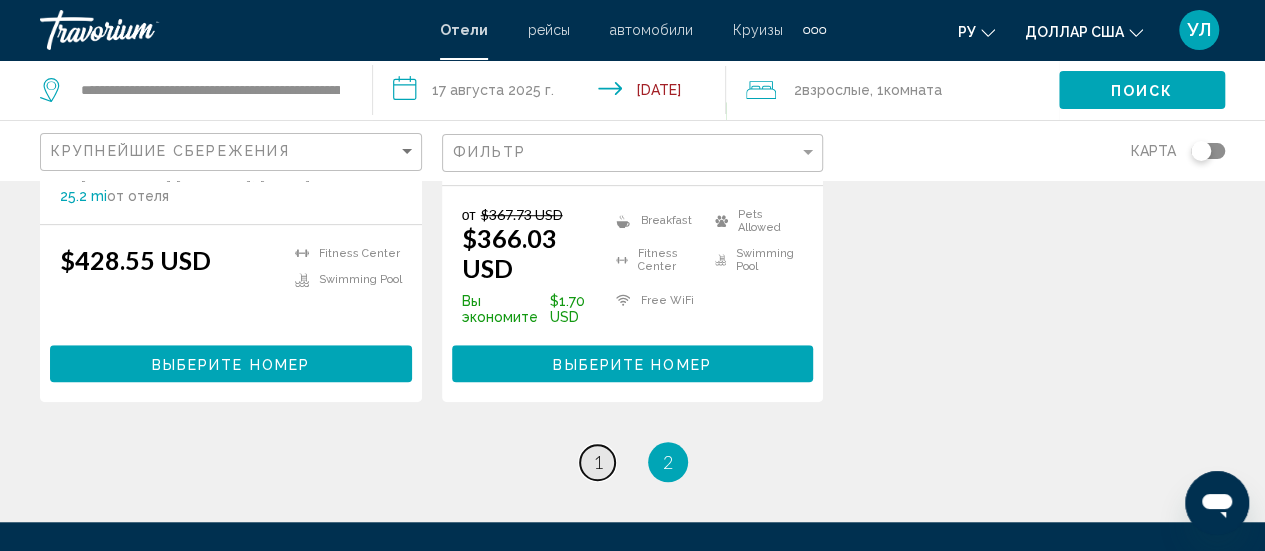 click on "1" at bounding box center [598, 462] 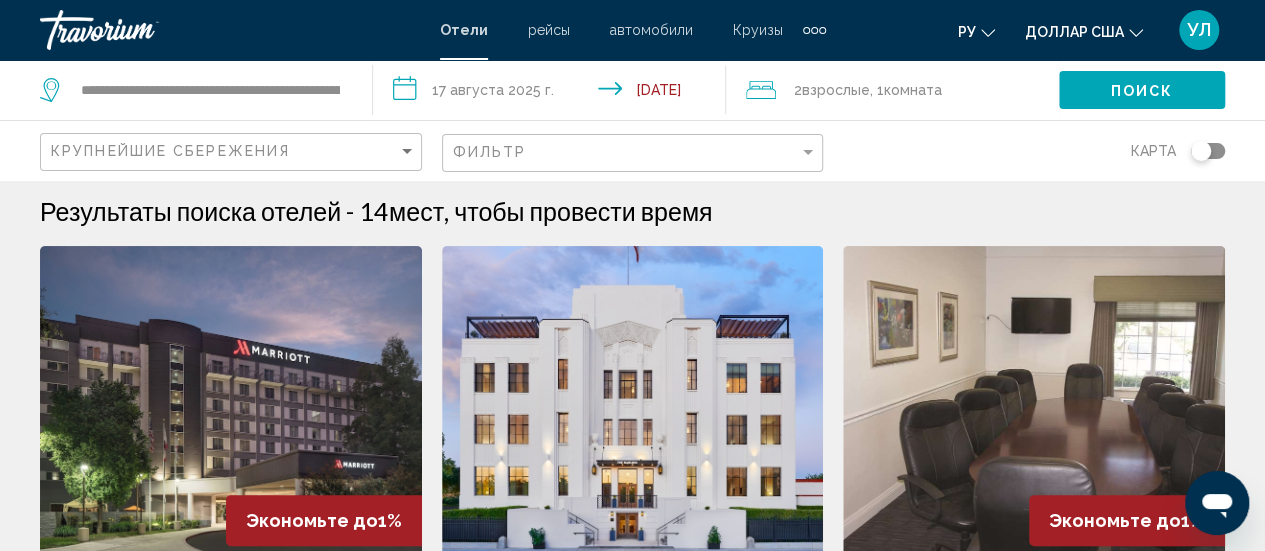 scroll, scrollTop: 0, scrollLeft: 0, axis: both 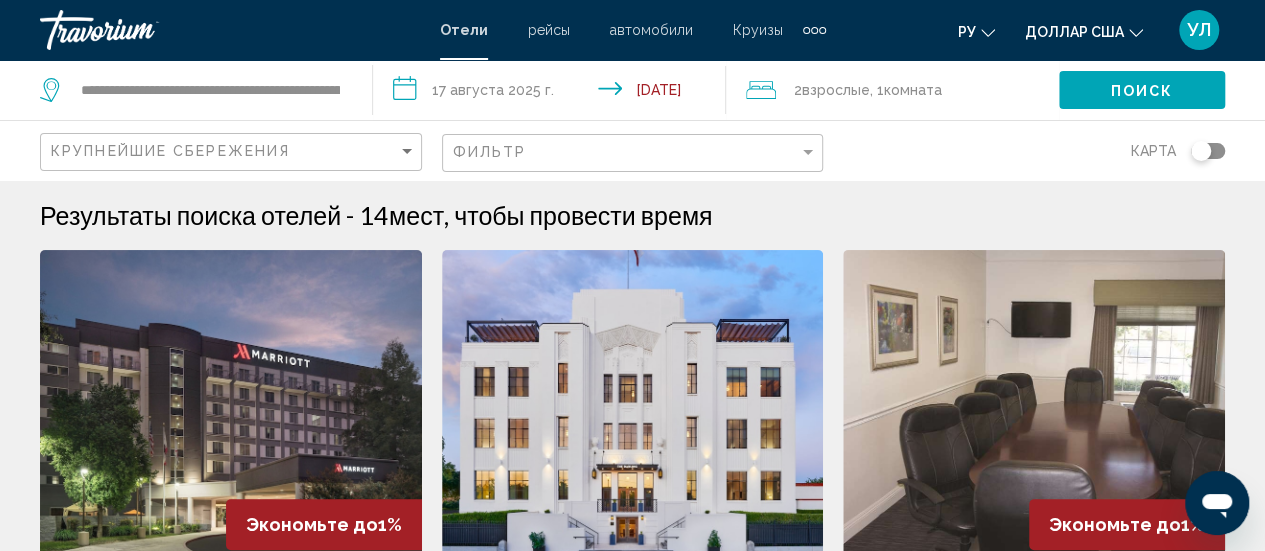 click 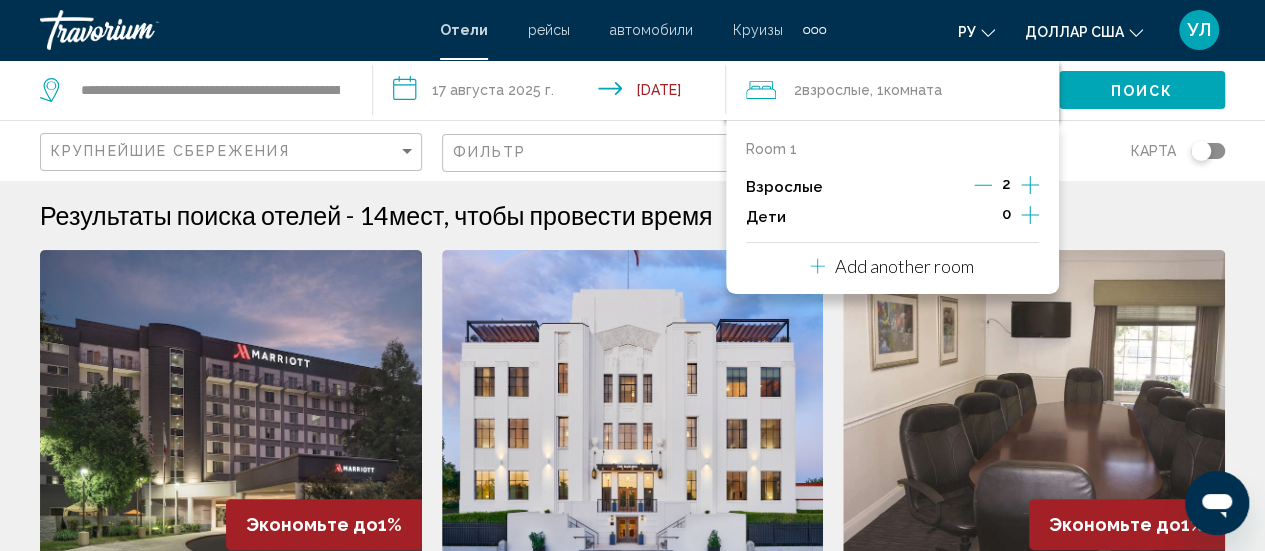 click on "Add another room" at bounding box center [904, 266] 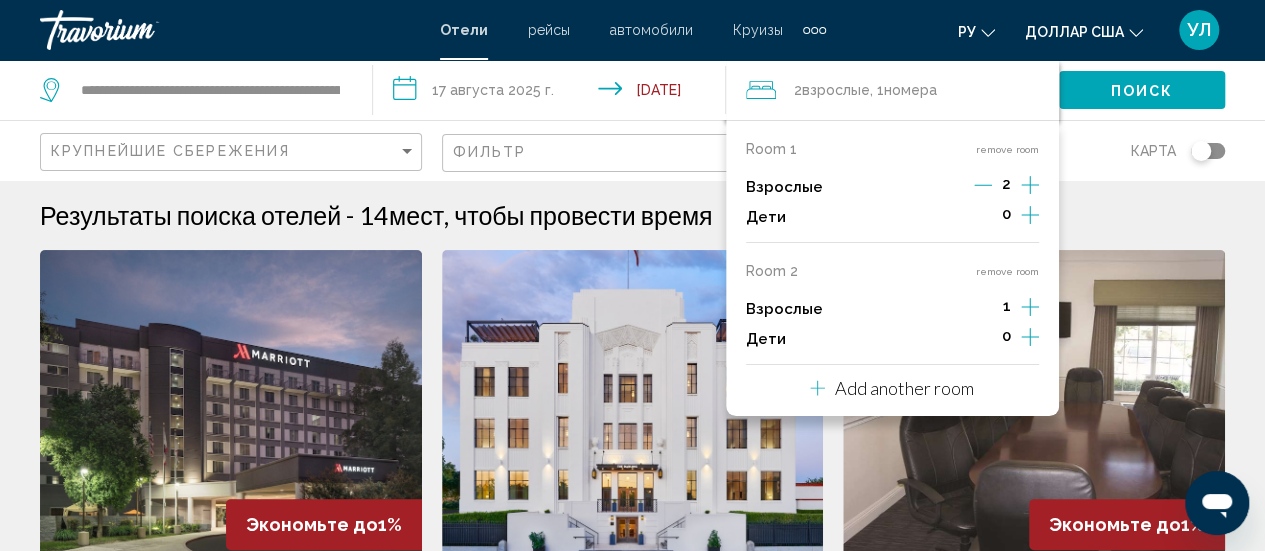 click on "Add another room" at bounding box center [904, 388] 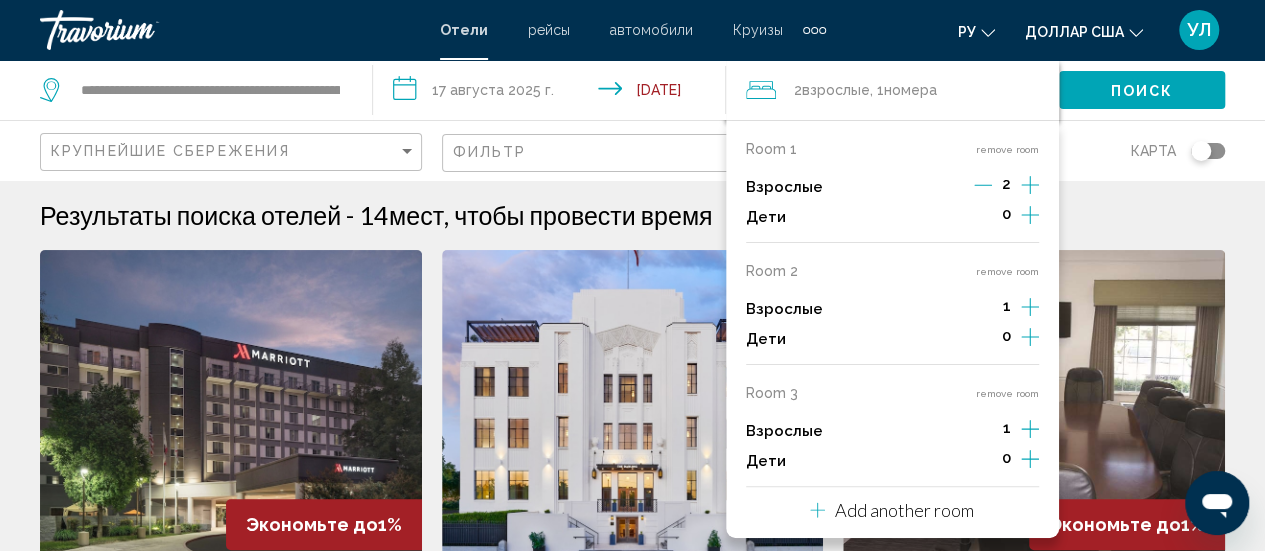 click 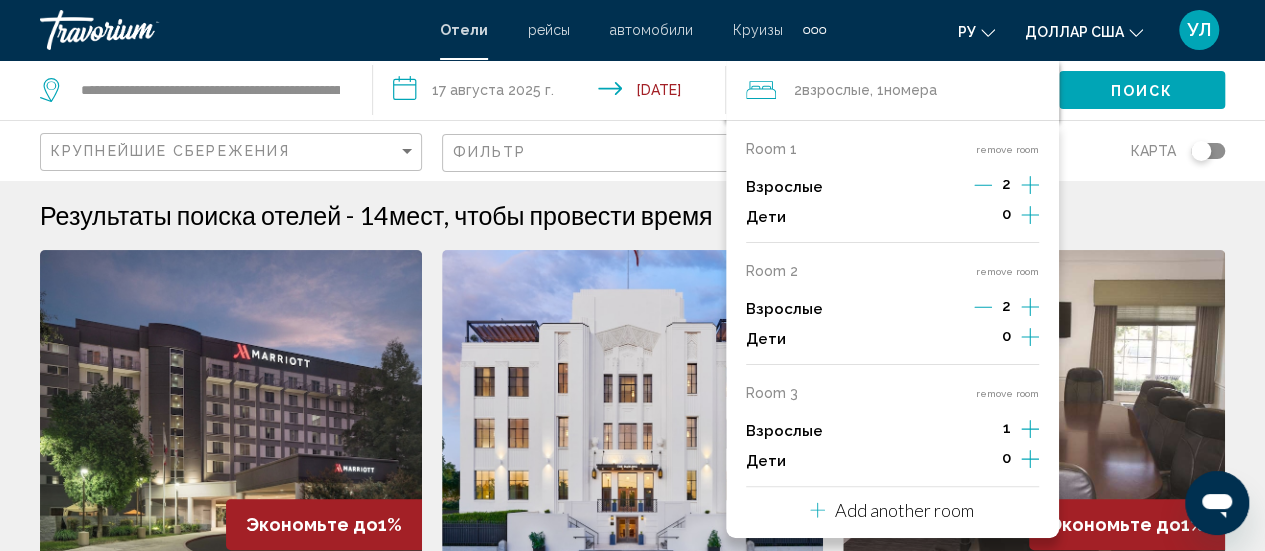 click 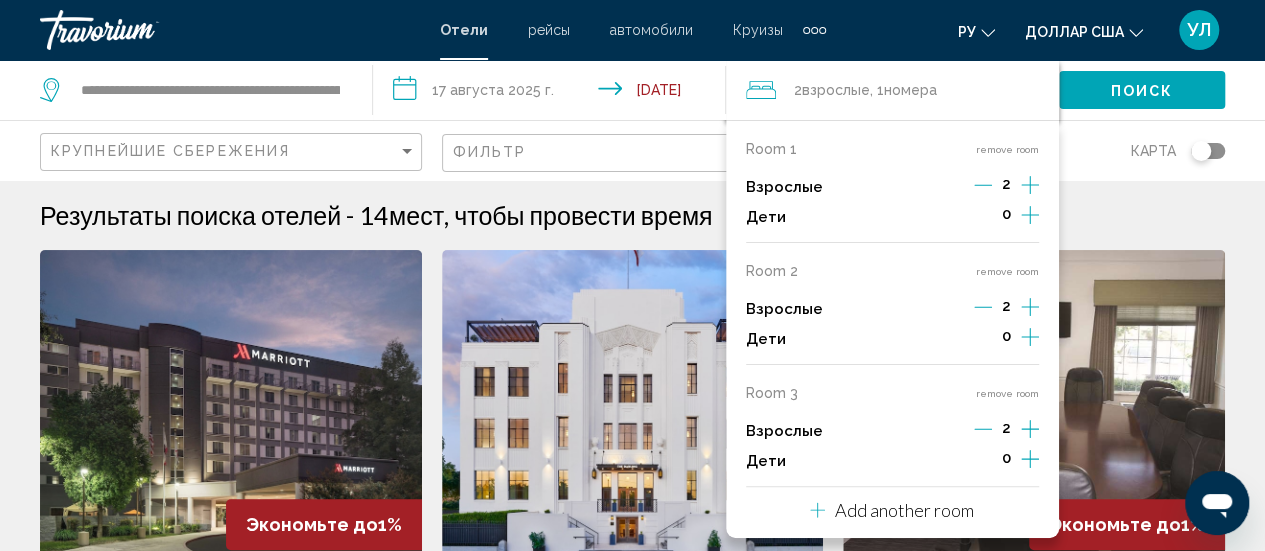 click 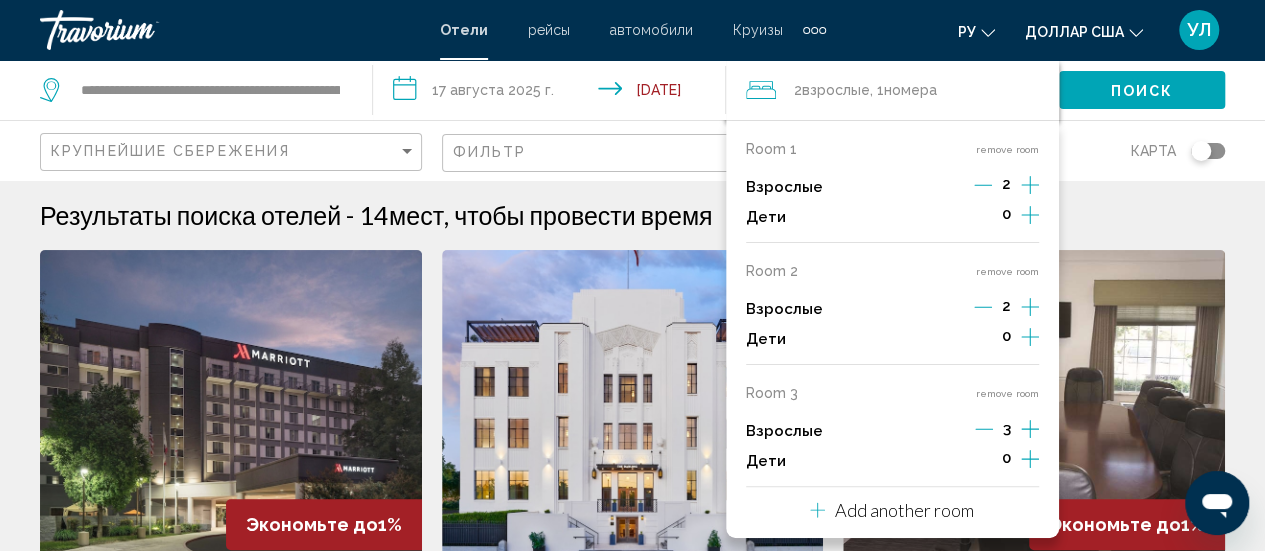 click 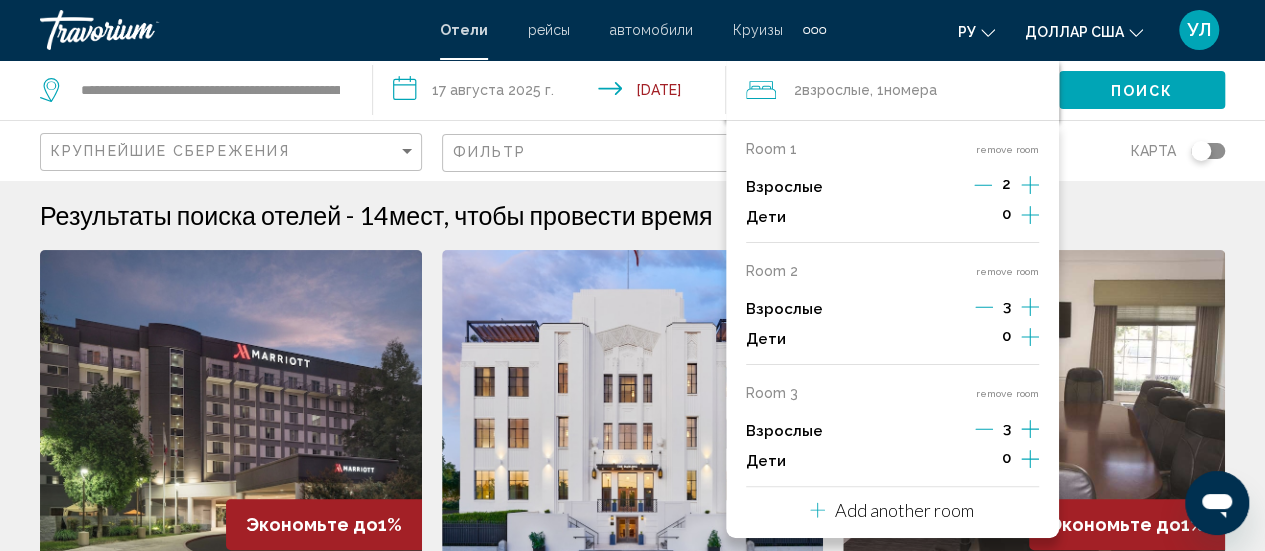 click 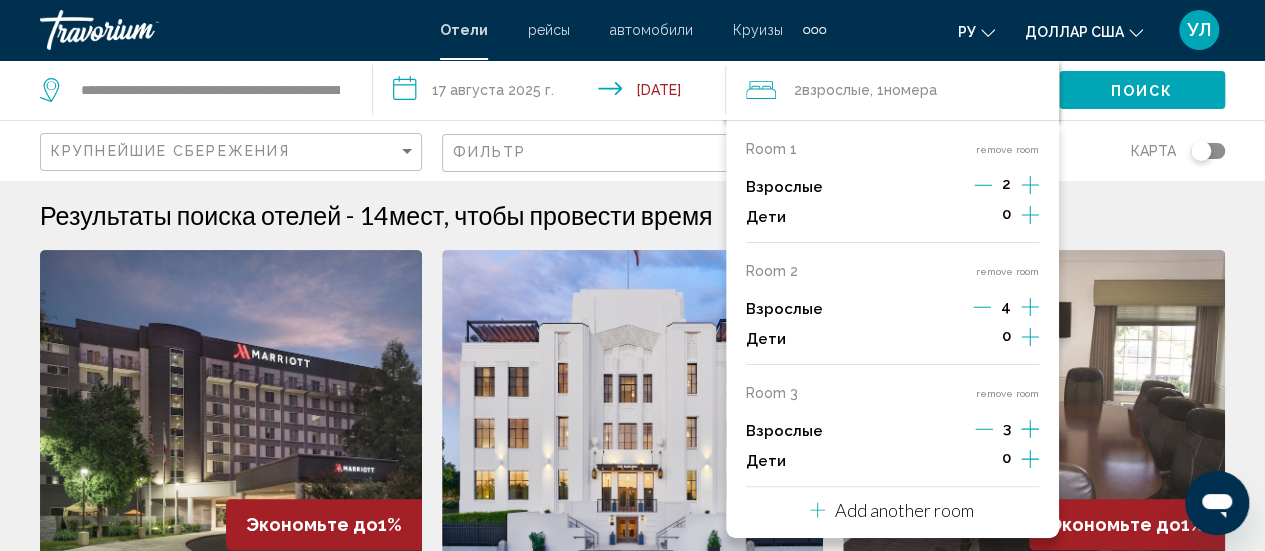 click 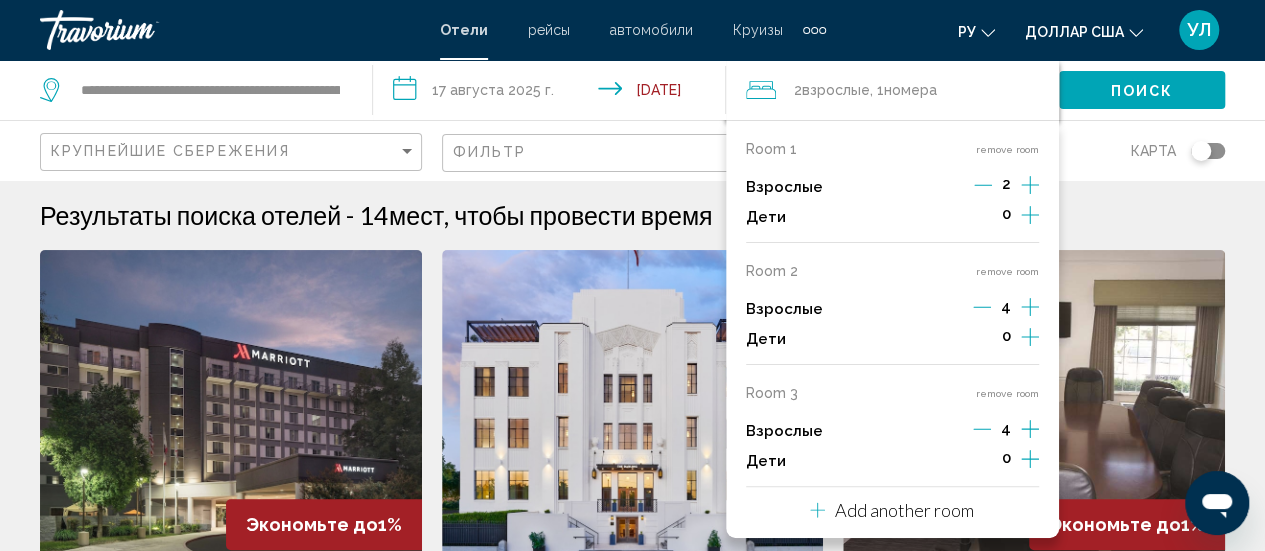 click 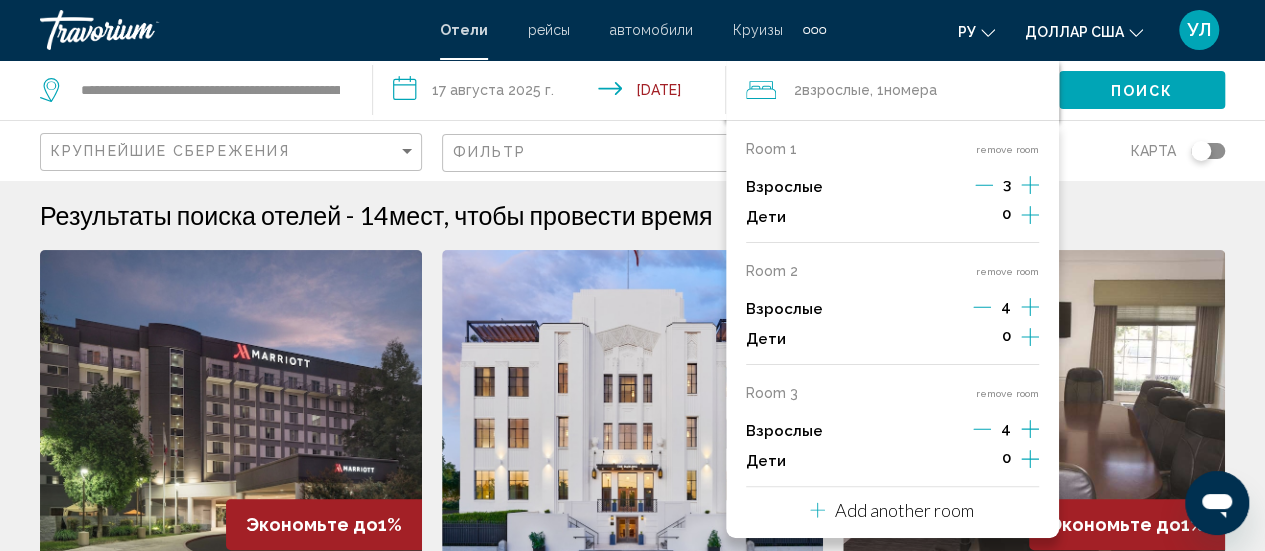 click 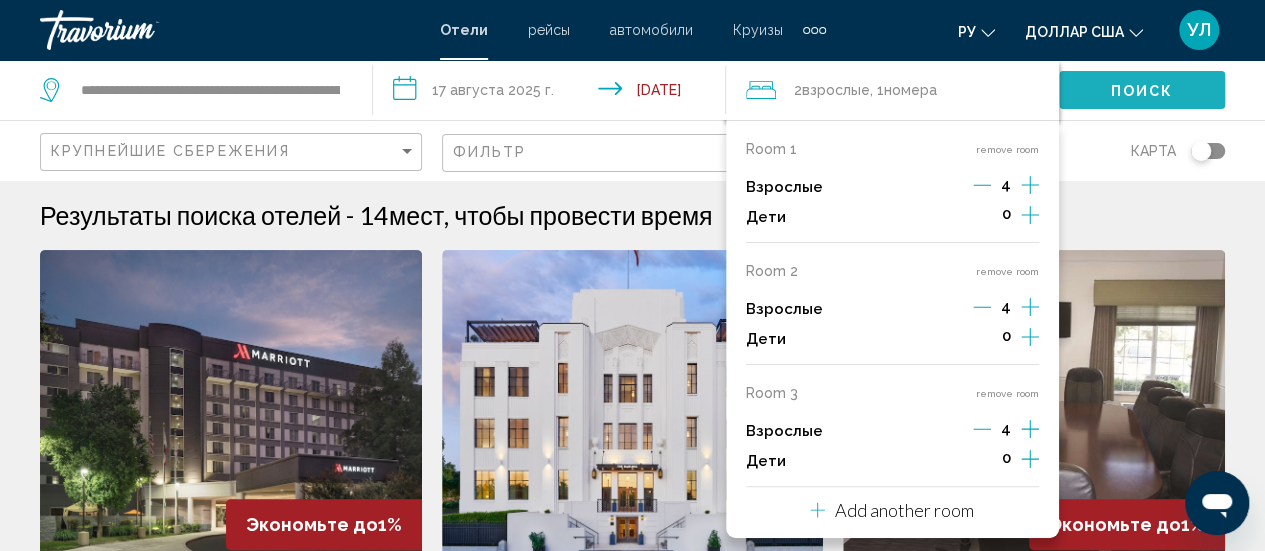 click on "Поиск" 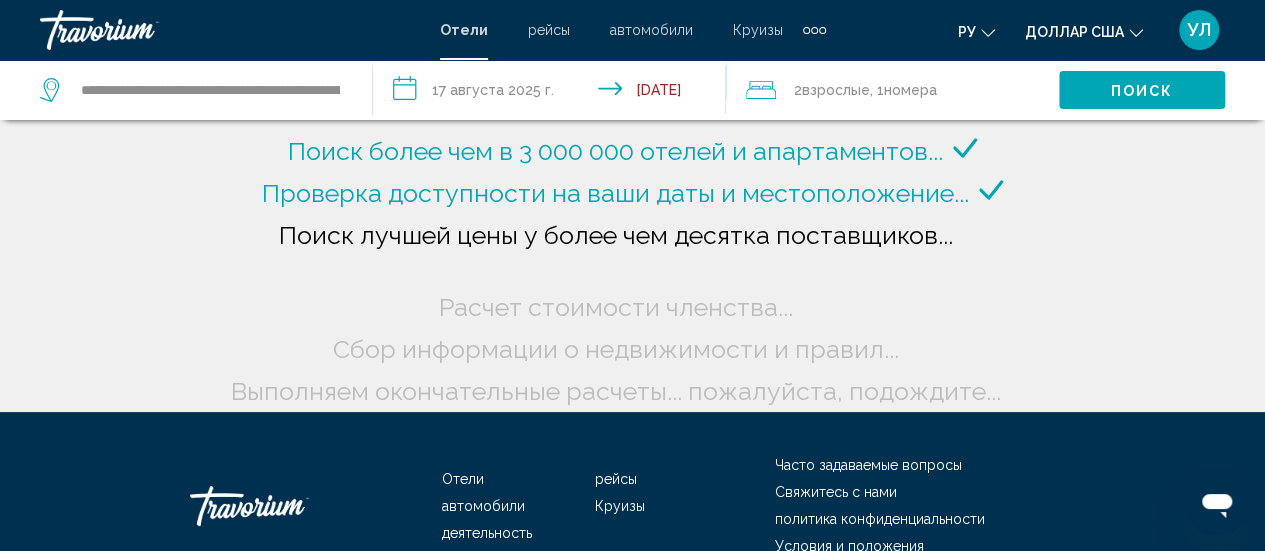click on "Взрослые" 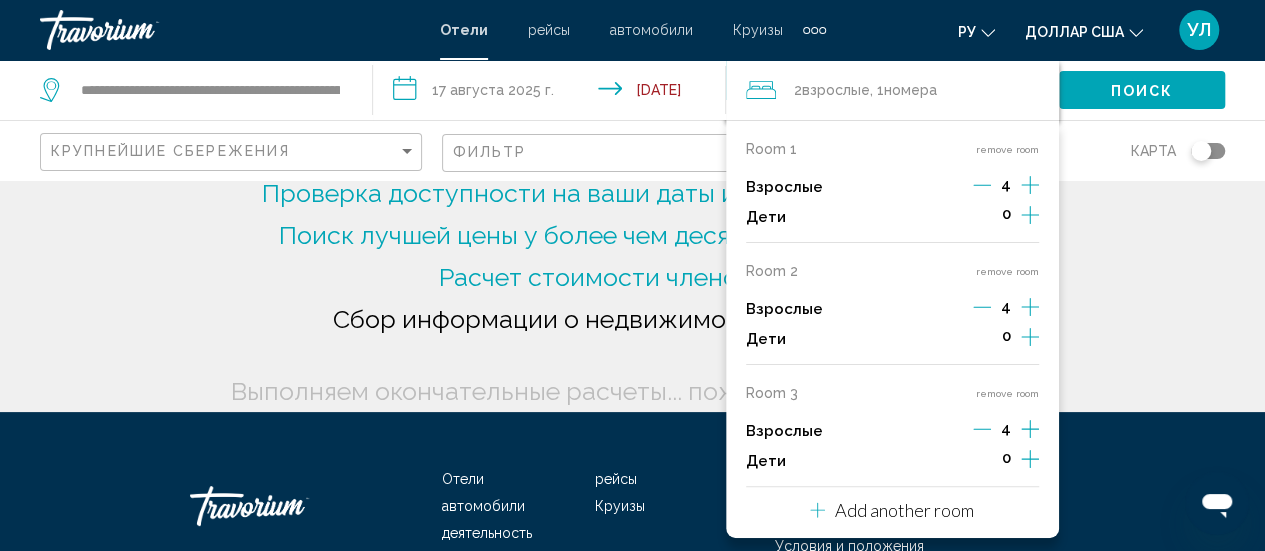 click on "Add another room" at bounding box center (904, 510) 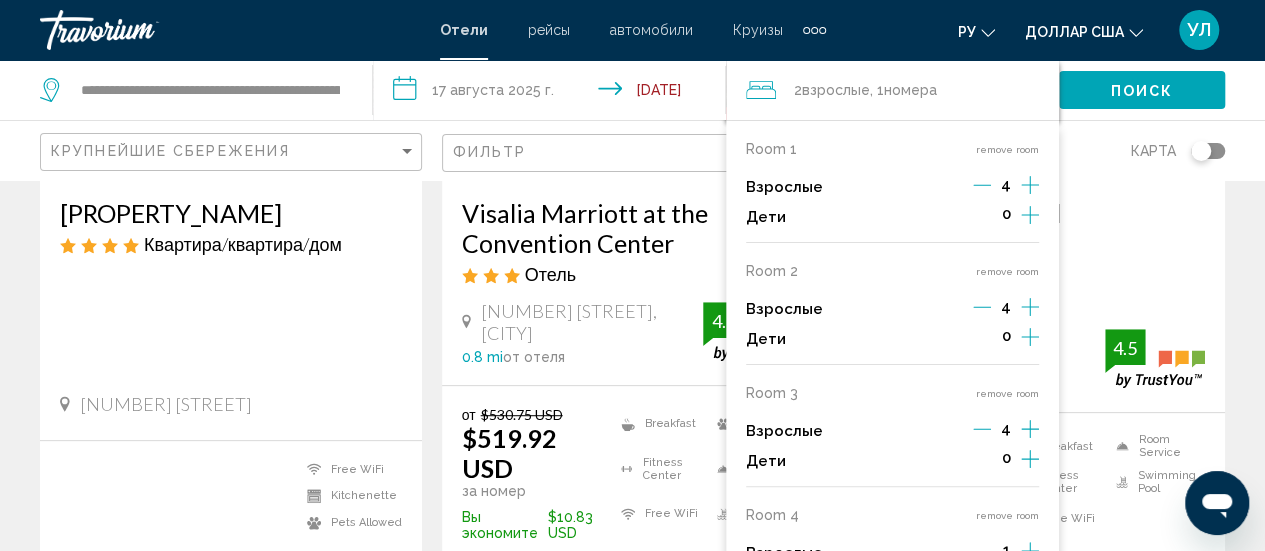 scroll, scrollTop: 461, scrollLeft: 0, axis: vertical 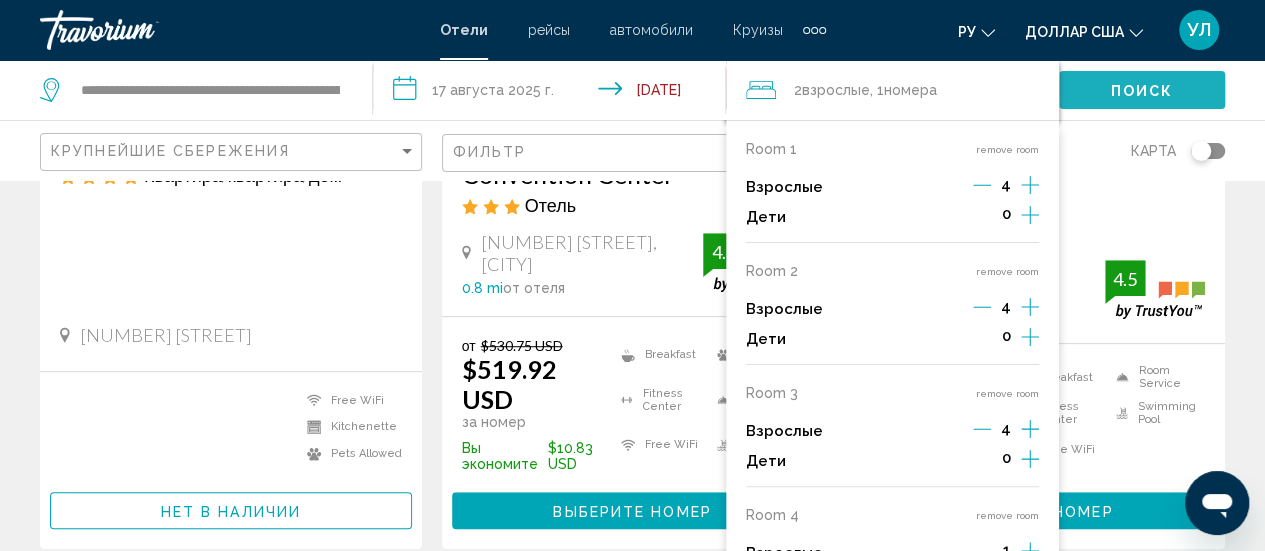 click on "Поиск" 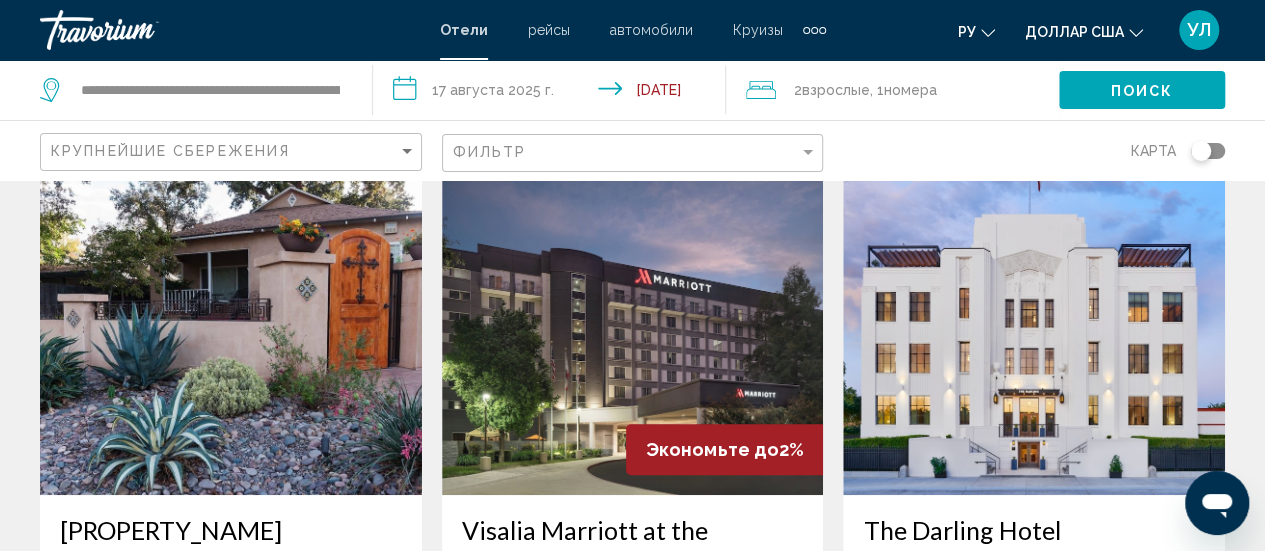 scroll, scrollTop: 275, scrollLeft: 0, axis: vertical 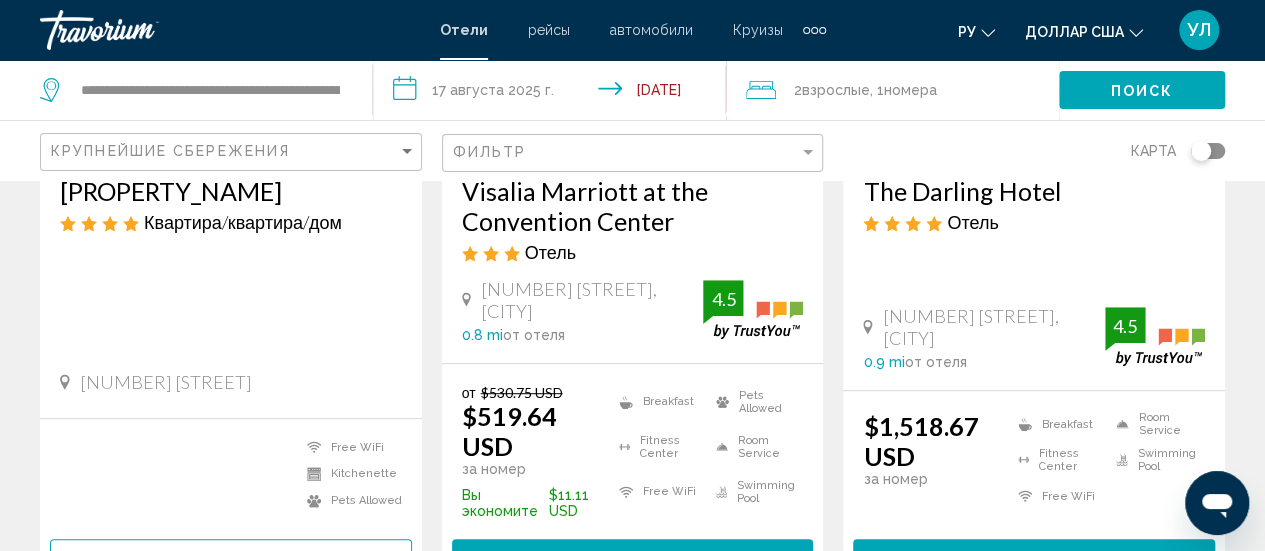 drag, startPoint x: 1246, startPoint y: 131, endPoint x: 1220, endPoint y: 183, distance: 58.137768 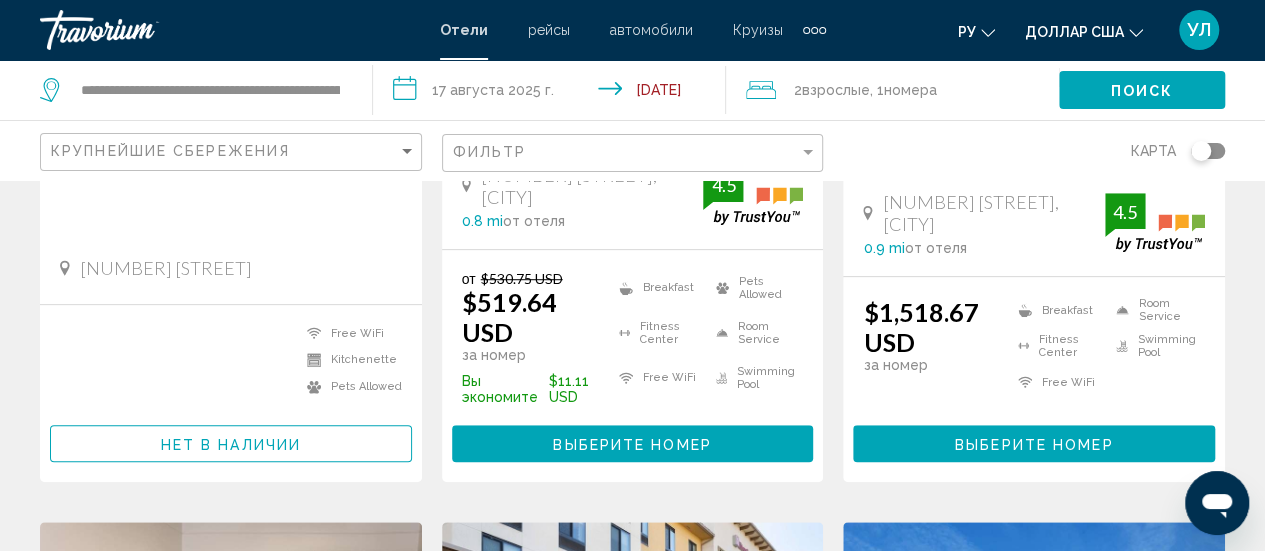scroll, scrollTop: 558, scrollLeft: 0, axis: vertical 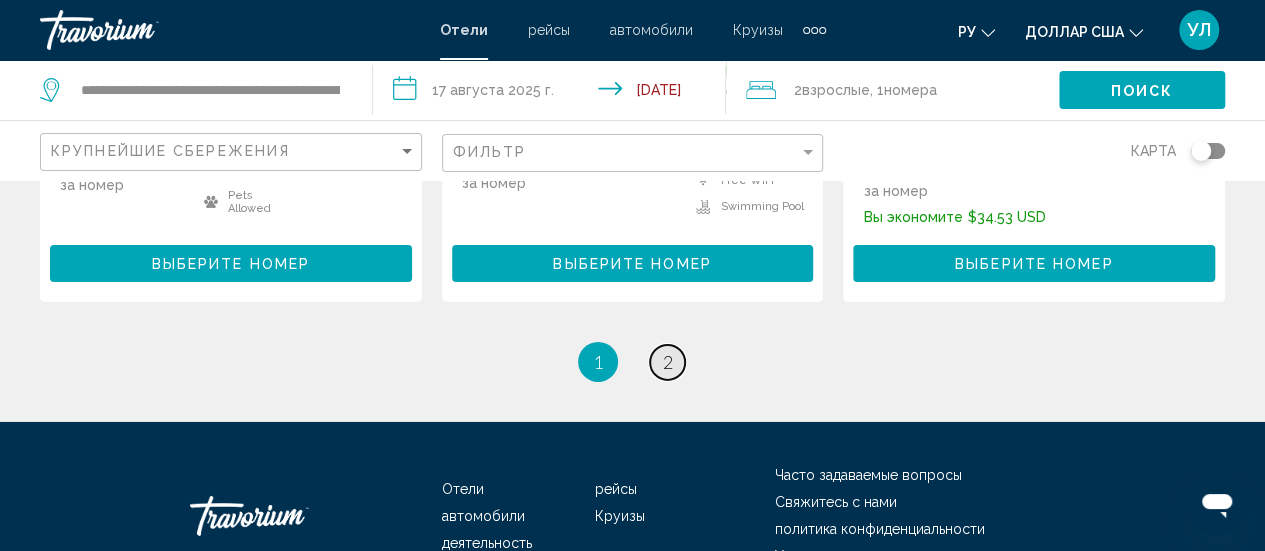 click on "2" at bounding box center [668, 362] 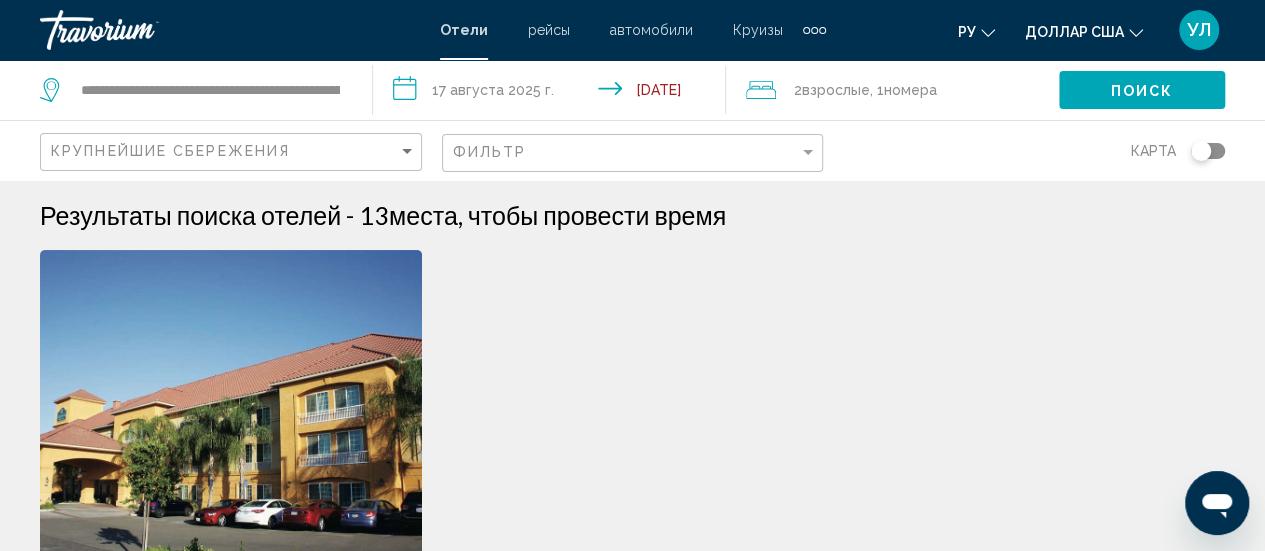 scroll, scrollTop: 0, scrollLeft: 0, axis: both 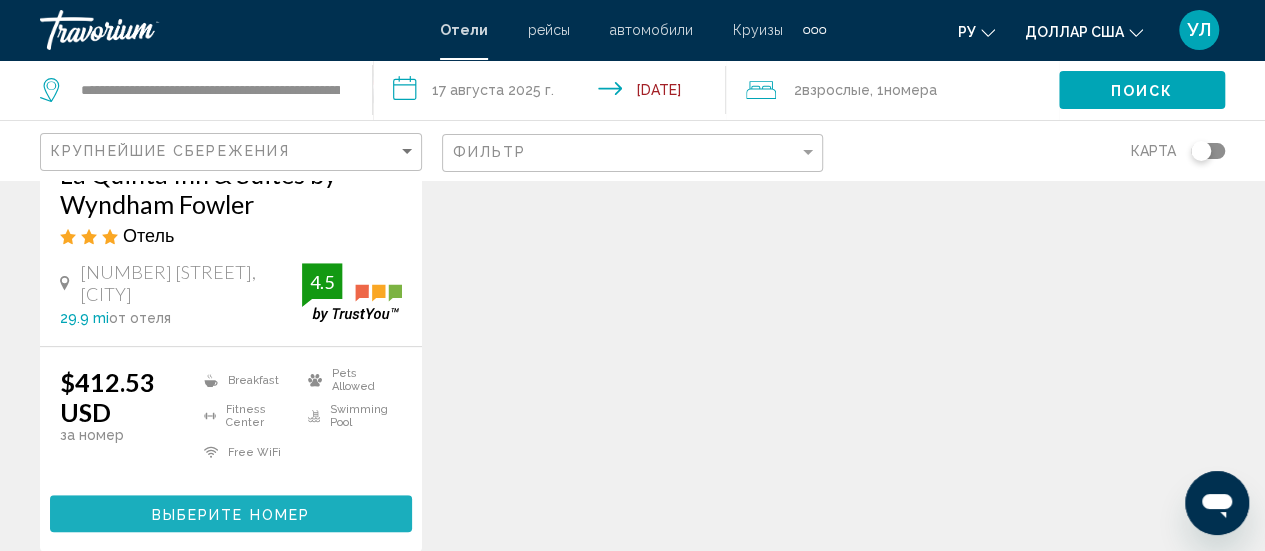 click on "Выберите номер" at bounding box center (231, 513) 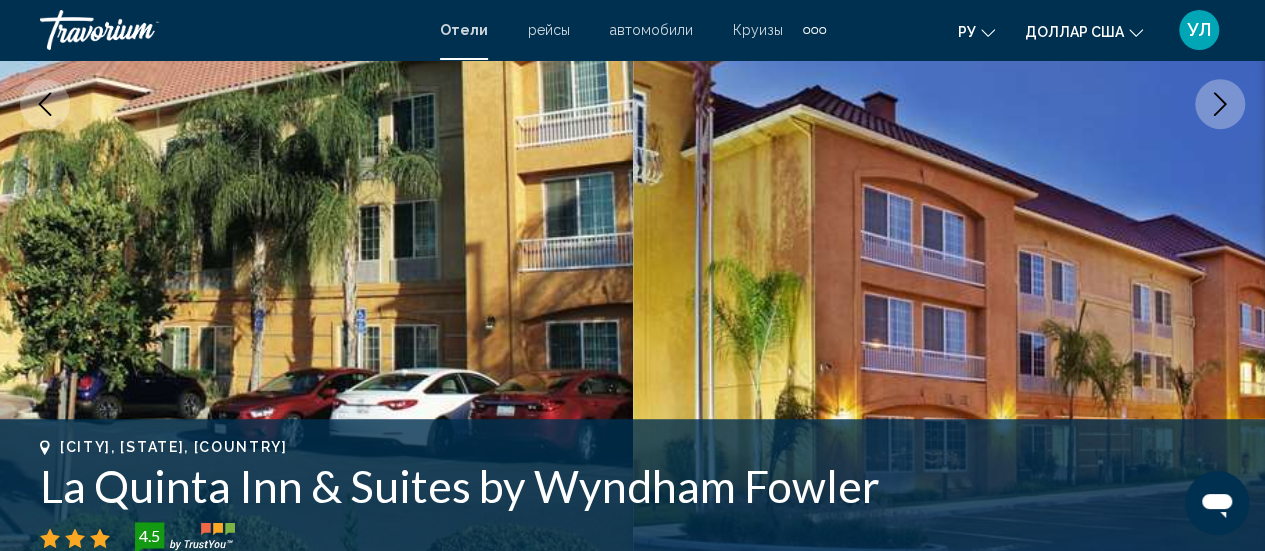 scroll, scrollTop: 259, scrollLeft: 0, axis: vertical 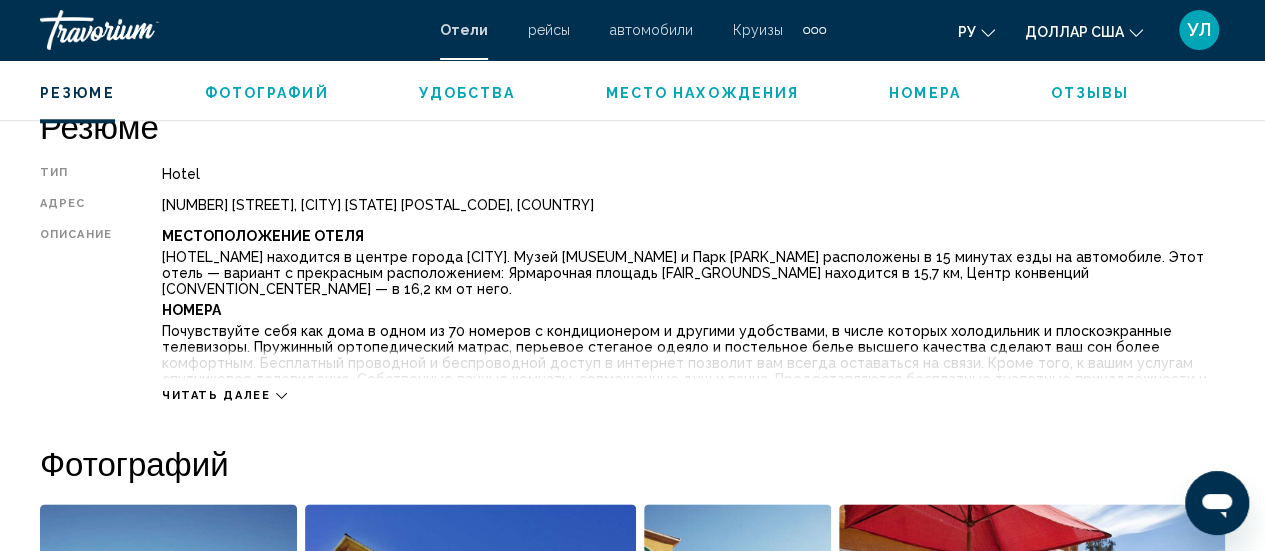 click on "Читать далее" at bounding box center [216, 395] 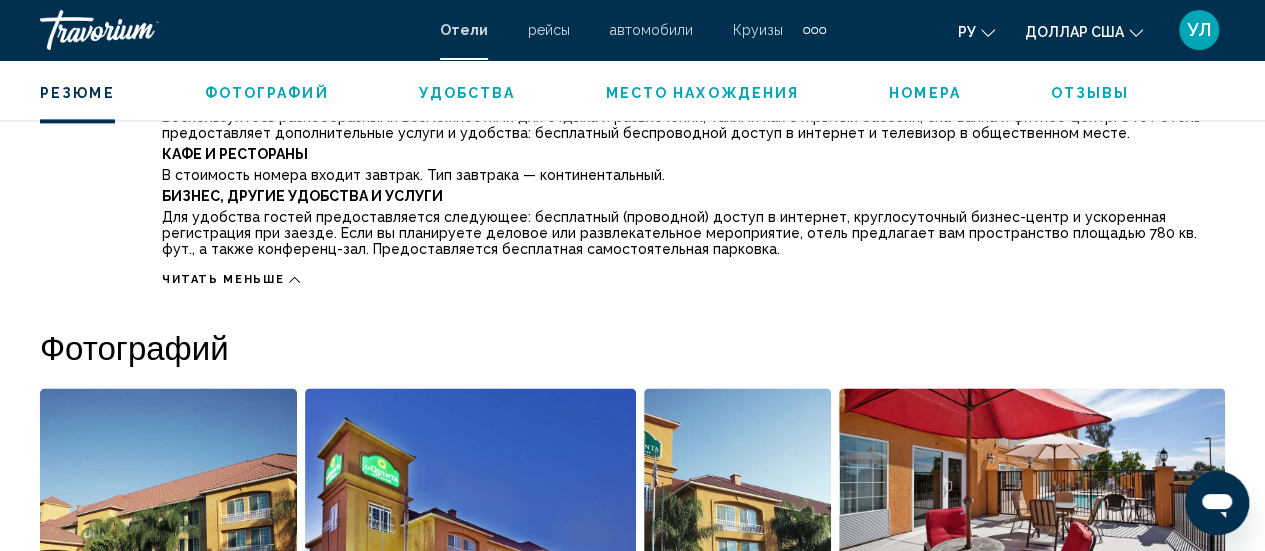 scroll, scrollTop: 1352, scrollLeft: 0, axis: vertical 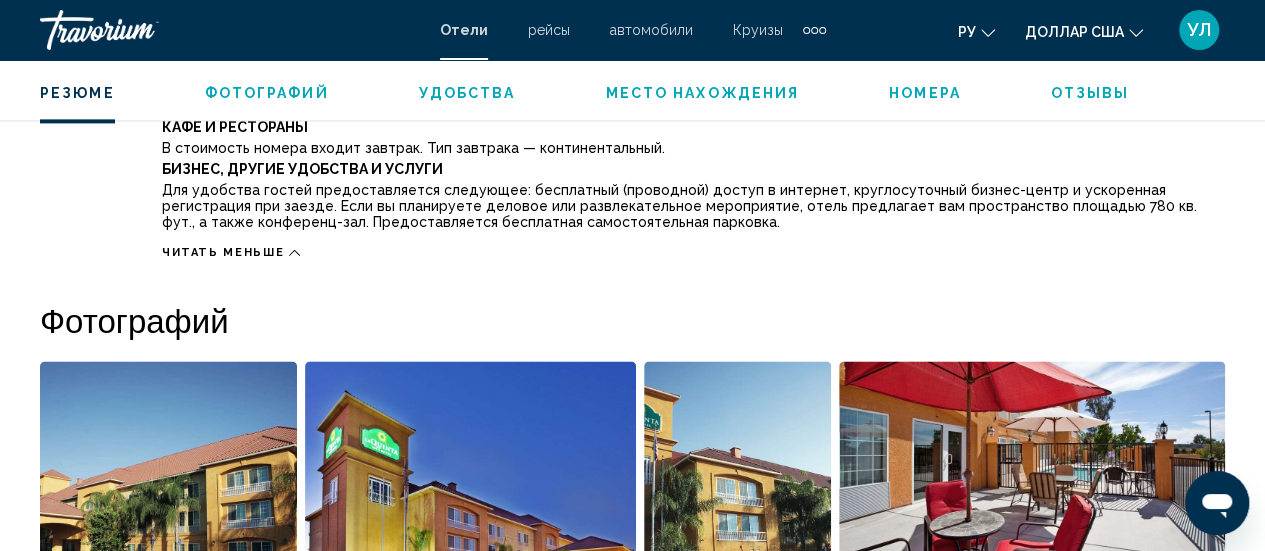 click on "Читать меньше" at bounding box center (223, 252) 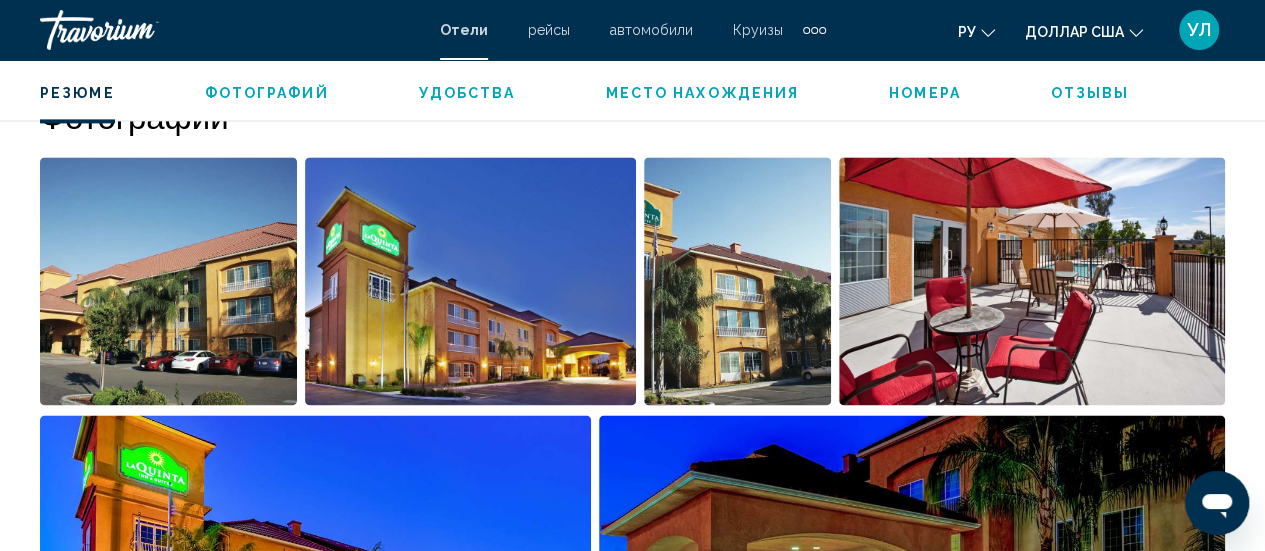 scroll, scrollTop: 1124, scrollLeft: 0, axis: vertical 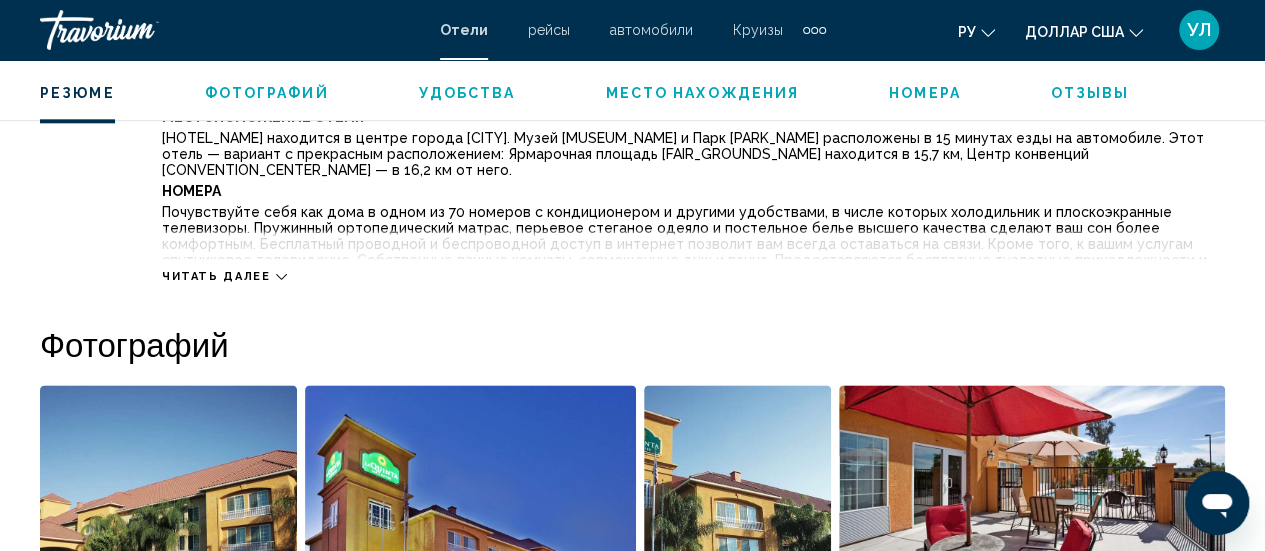 click 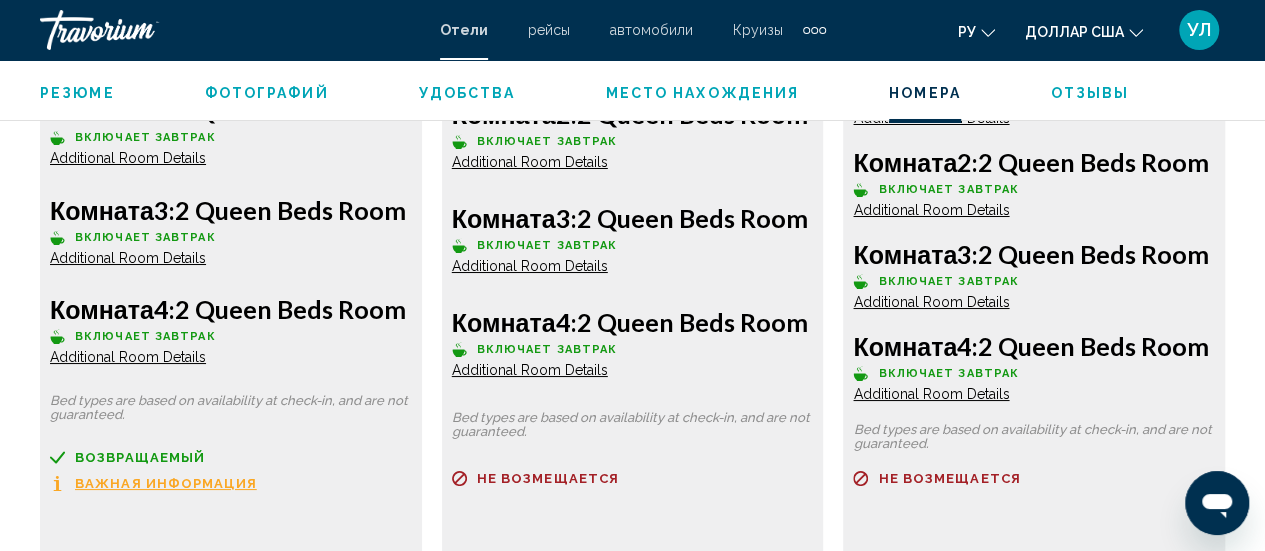 scroll, scrollTop: 3692, scrollLeft: 0, axis: vertical 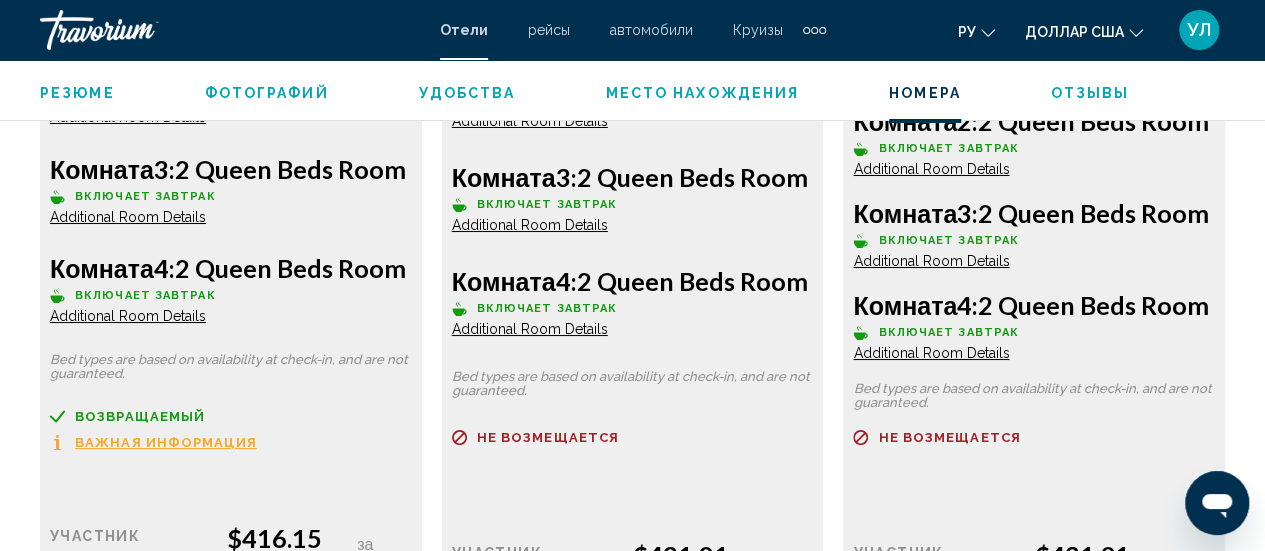 click on "Важная информация" at bounding box center (166, 442) 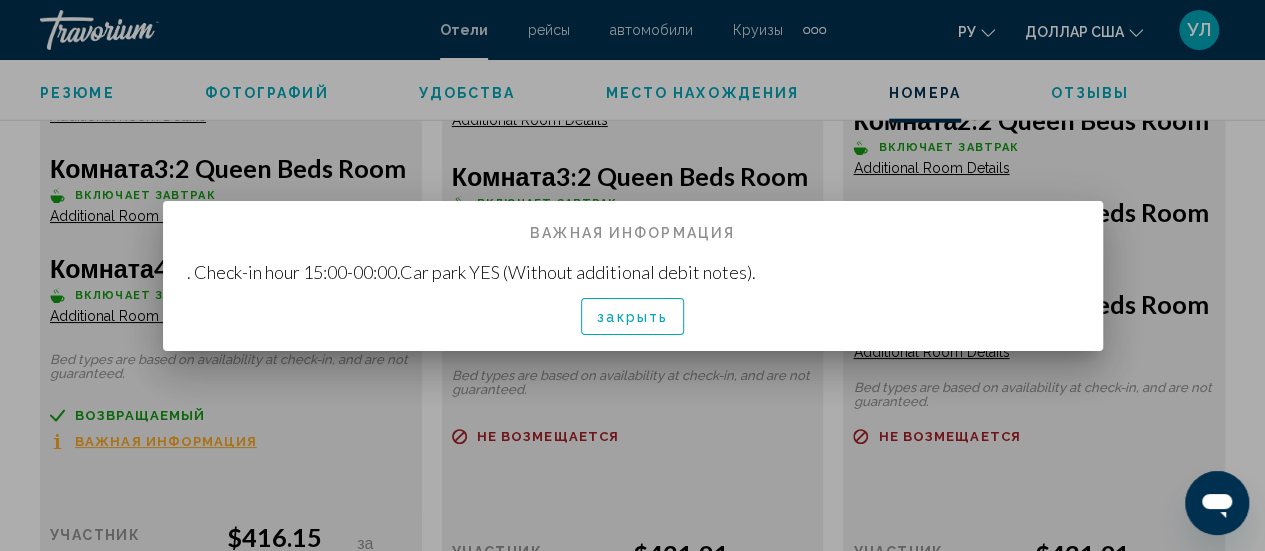 scroll, scrollTop: 0, scrollLeft: 0, axis: both 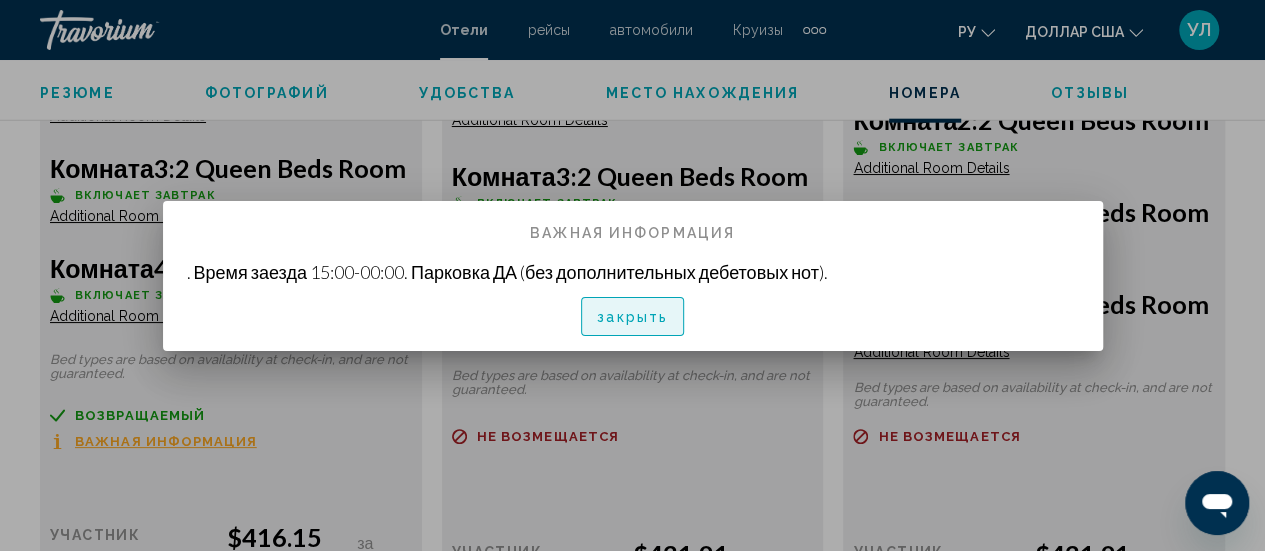 click on "закрыть" at bounding box center [632, 316] 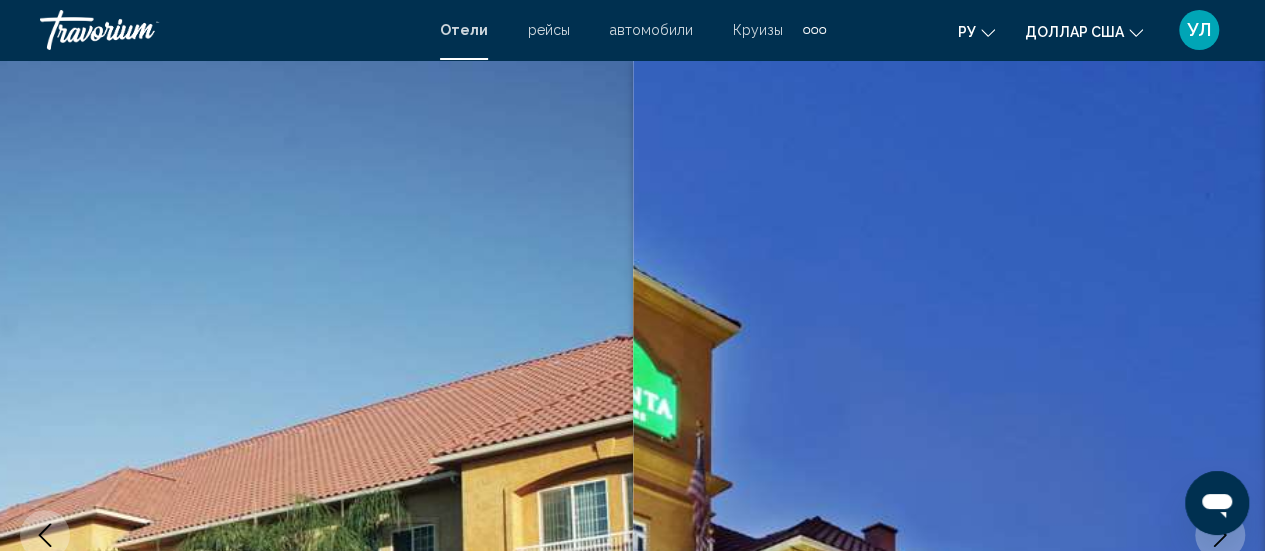 scroll, scrollTop: 3692, scrollLeft: 0, axis: vertical 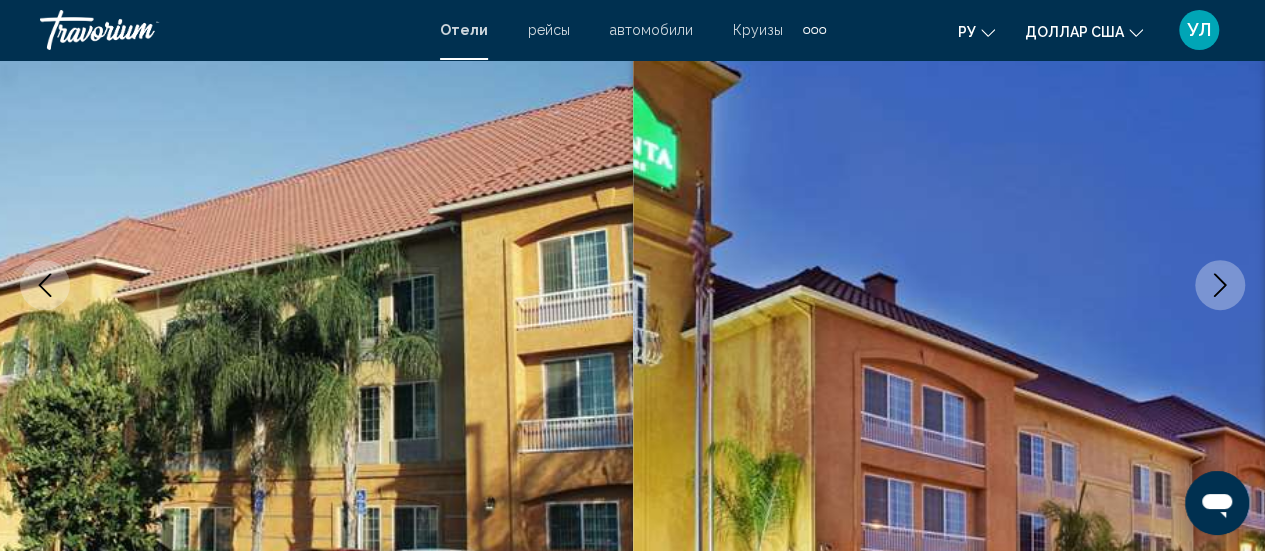click 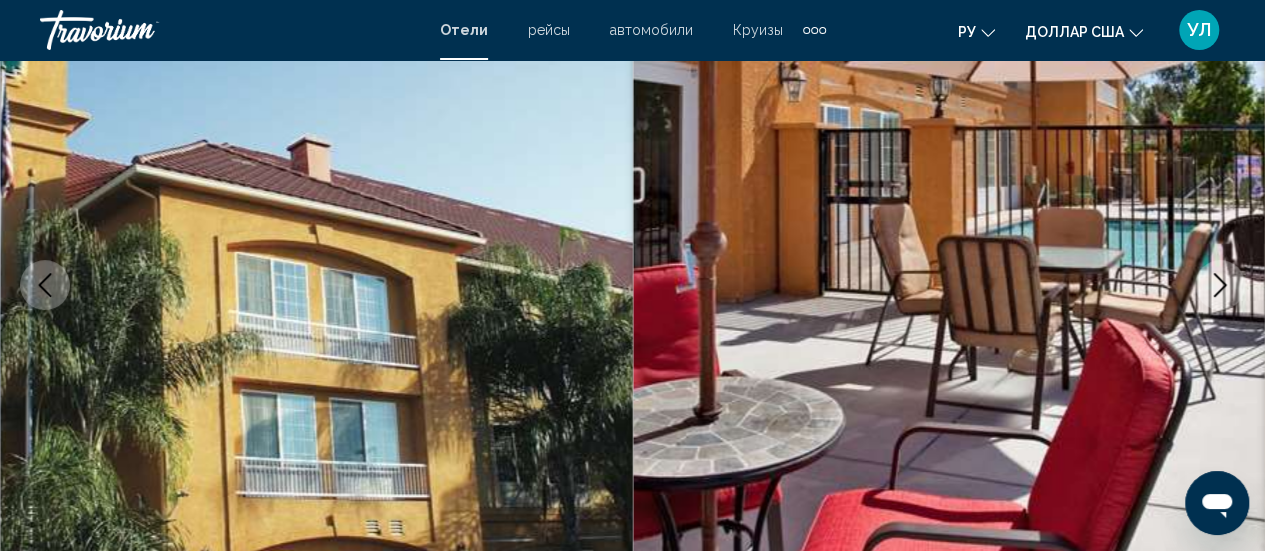 click 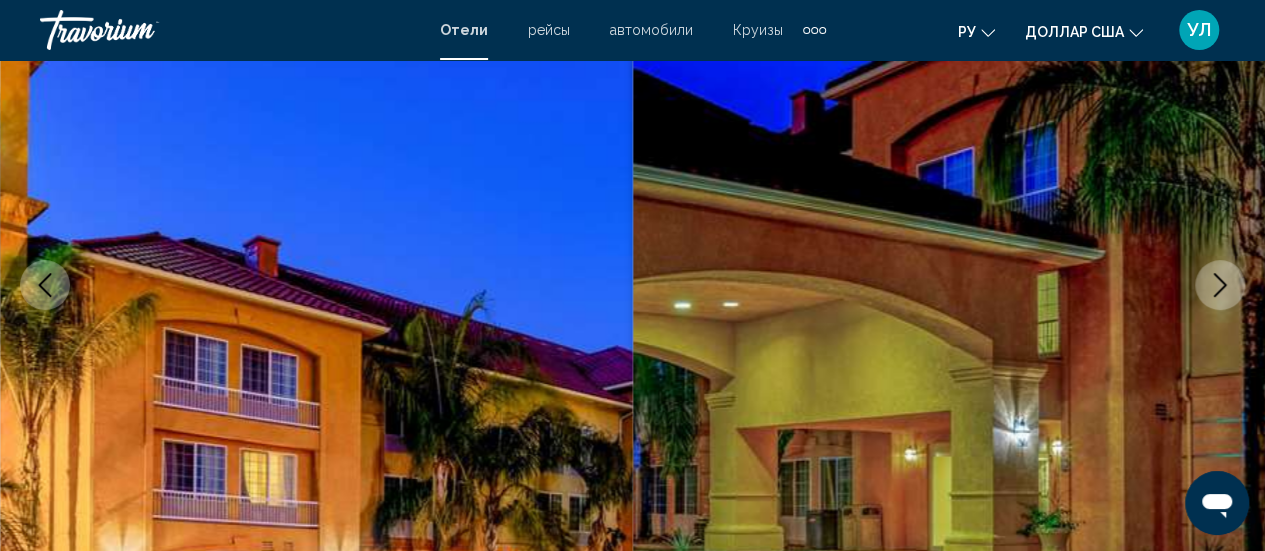 click 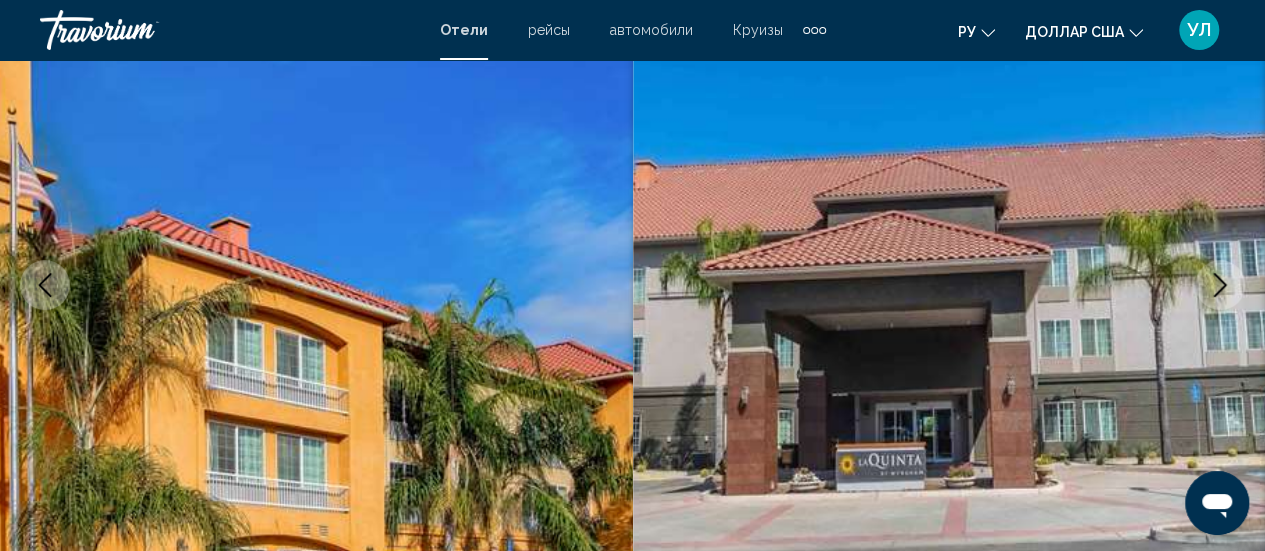 click 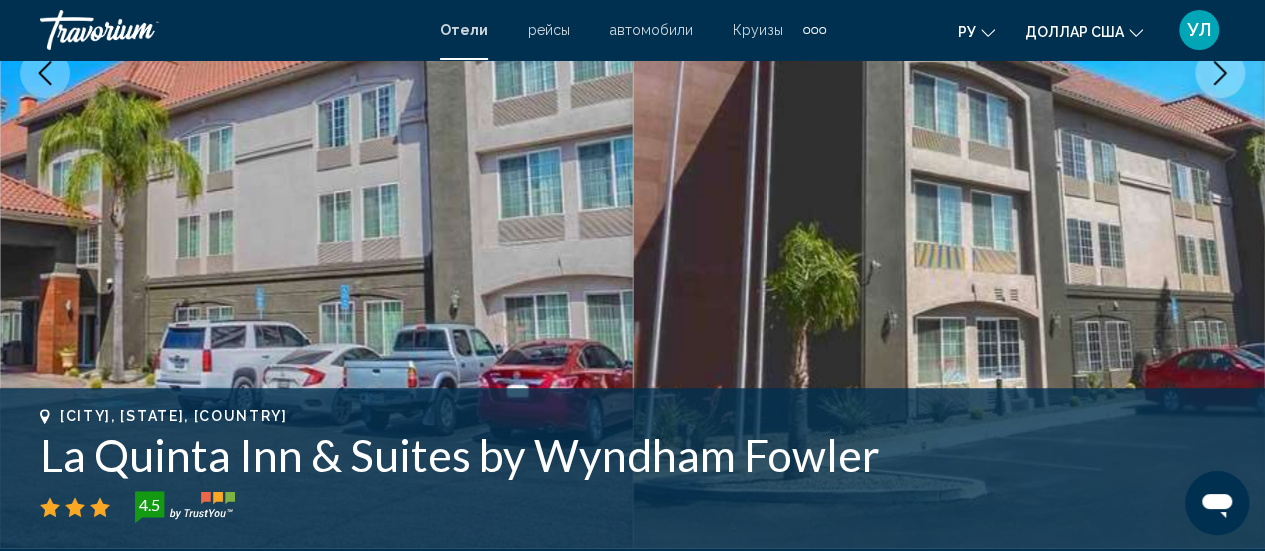 scroll, scrollTop: 448, scrollLeft: 0, axis: vertical 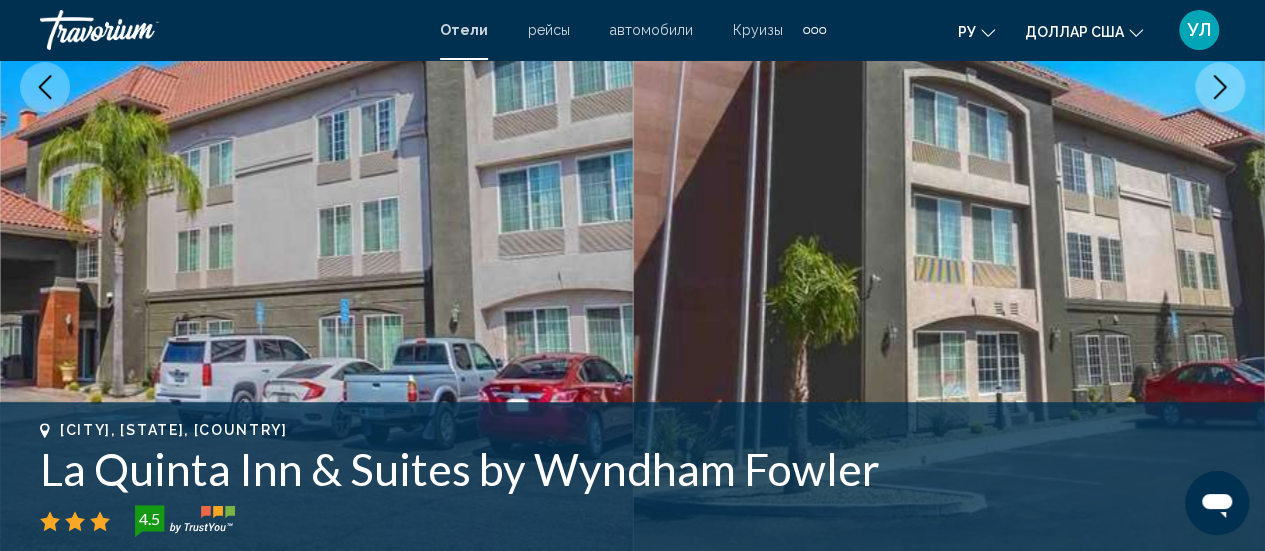 click 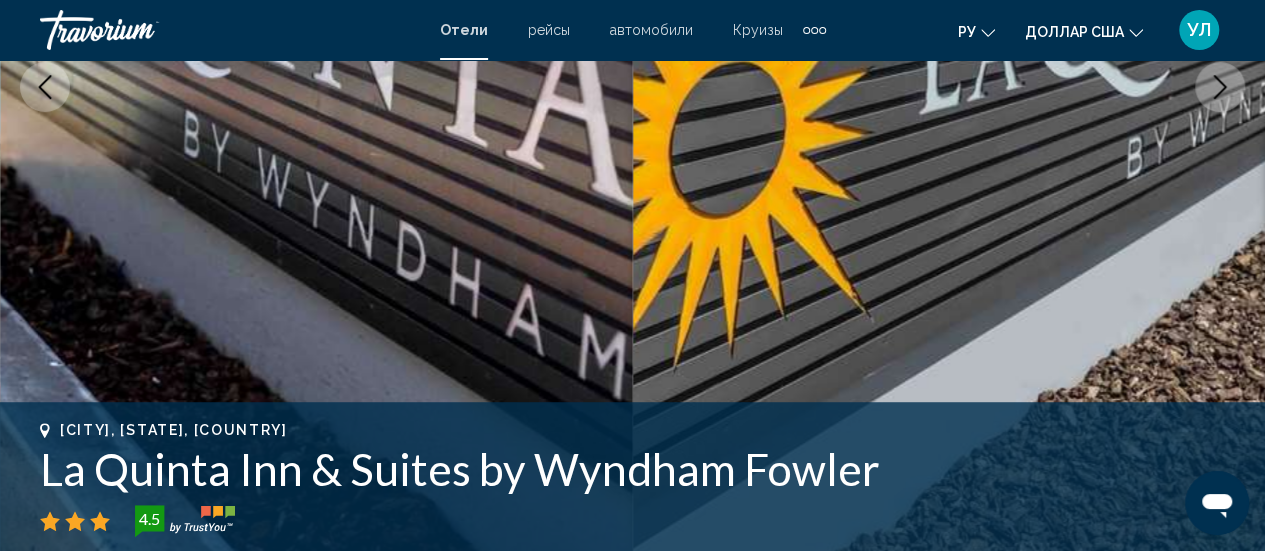 click 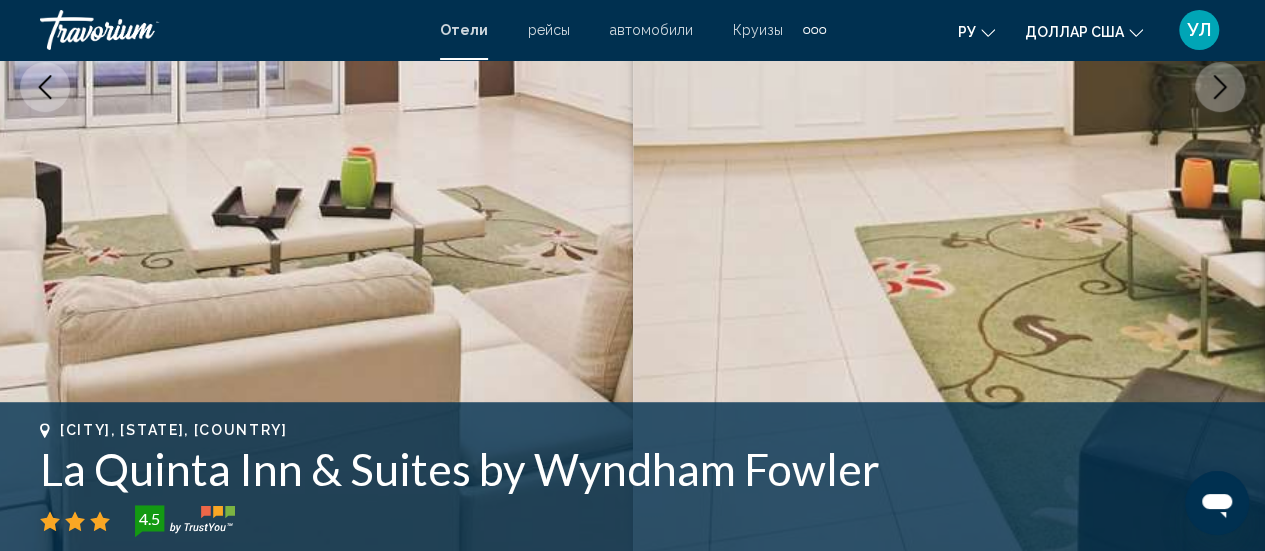 click 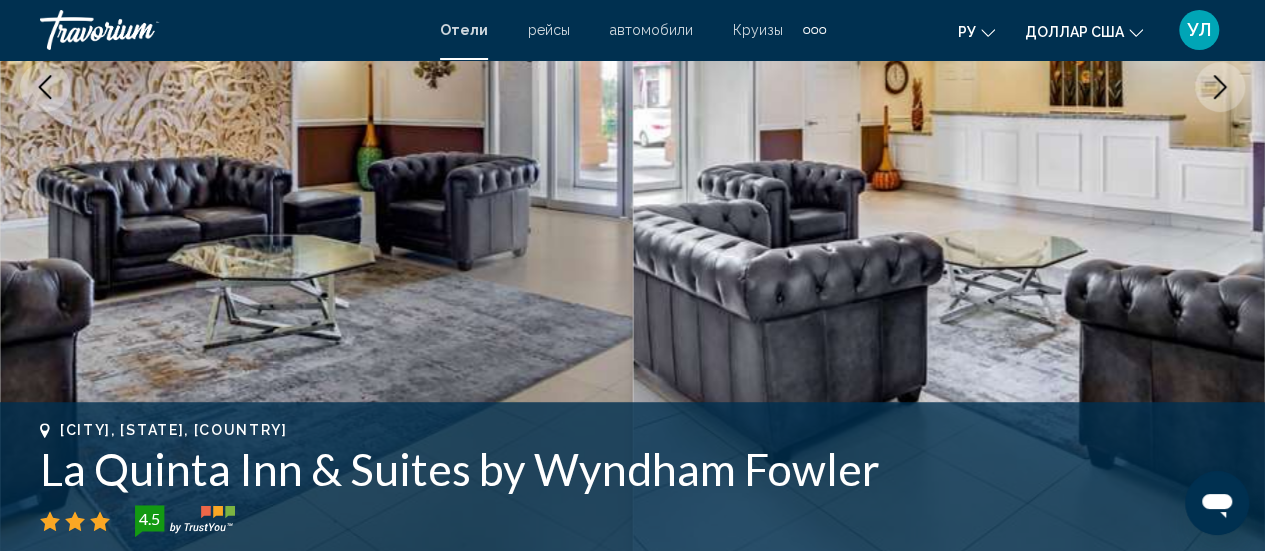 click 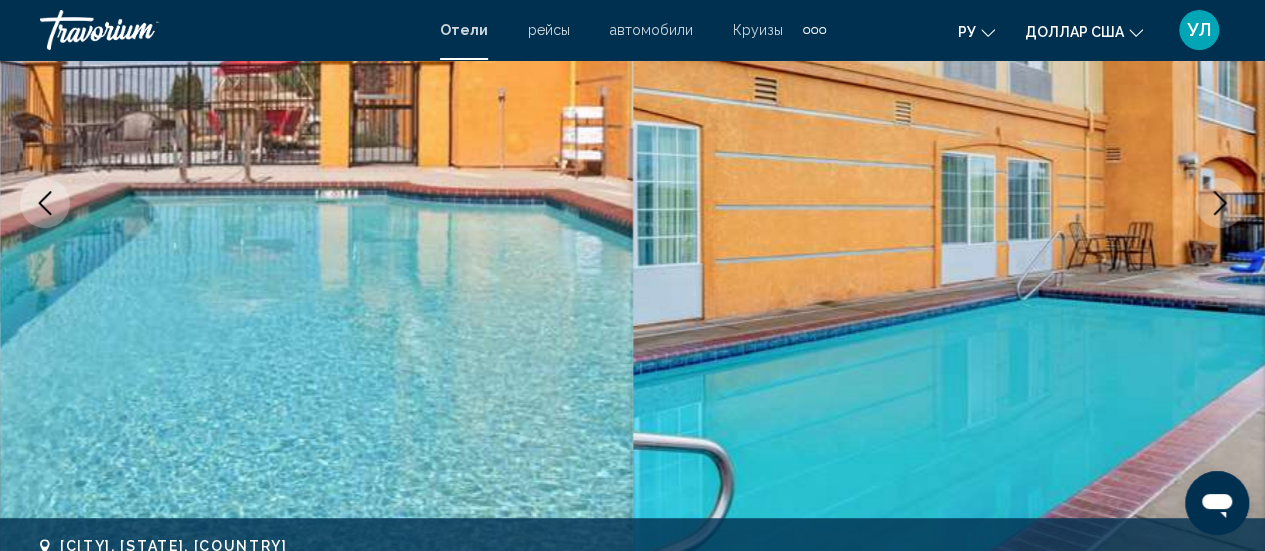 scroll, scrollTop: 346, scrollLeft: 0, axis: vertical 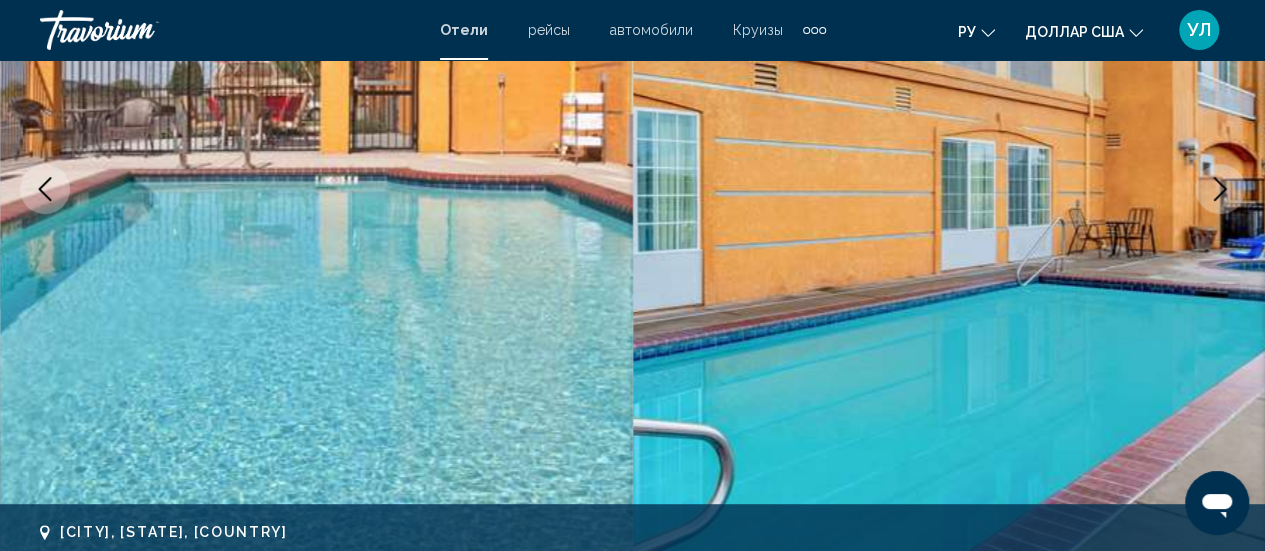 click at bounding box center [949, 189] 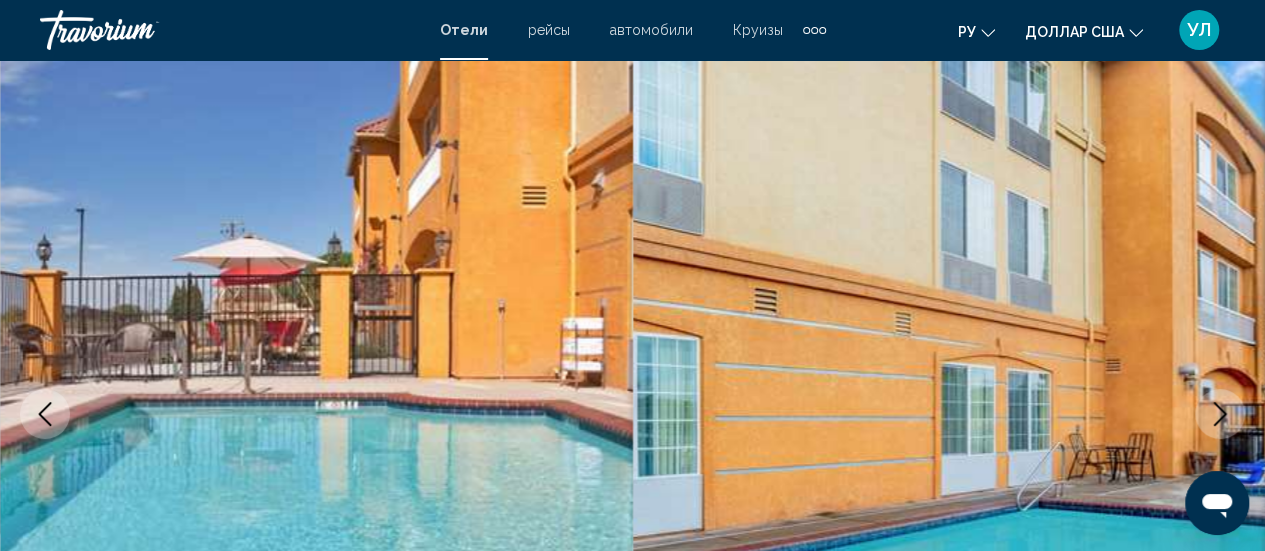 scroll, scrollTop: 0, scrollLeft: 0, axis: both 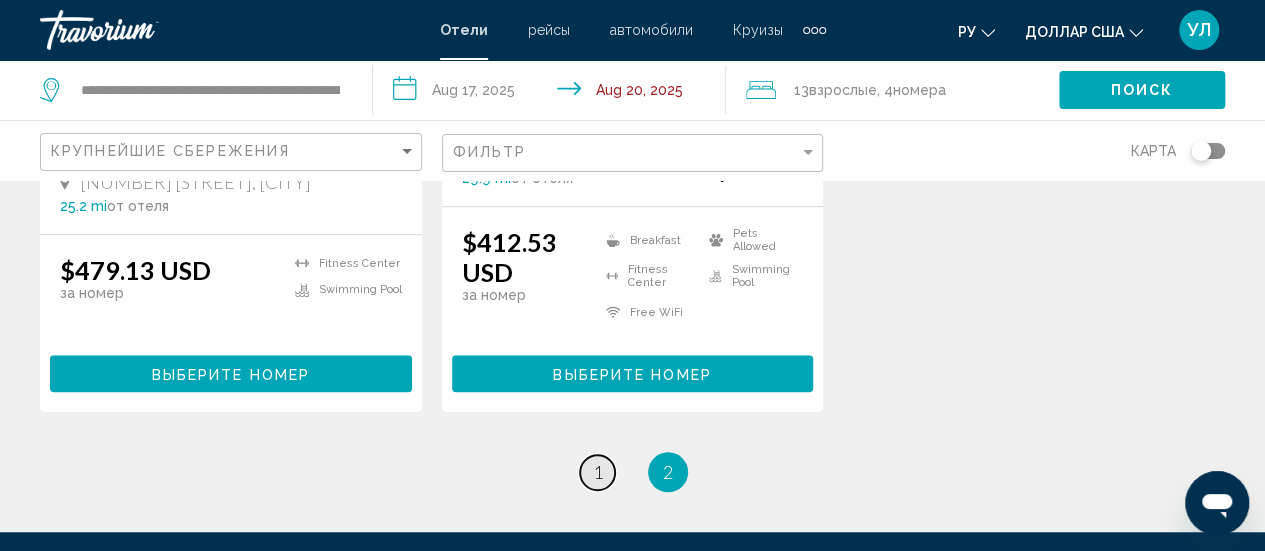 click on "page  1" at bounding box center [597, 472] 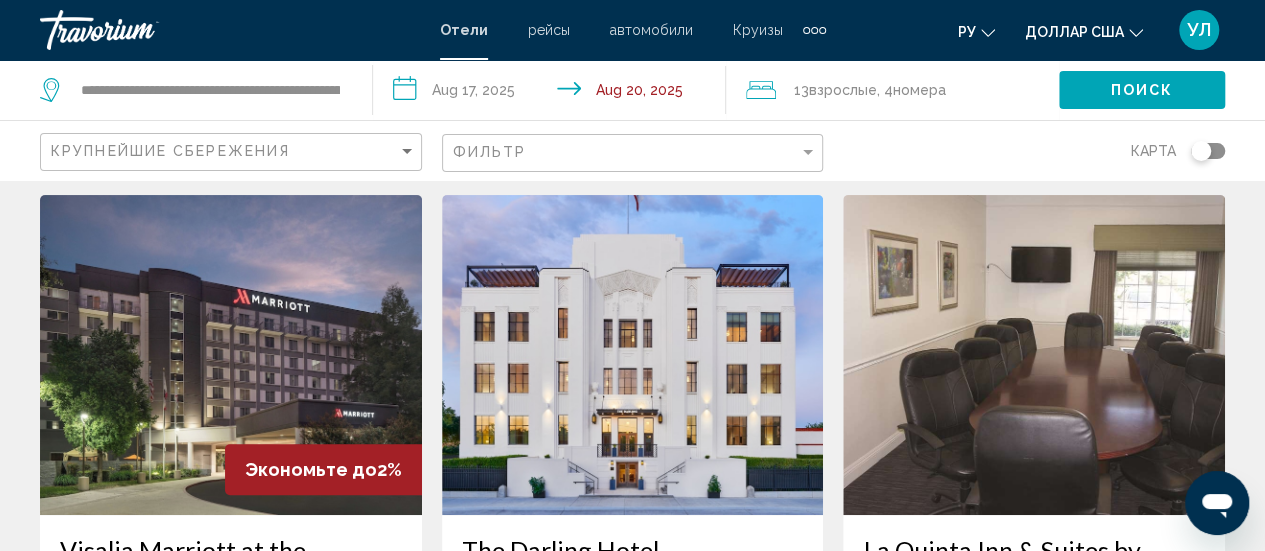 scroll, scrollTop: 0, scrollLeft: 0, axis: both 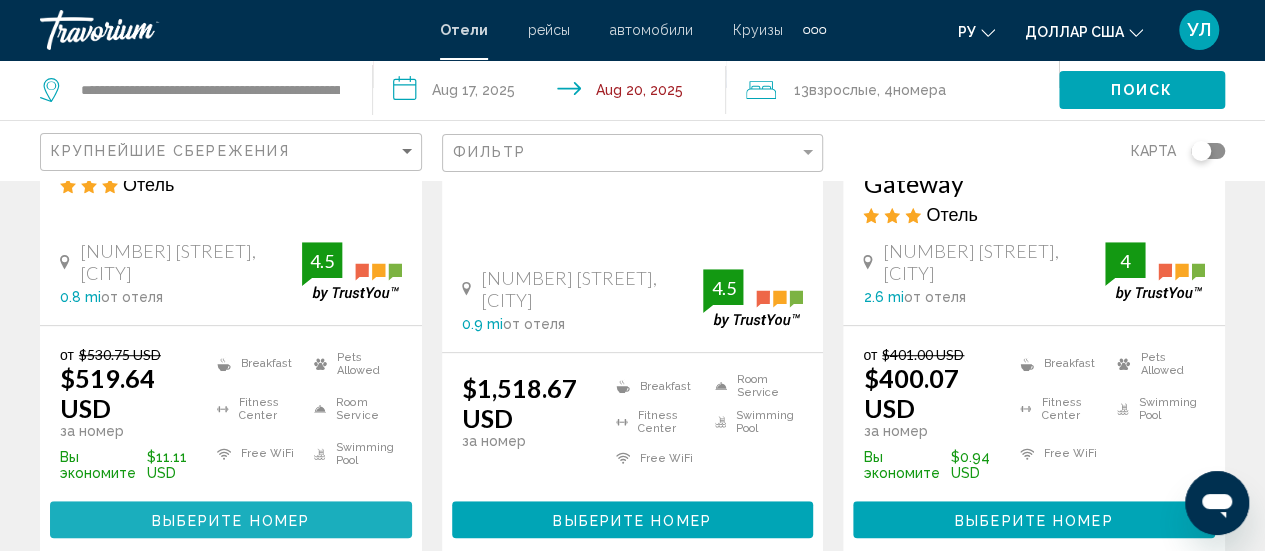 click on "Выберите номер" at bounding box center [231, 520] 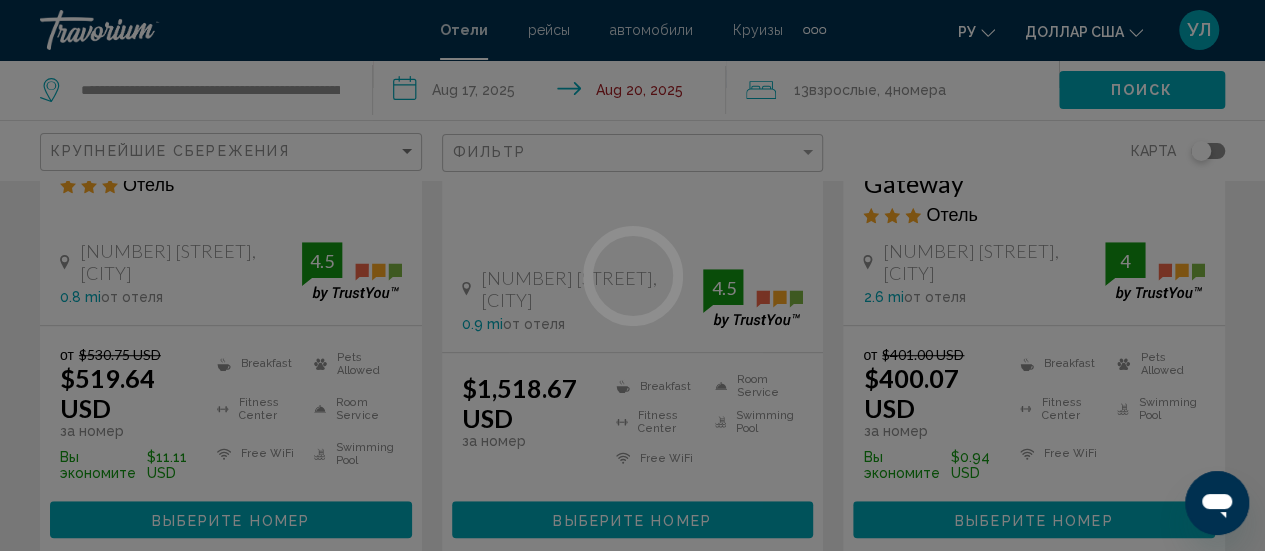 scroll, scrollTop: 259, scrollLeft: 0, axis: vertical 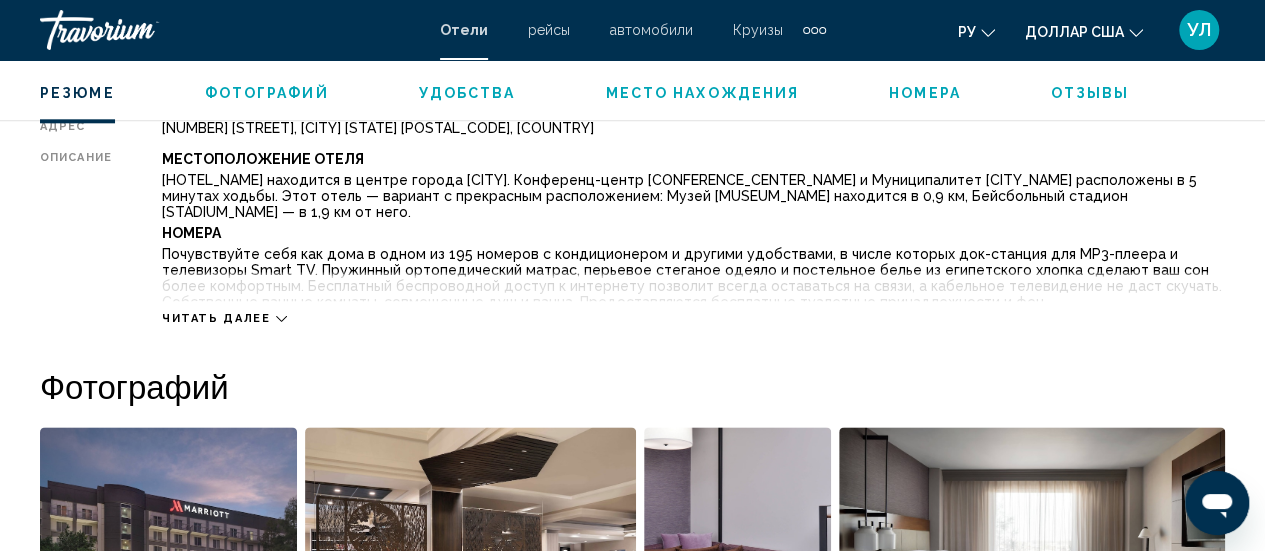 click on "Резюме Тип Hotel адрес 300 S Court St, Visalia CA 93291, United States Описание Местоположение Отеля Visalia Marriott at the Convention Center находится в центре города Висалия. Конференц-центр Visalia Convention Center и Муниципалитет Визалии расположены в 5 минутах ходьбы. Этот отель — вариант с прекрасным расположением: Музей Imagine U Children's находится в 0,9 км, Бейсбольный стадион Rawhide — в 1,9 км от него. Номера Удобства Кафе И Рестораны Бизнес, Другие Удобства И Услуги Читать далее
Фотографий Удобства
Breakfast
Fitness Center
+" at bounding box center (632, 2748) 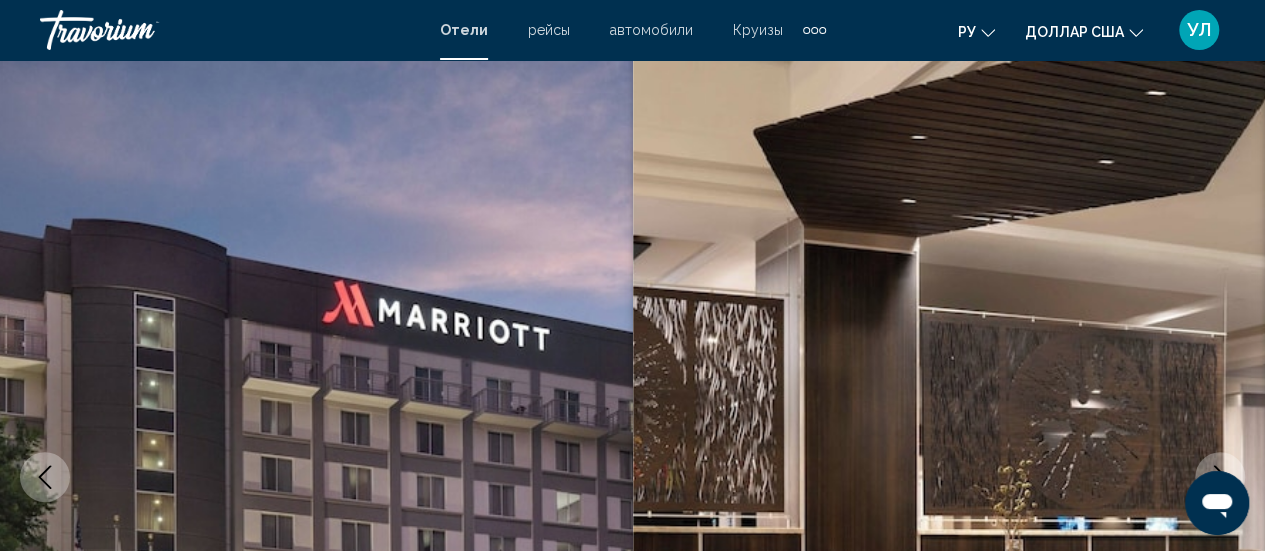 scroll, scrollTop: 0, scrollLeft: 0, axis: both 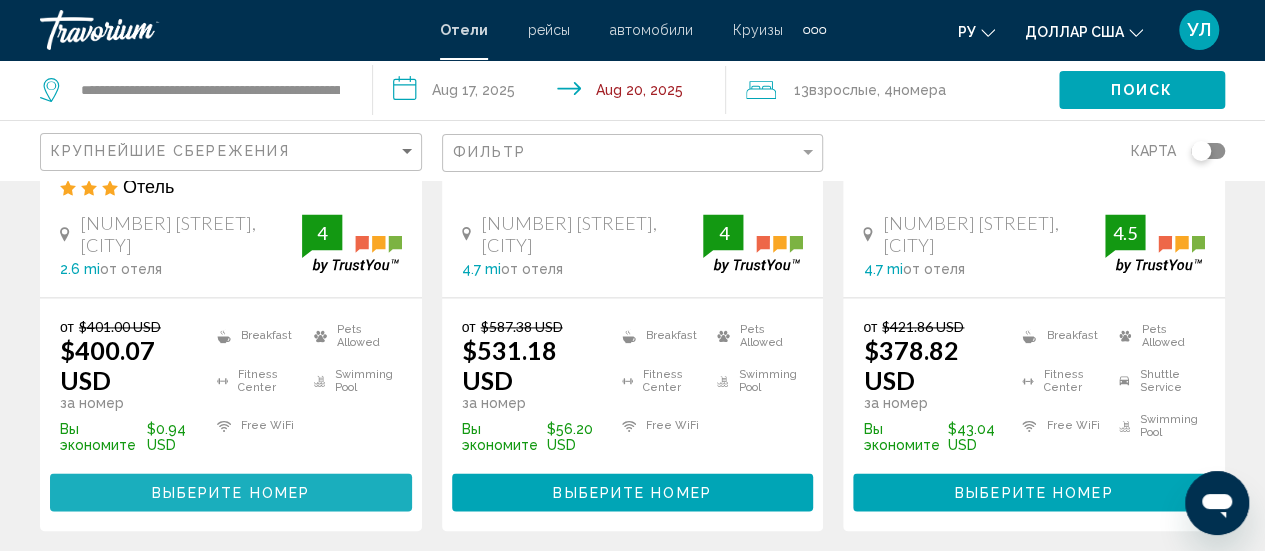 click on "Выберите номер" at bounding box center [231, 493] 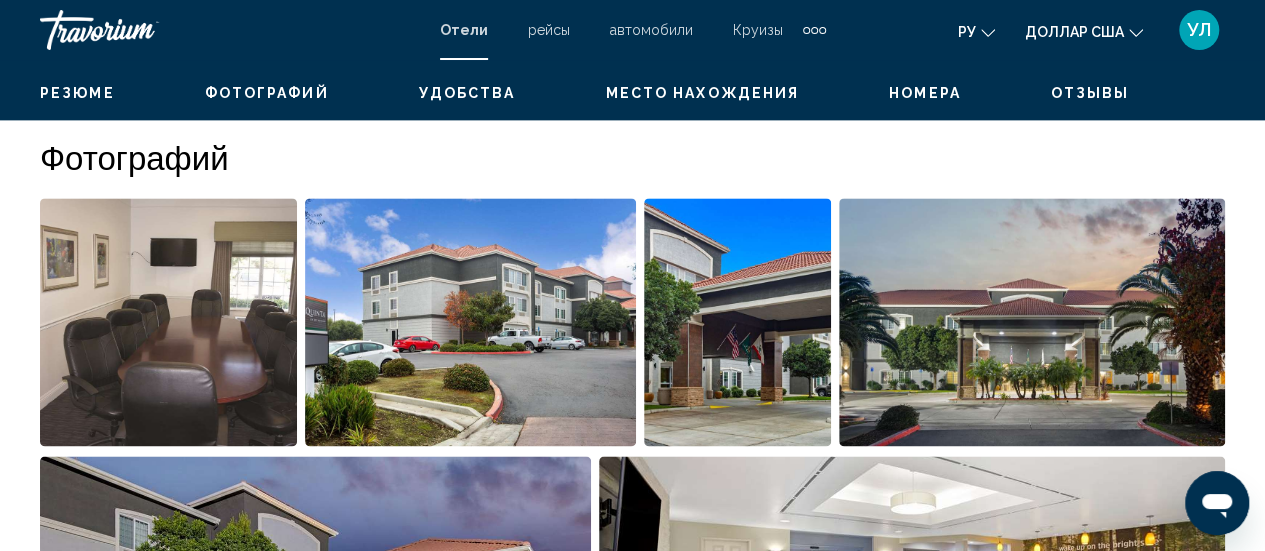 scroll, scrollTop: 259, scrollLeft: 0, axis: vertical 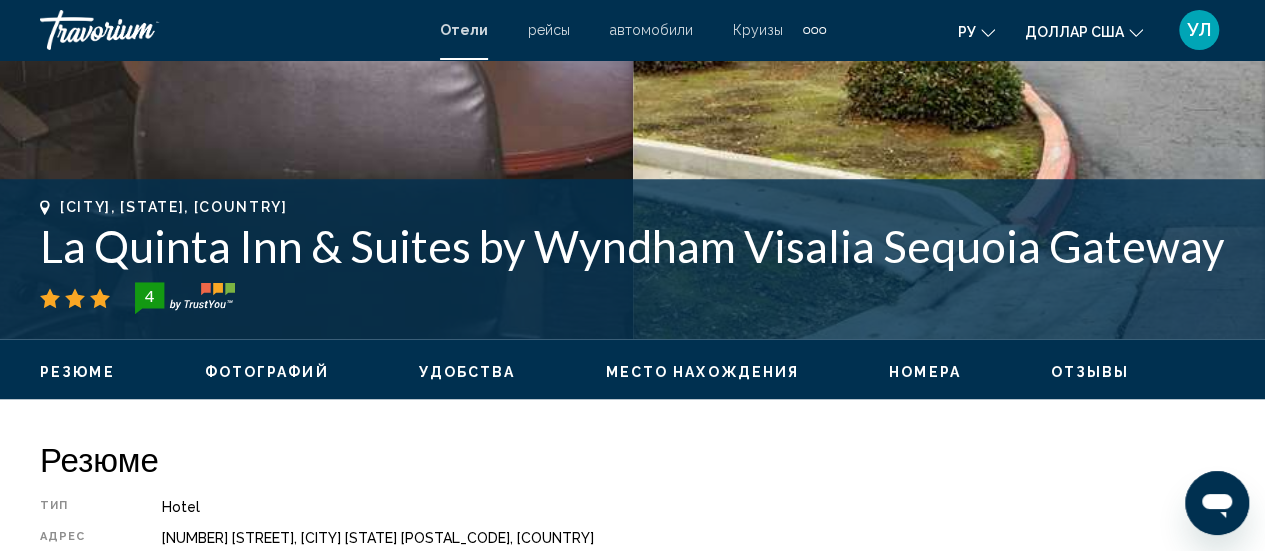 drag, startPoint x: 1245, startPoint y: 216, endPoint x: 1148, endPoint y: 461, distance: 263.50333 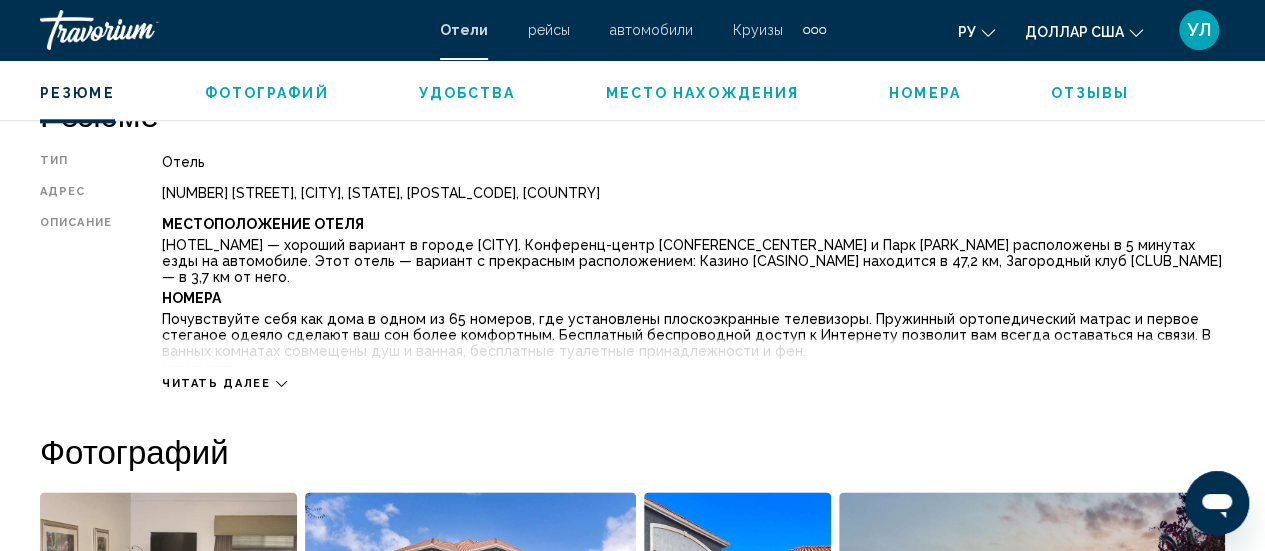 scroll, scrollTop: 1035, scrollLeft: 0, axis: vertical 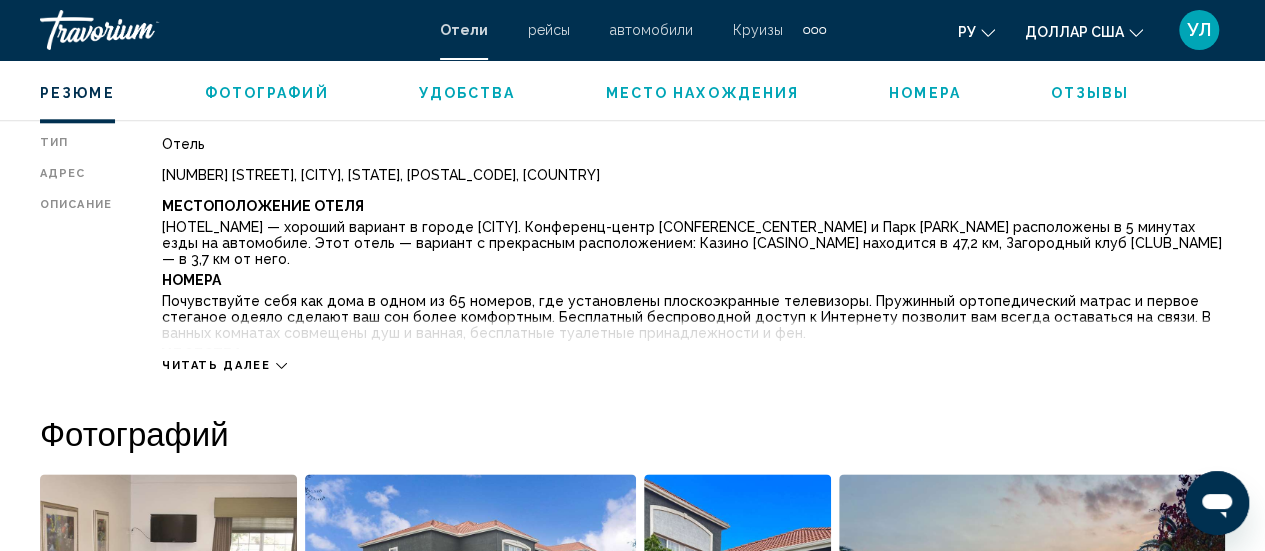 click on "Читать далее" at bounding box center (693, 345) 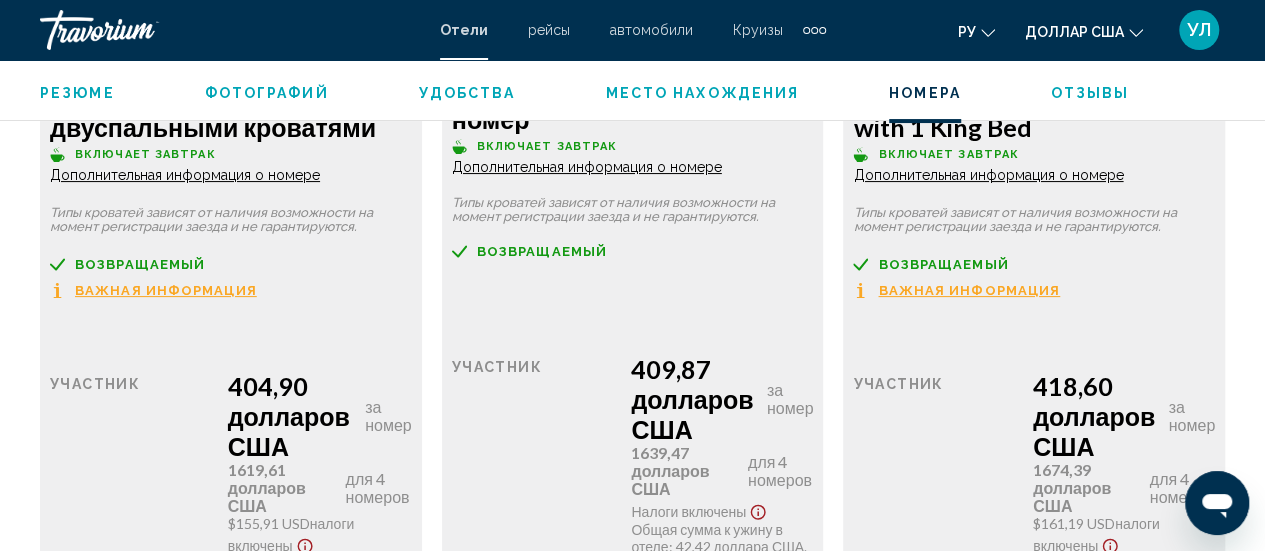 scroll, scrollTop: 3980, scrollLeft: 0, axis: vertical 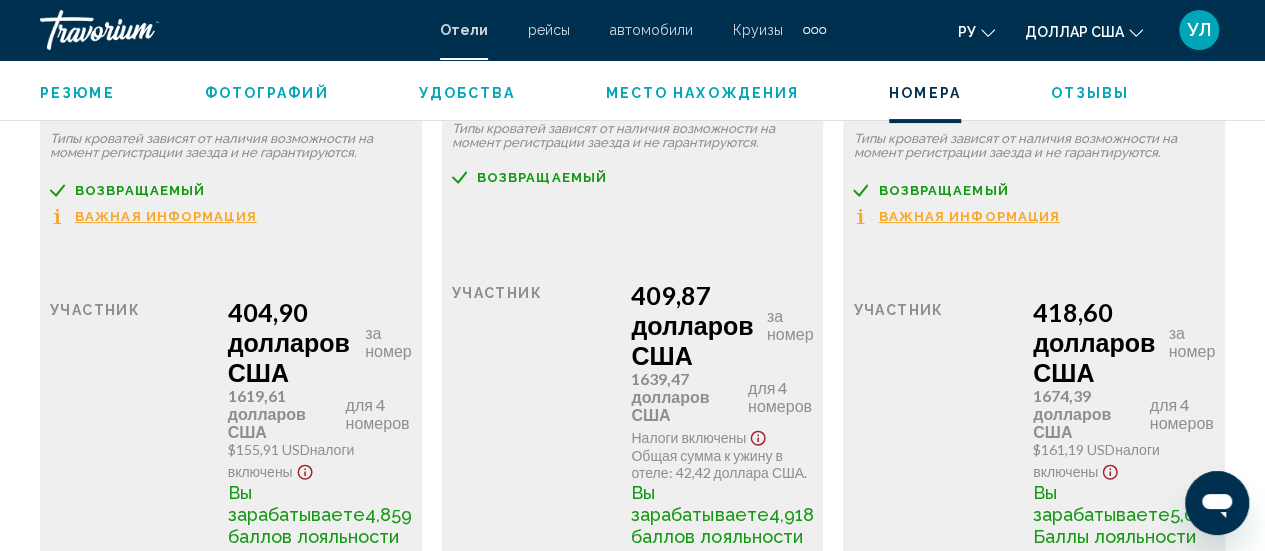 click on "Важная информация" at bounding box center [166, 216] 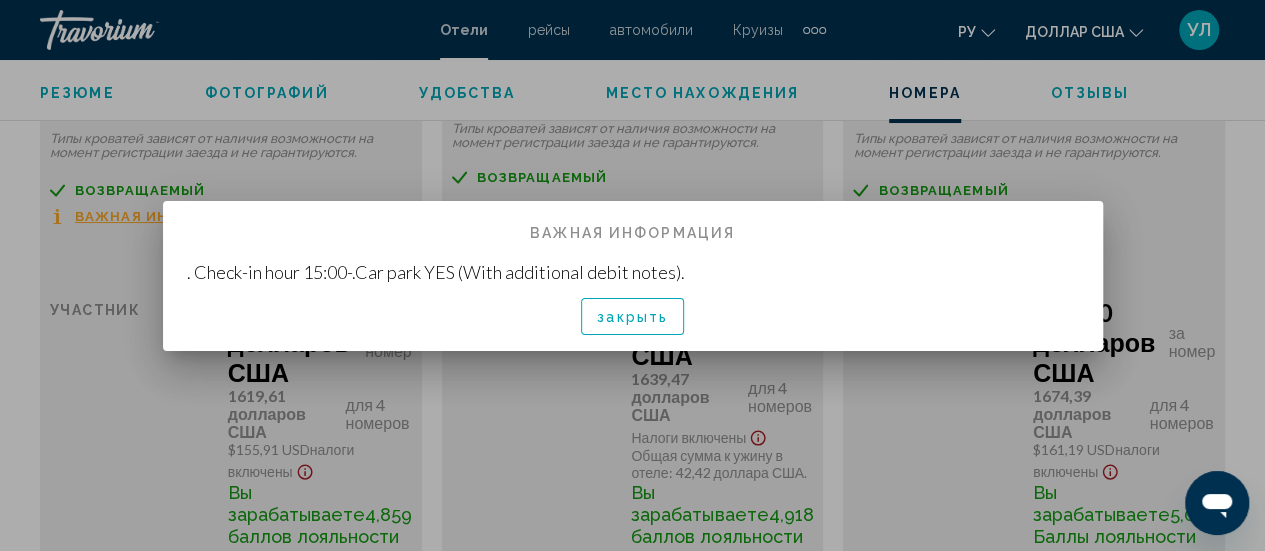 scroll, scrollTop: 0, scrollLeft: 0, axis: both 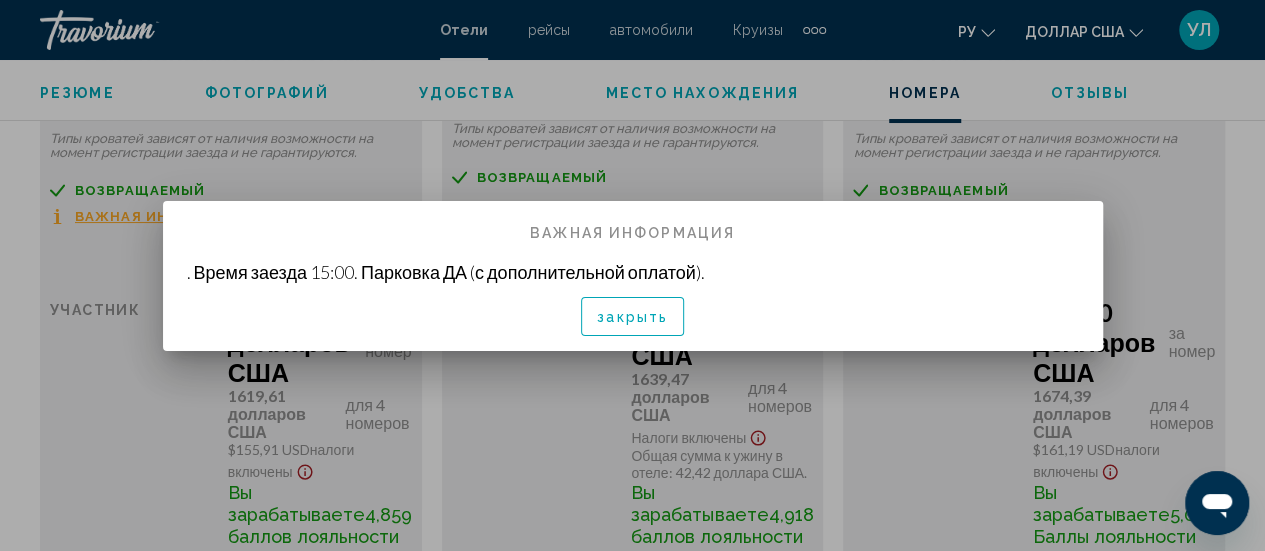 click at bounding box center (632, 275) 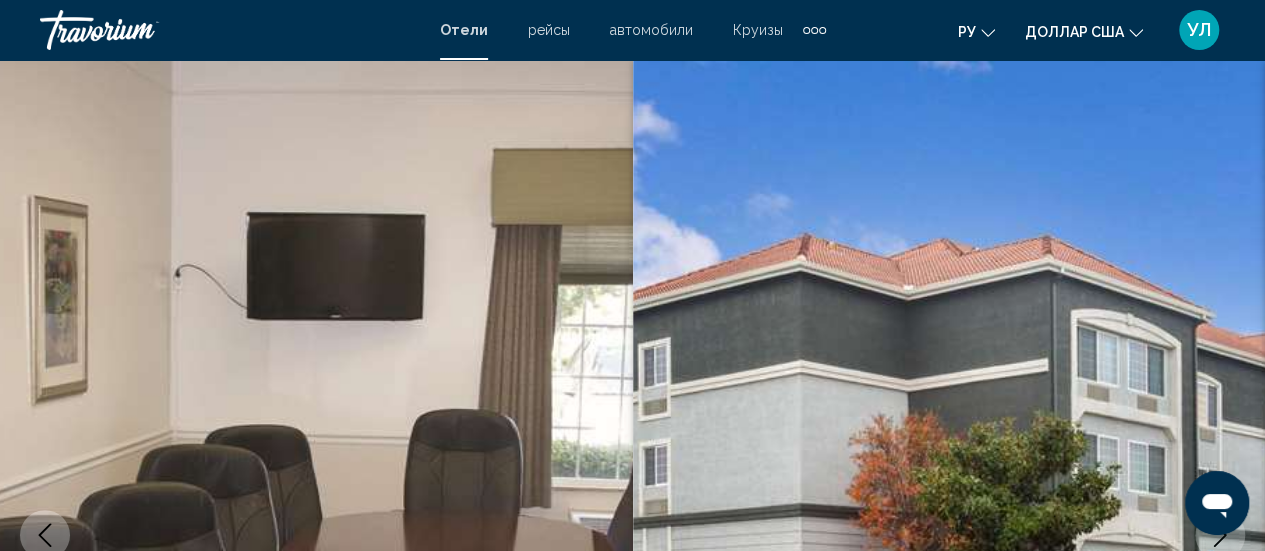 scroll, scrollTop: 3980, scrollLeft: 0, axis: vertical 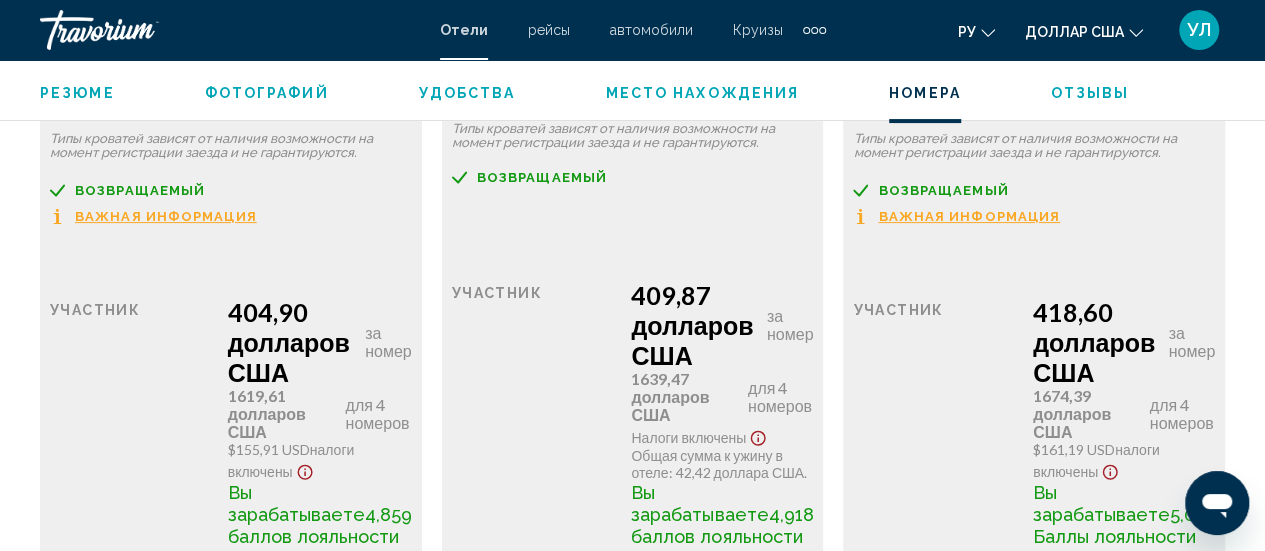 click on "Важная информация" at bounding box center (166, 216) 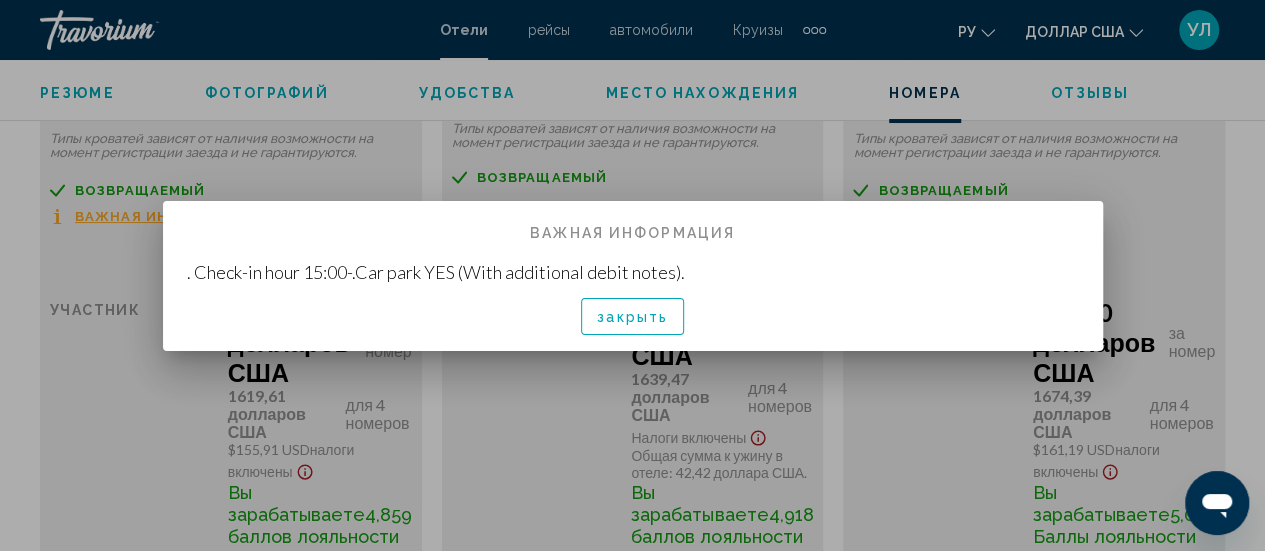 scroll, scrollTop: 0, scrollLeft: 0, axis: both 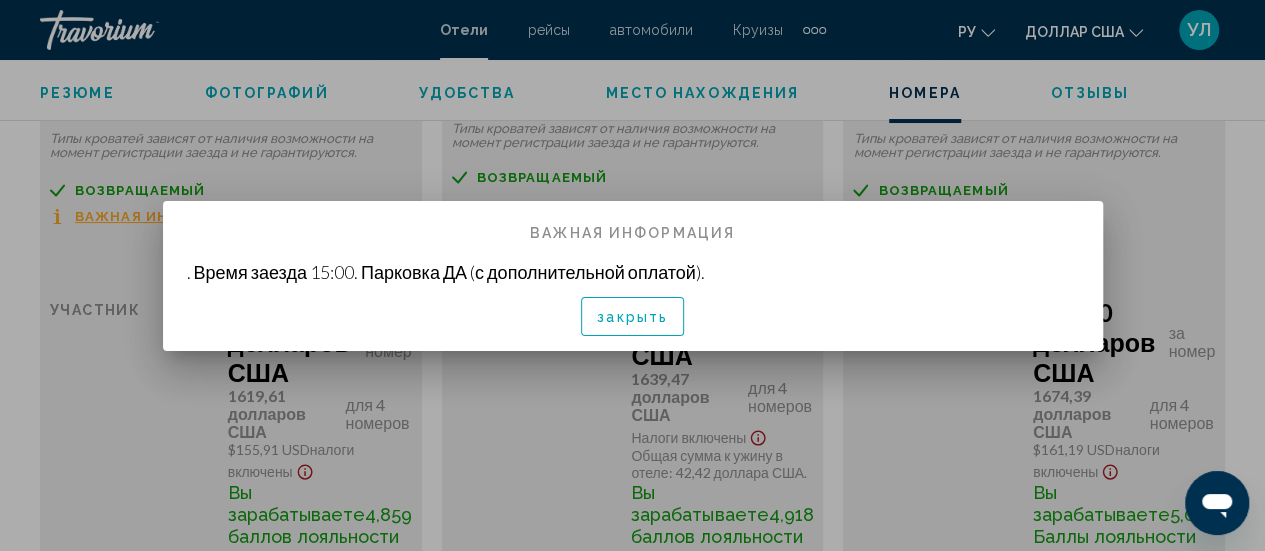 click at bounding box center [632, 275] 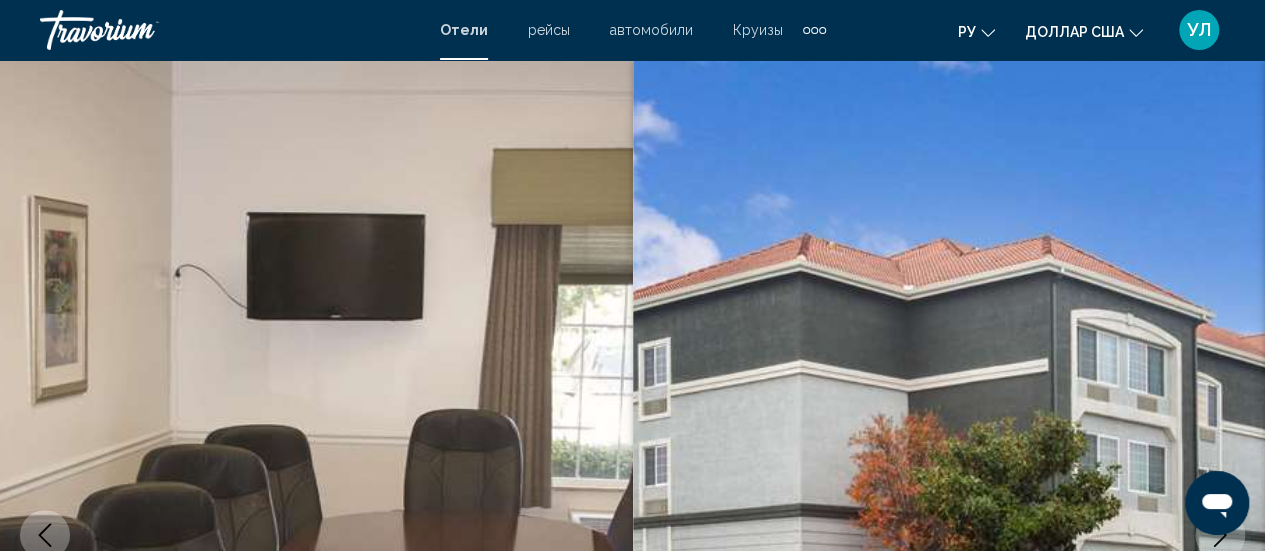 scroll, scrollTop: 3980, scrollLeft: 0, axis: vertical 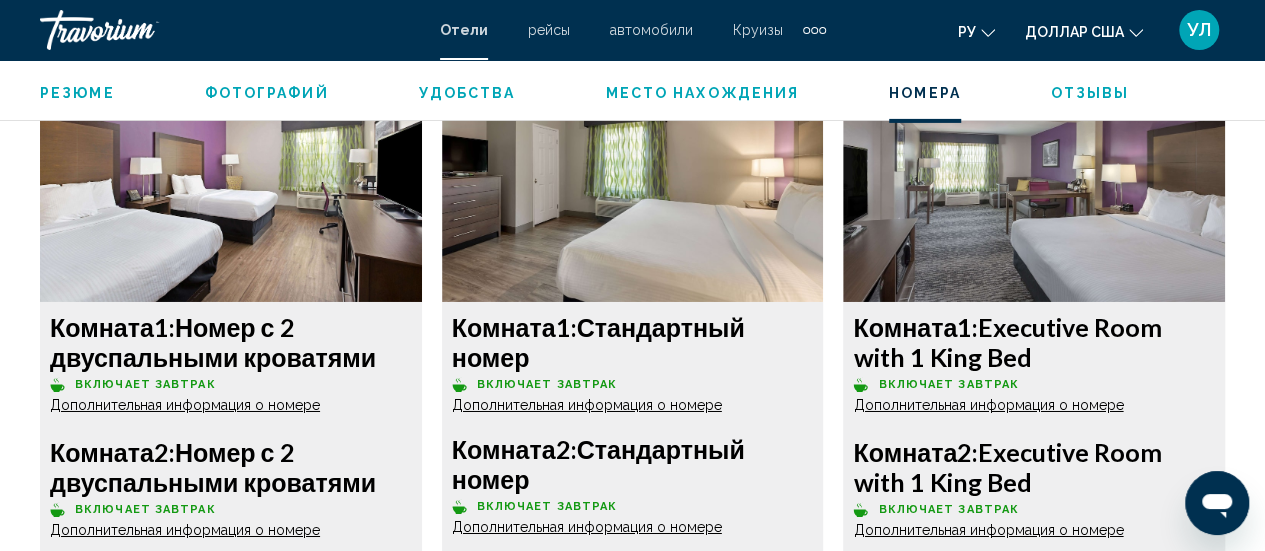 click at bounding box center [231, 177] 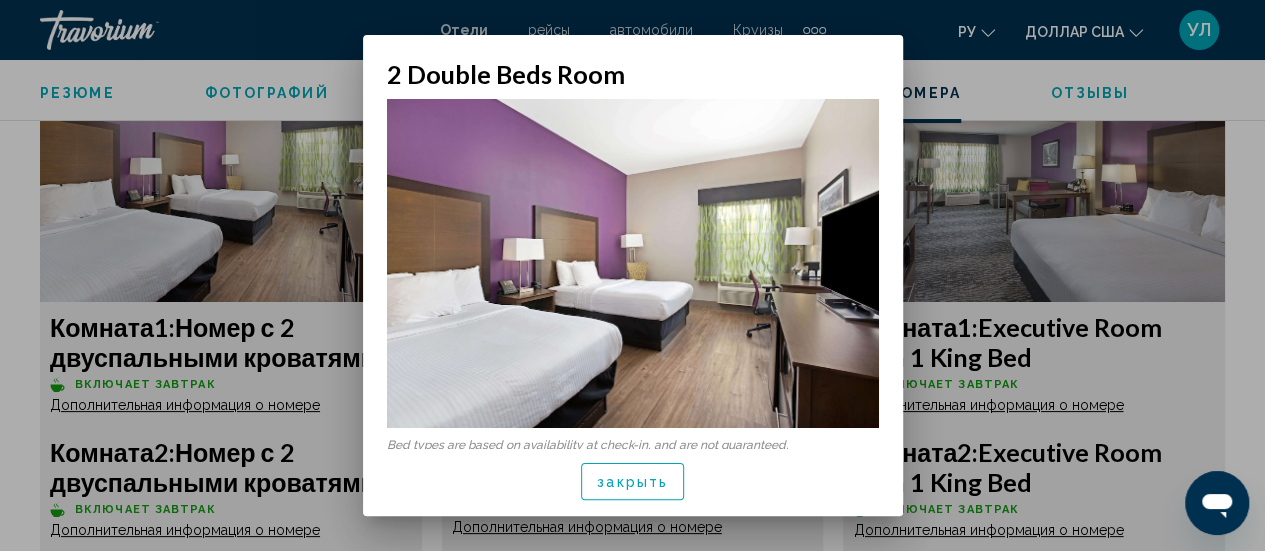 scroll, scrollTop: 0, scrollLeft: 0, axis: both 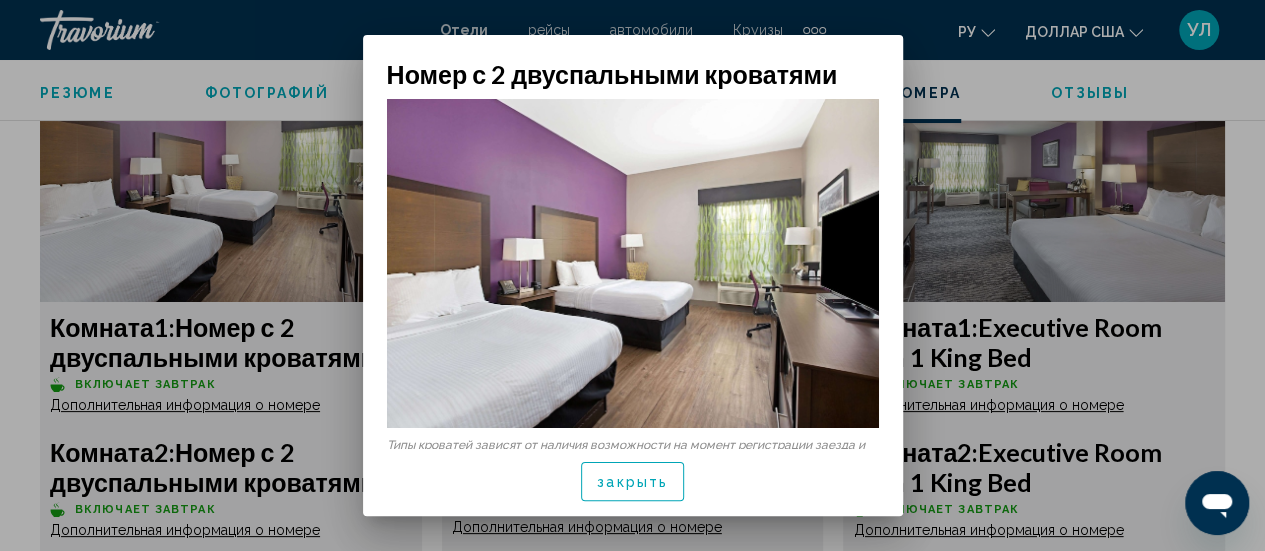 click at bounding box center (633, 263) 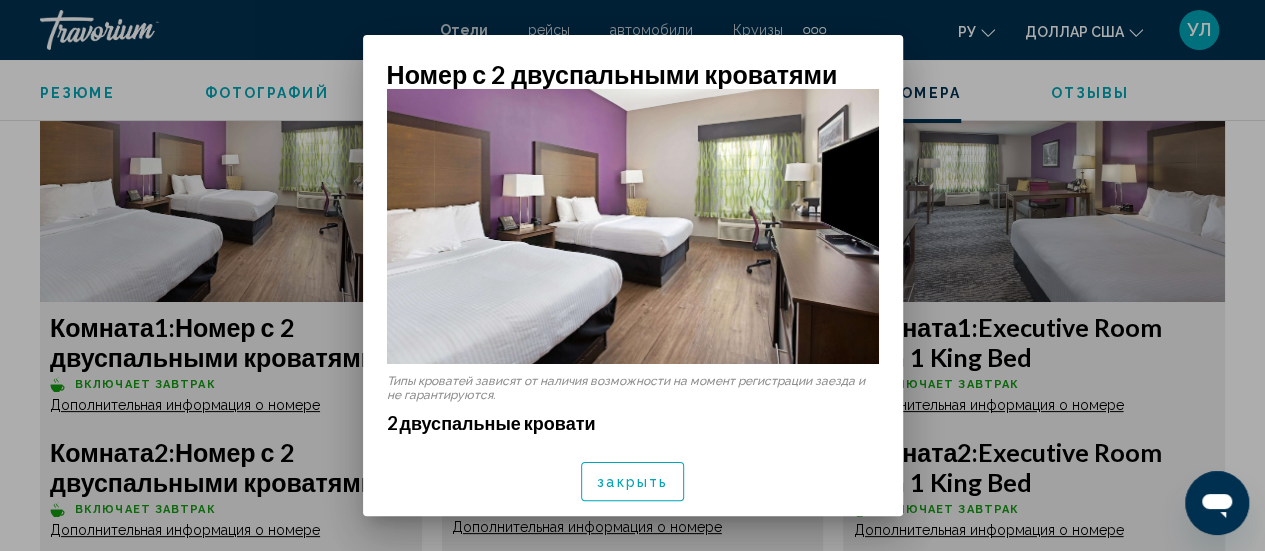 scroll, scrollTop: 28, scrollLeft: 0, axis: vertical 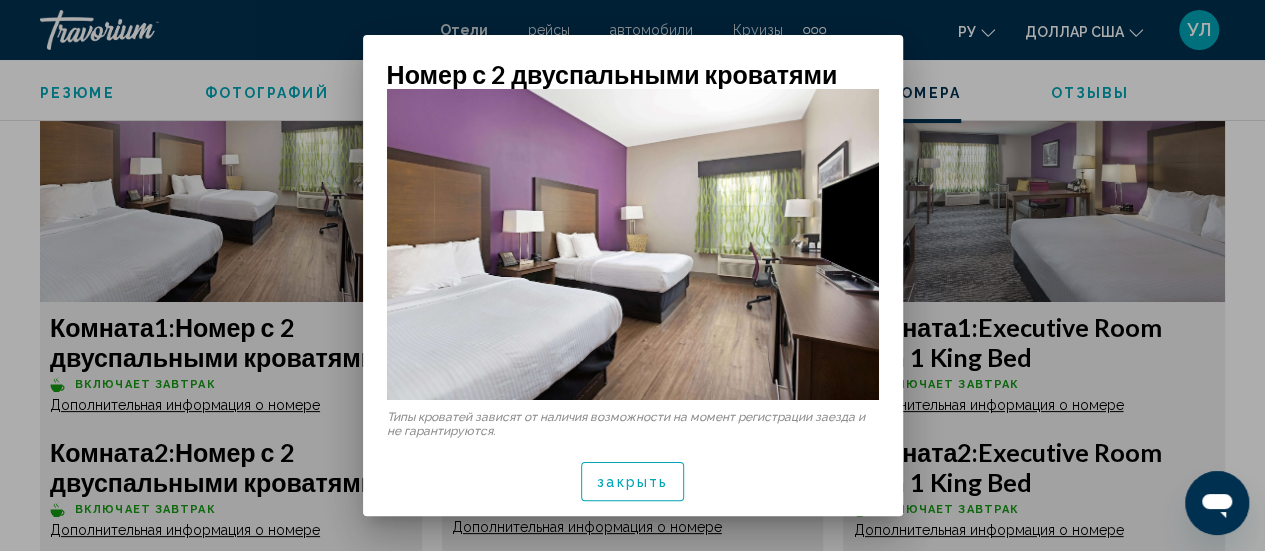 drag, startPoint x: 902, startPoint y: 219, endPoint x: 961, endPoint y: 229, distance: 59.841457 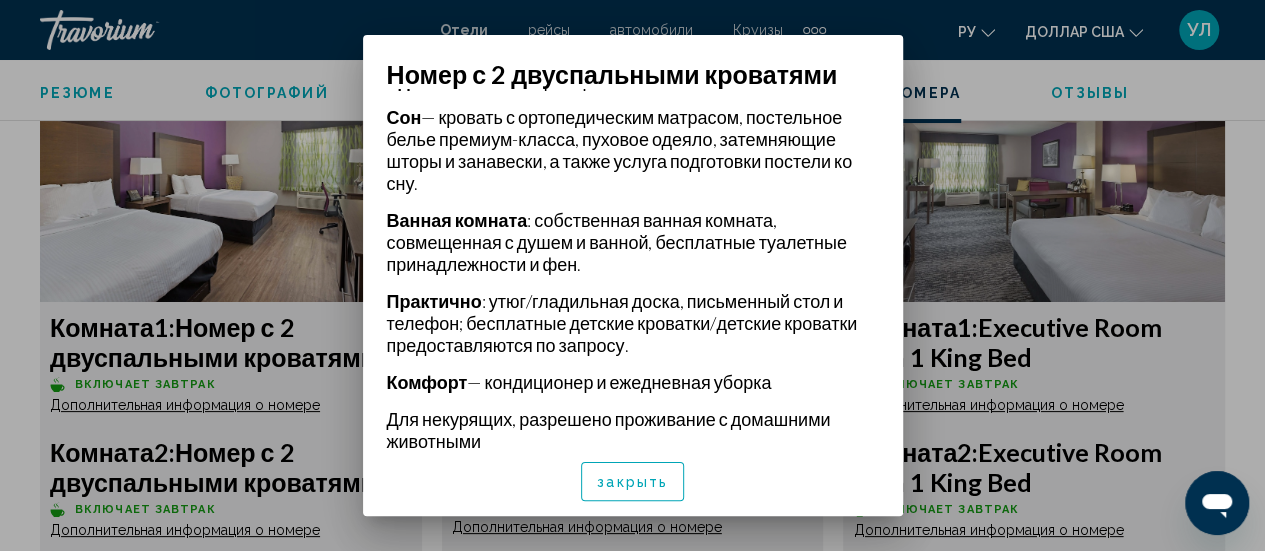 scroll, scrollTop: 570, scrollLeft: 0, axis: vertical 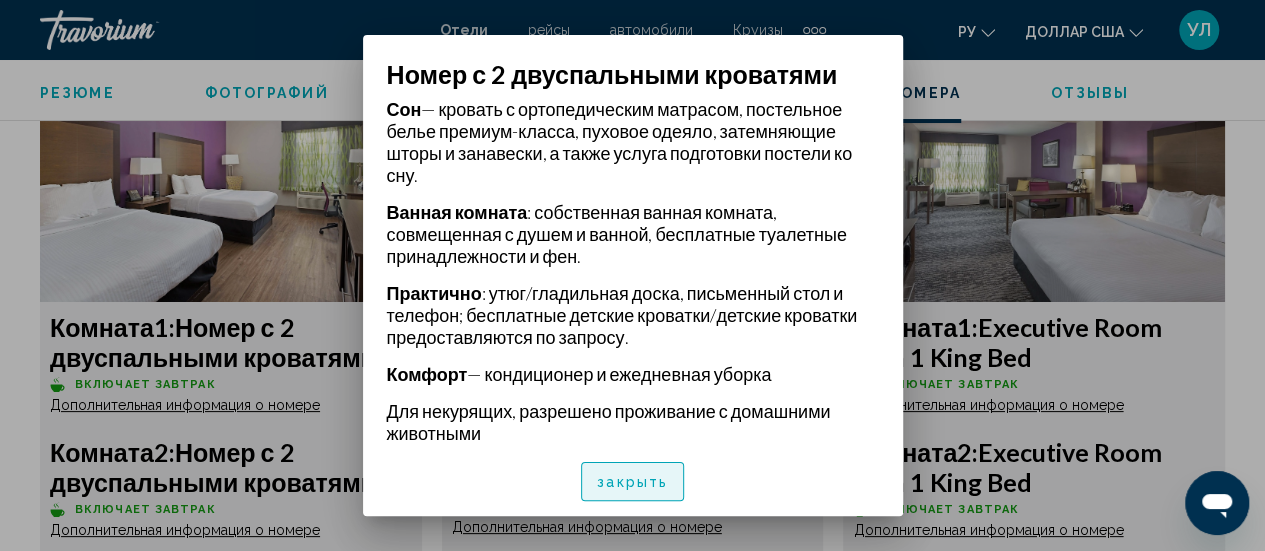 click on "закрыть" at bounding box center (632, 483) 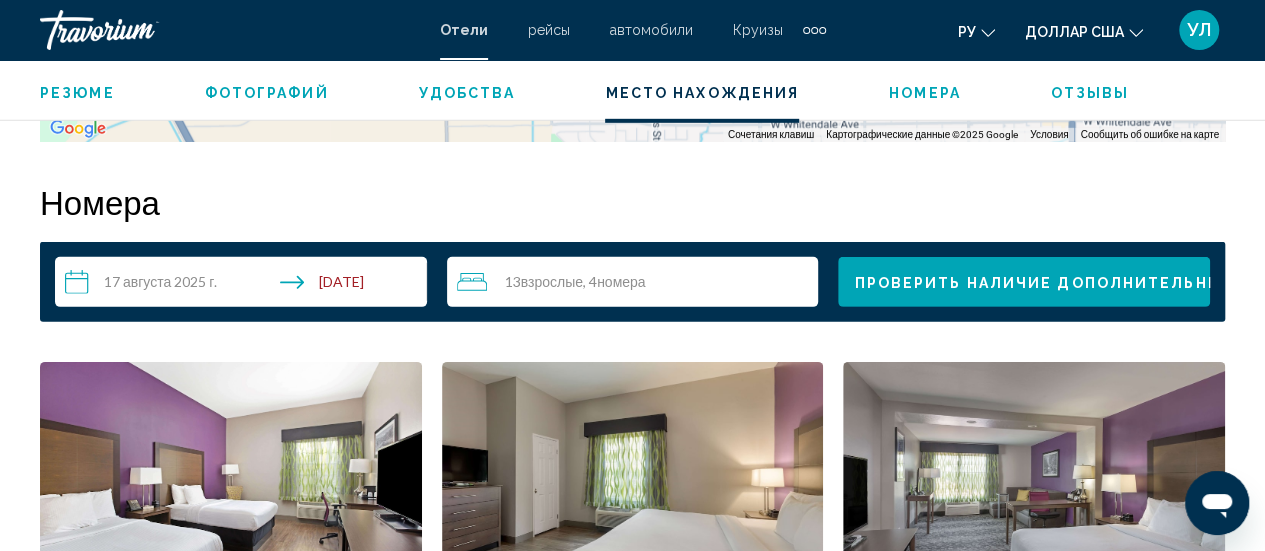 scroll, scrollTop: 2984, scrollLeft: 0, axis: vertical 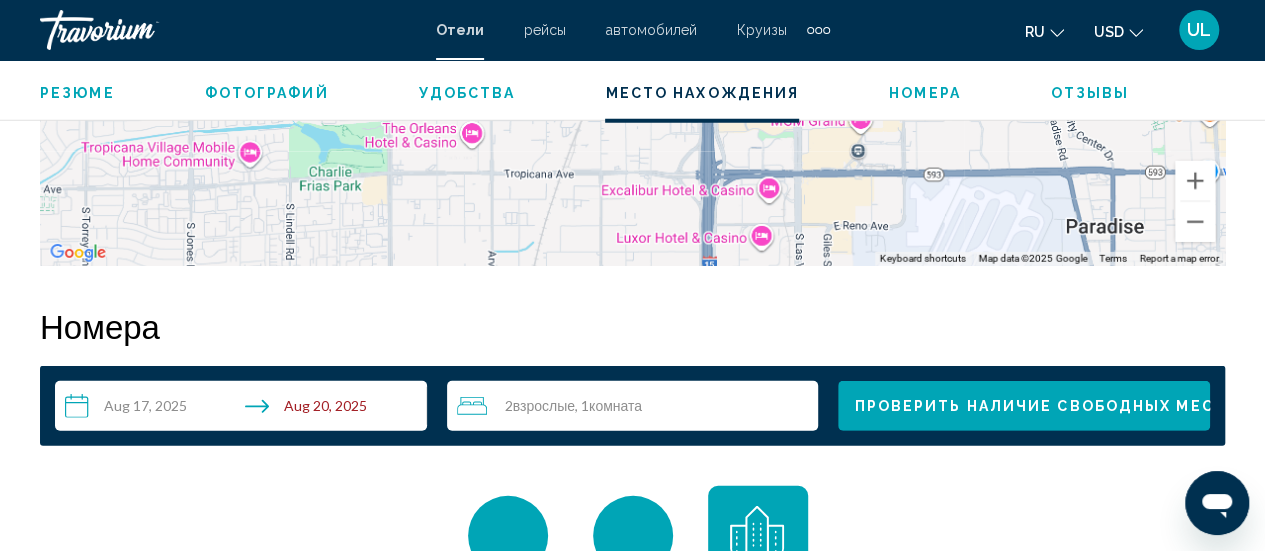 click on "2  Взрослый Взрослые , 1  Комната номера" at bounding box center [638, 406] 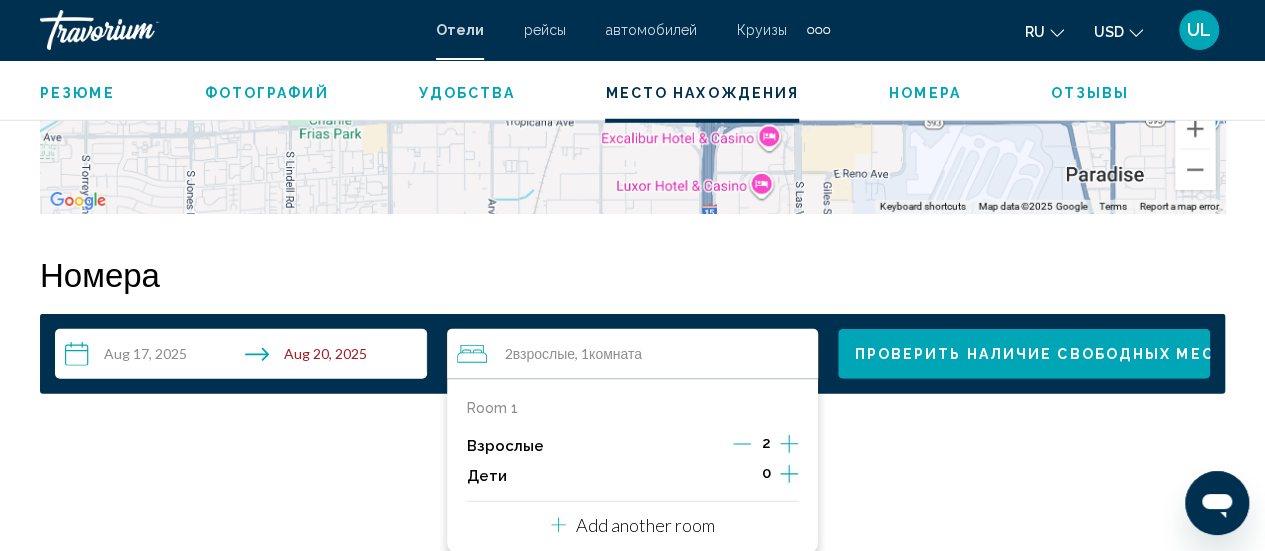 scroll, scrollTop: 2767, scrollLeft: 0, axis: vertical 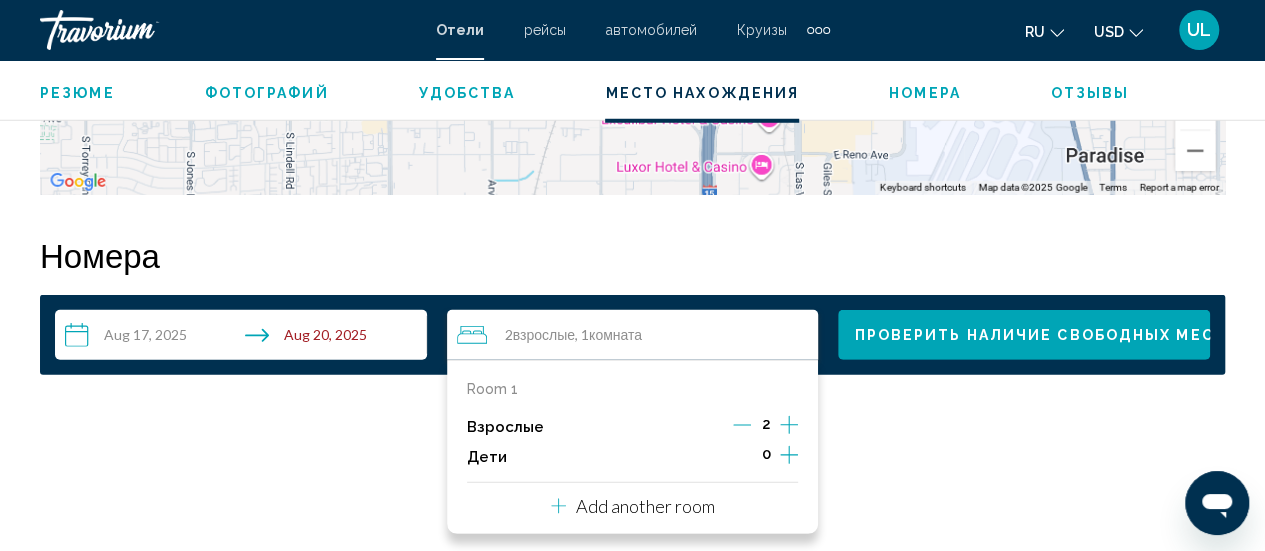 click 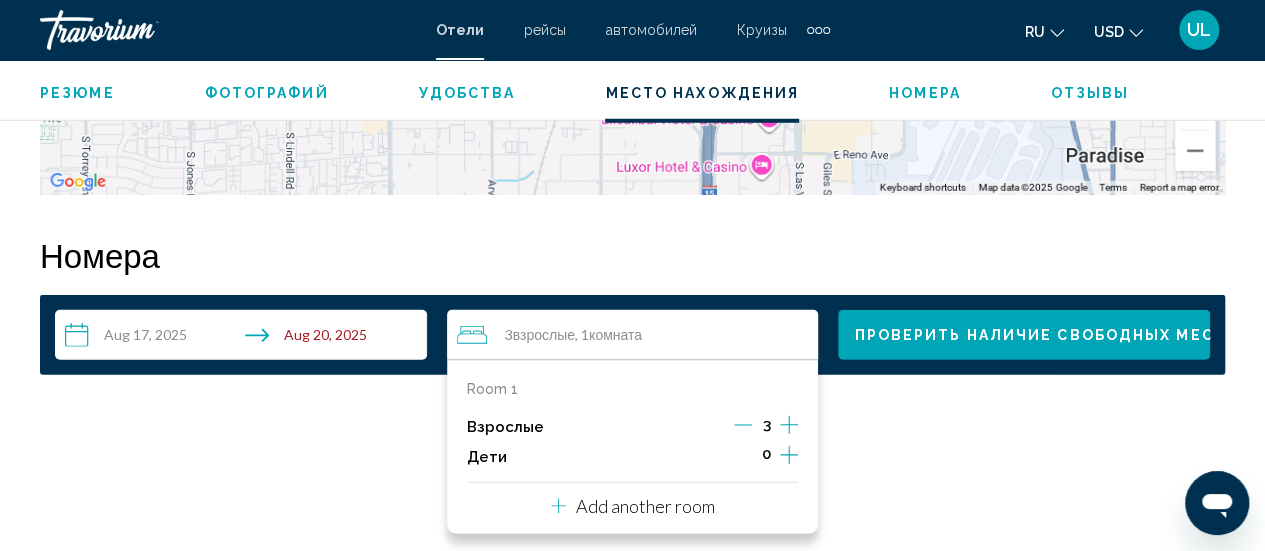 click 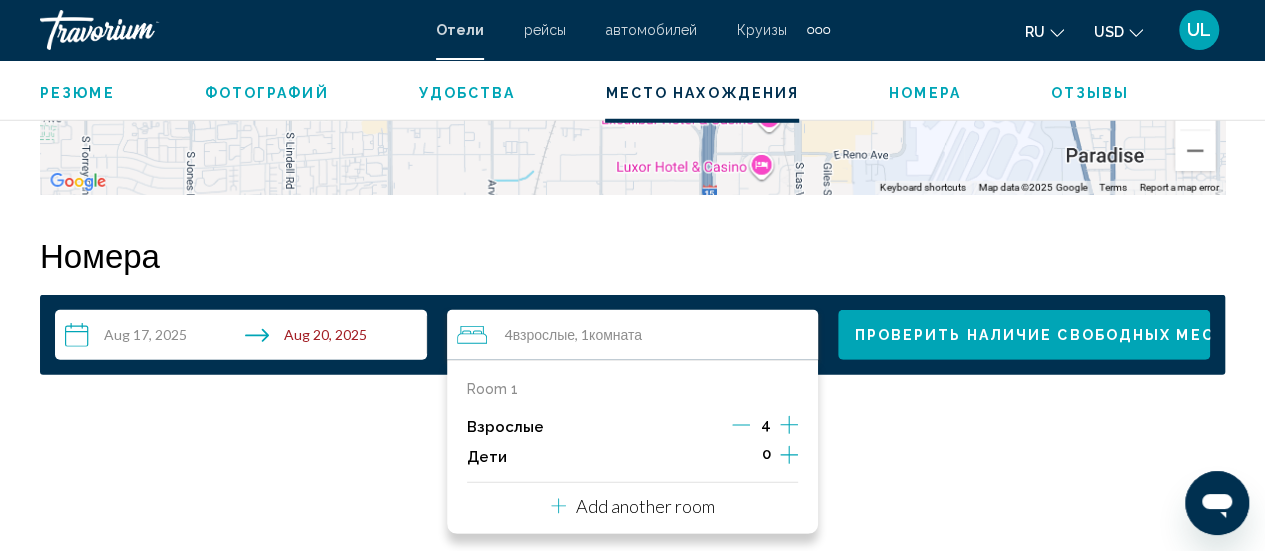 click 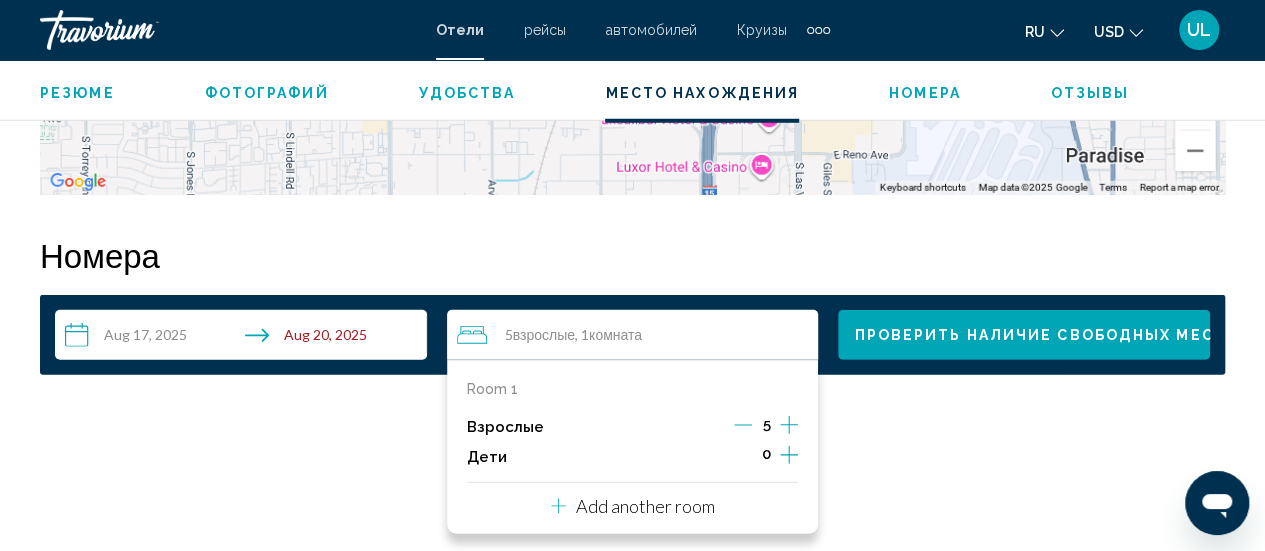 click 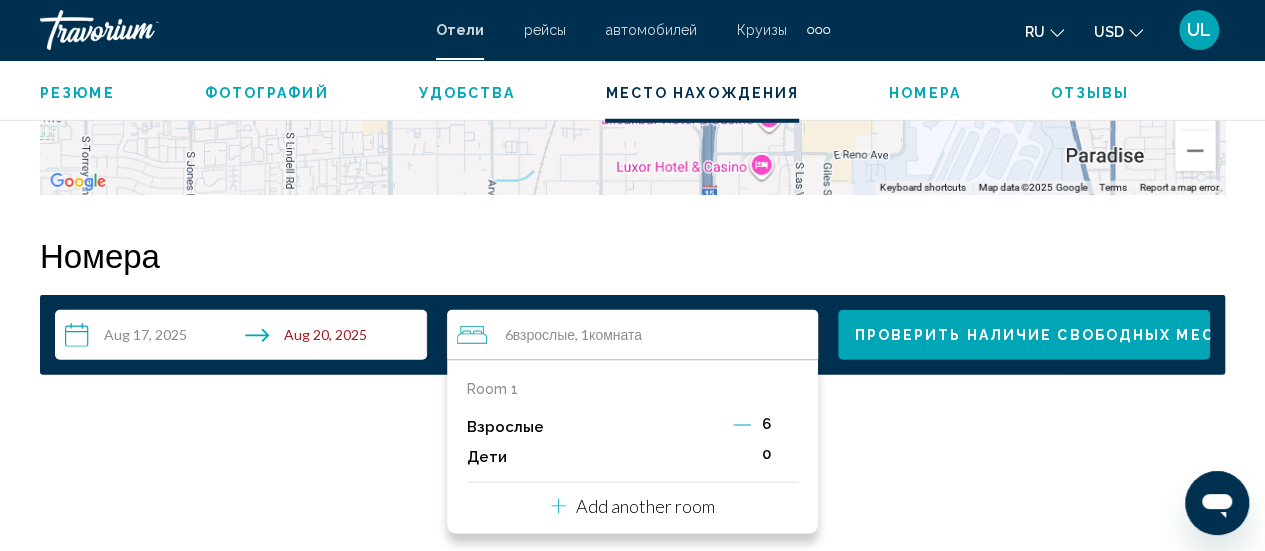 click on "Взрослые" at bounding box center (505, 427) 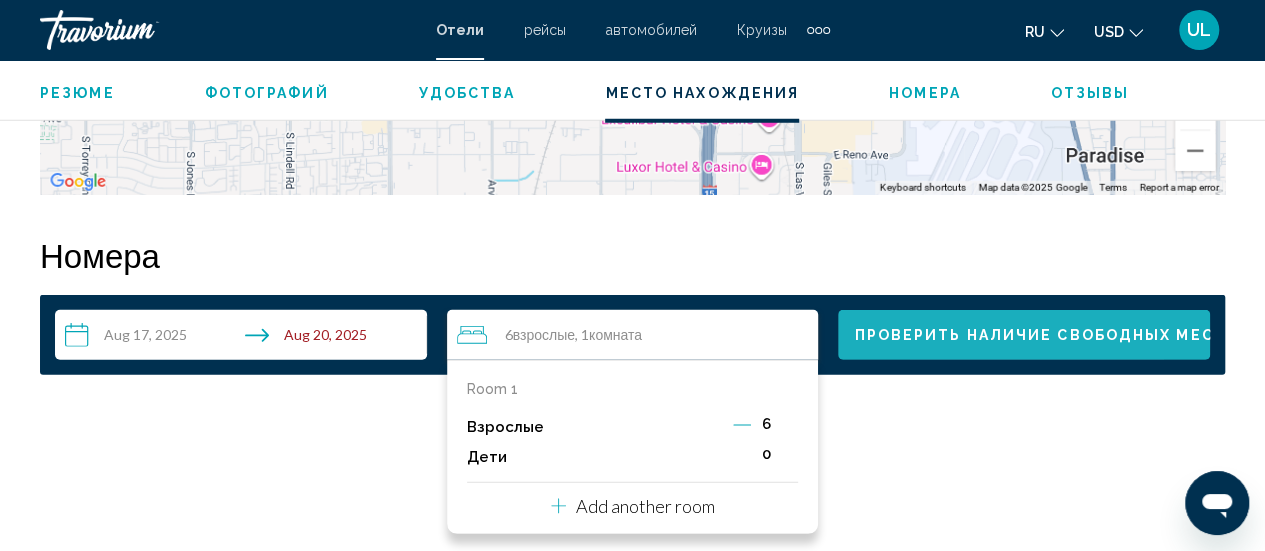 click on "Проверить наличие свободных мест" at bounding box center (1039, 336) 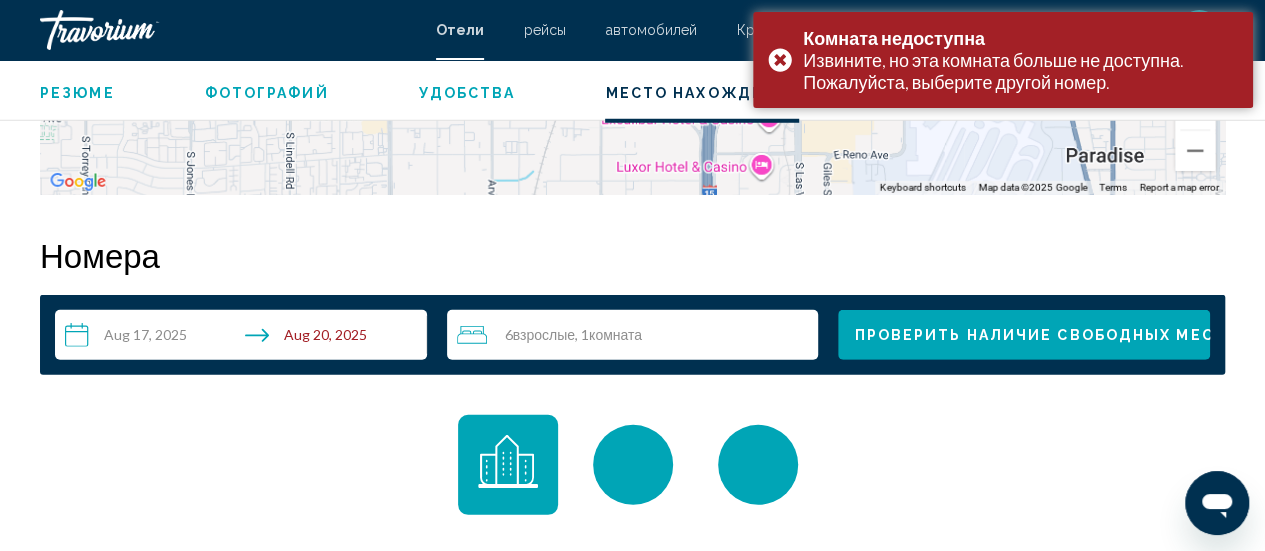 click on "6  Взрослый Взрослые , 1  Комната номера" at bounding box center (638, 335) 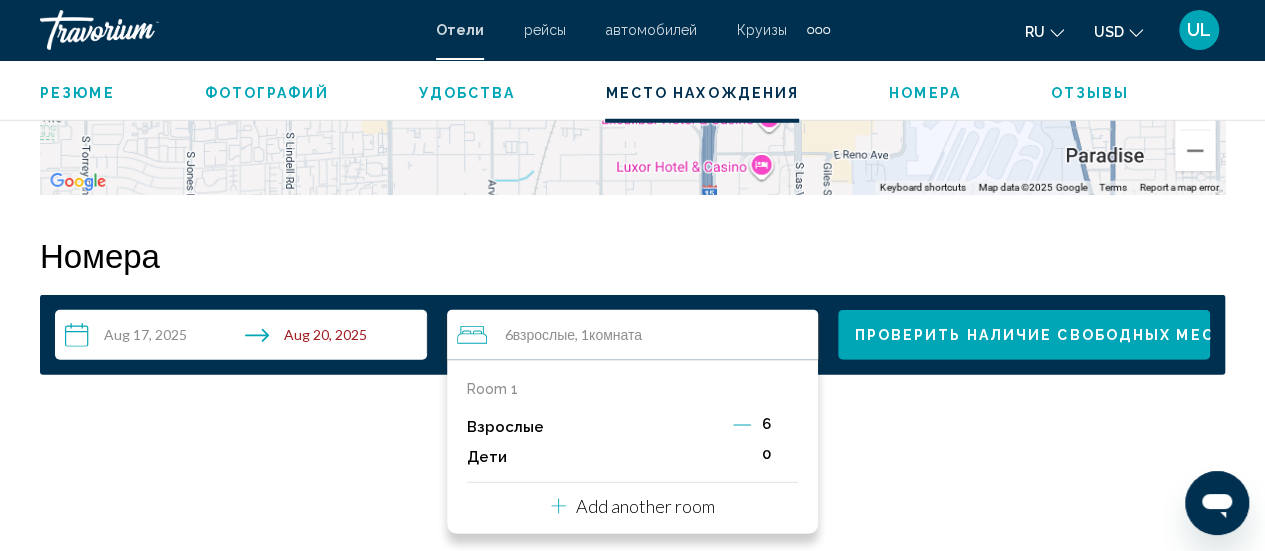 click 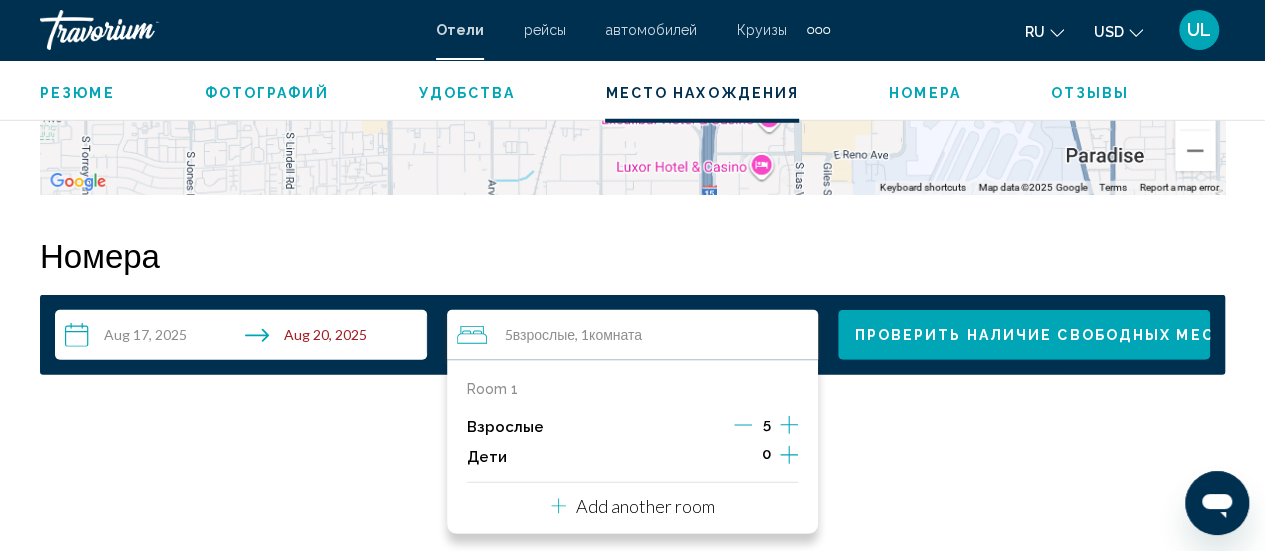 click 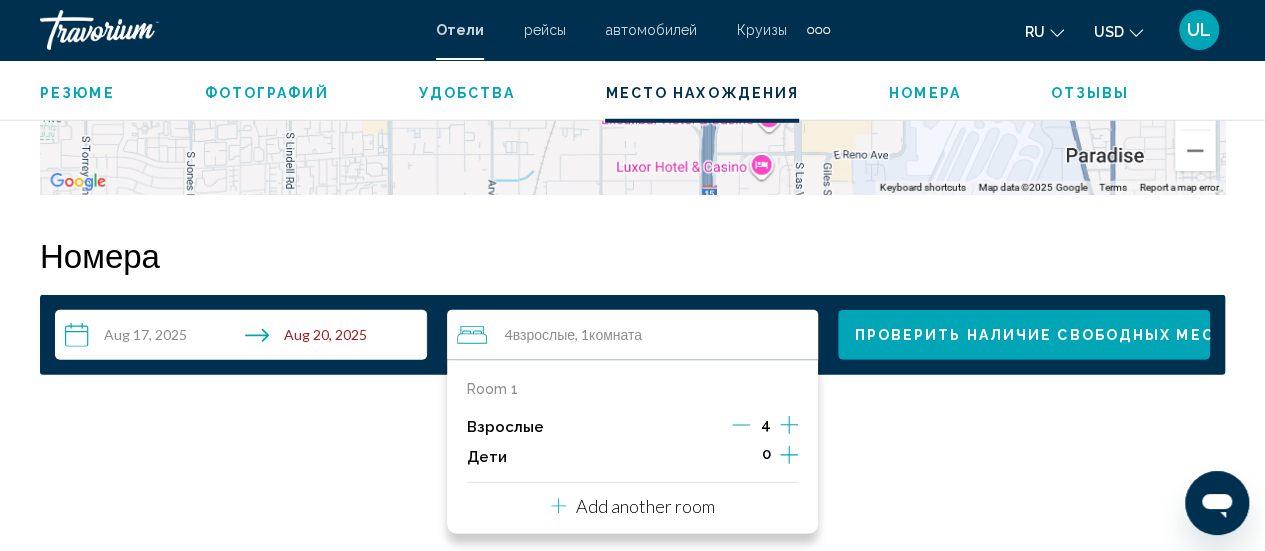 click on "Add another room" at bounding box center (645, 506) 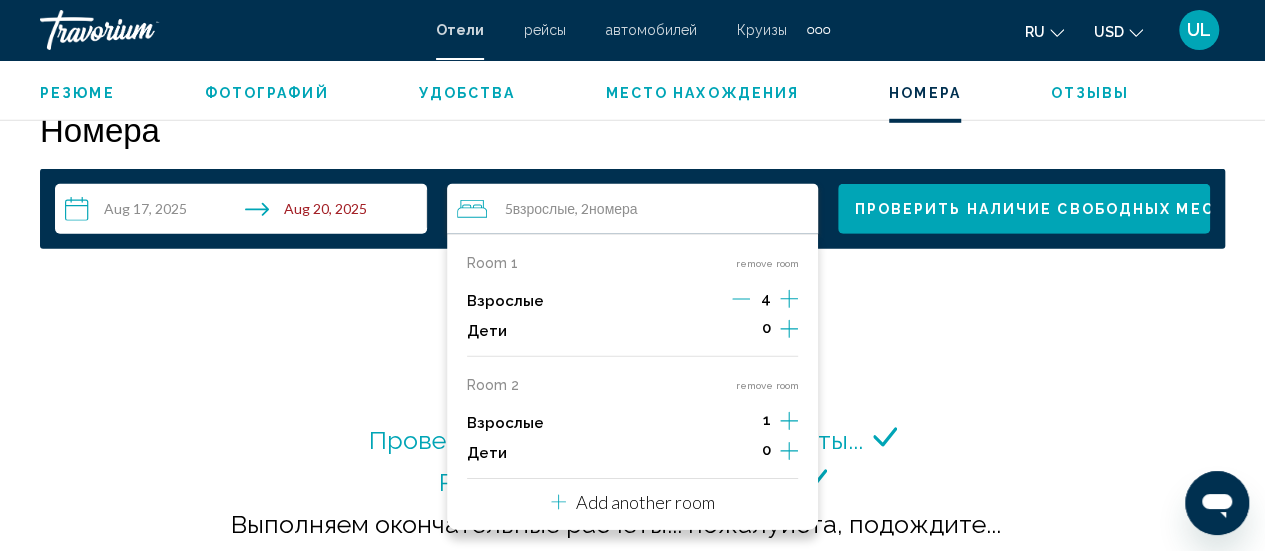 scroll, scrollTop: 2899, scrollLeft: 0, axis: vertical 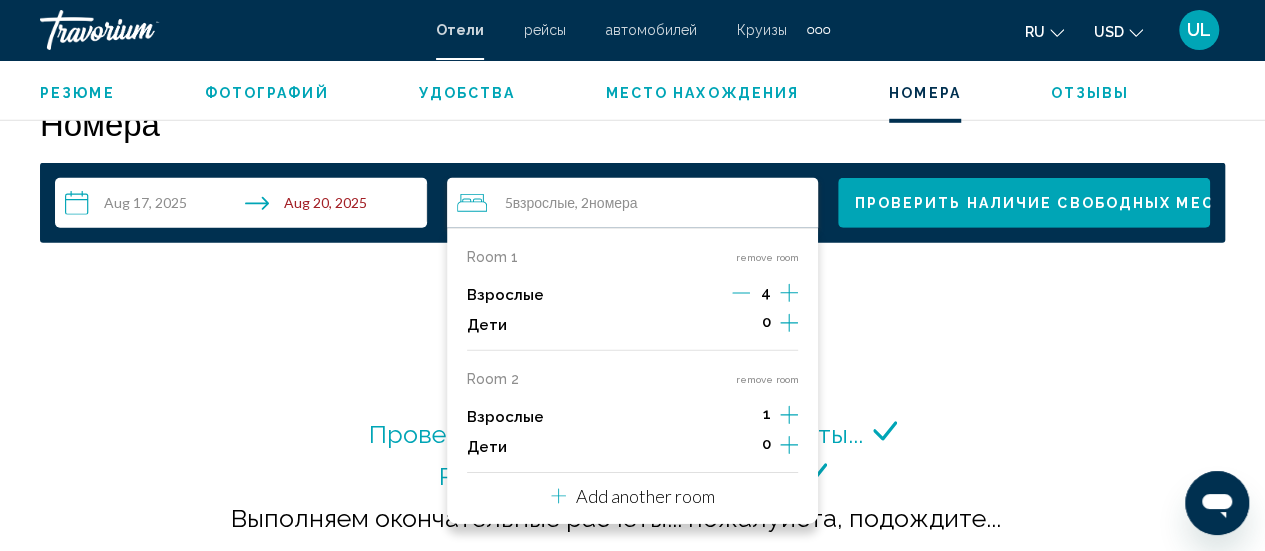 click 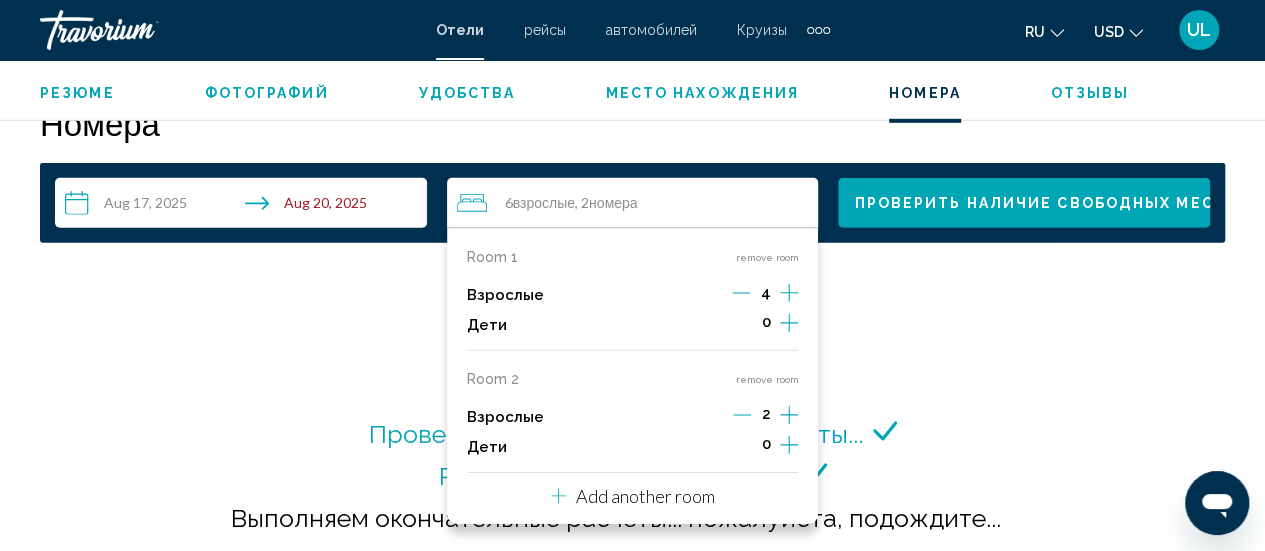 click 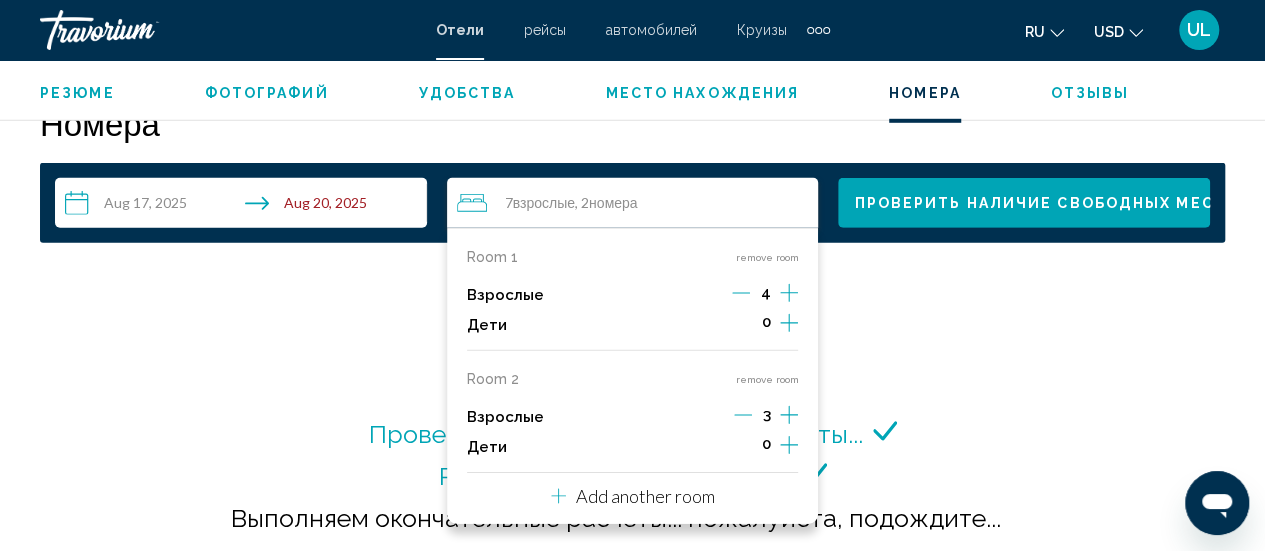 click 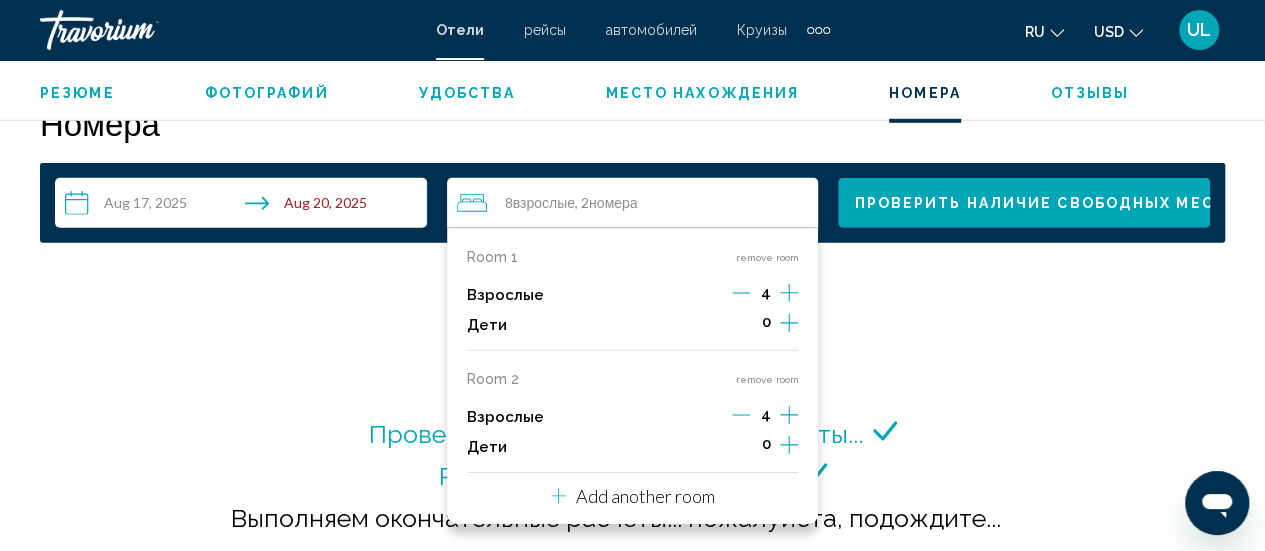 click on "Add another room" at bounding box center (645, 496) 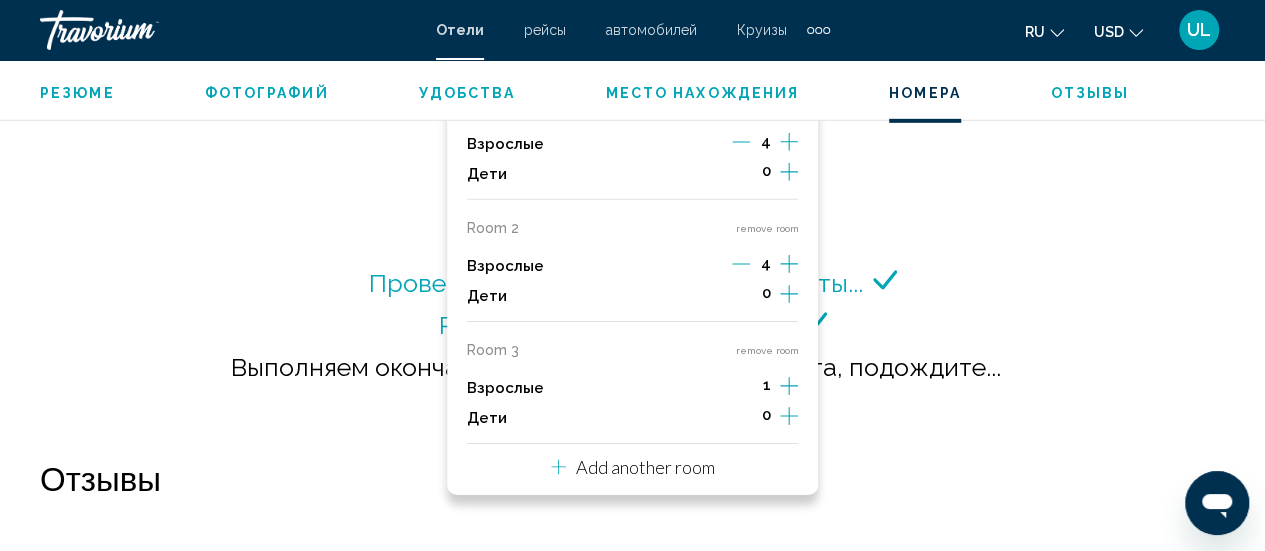 scroll, scrollTop: 3056, scrollLeft: 0, axis: vertical 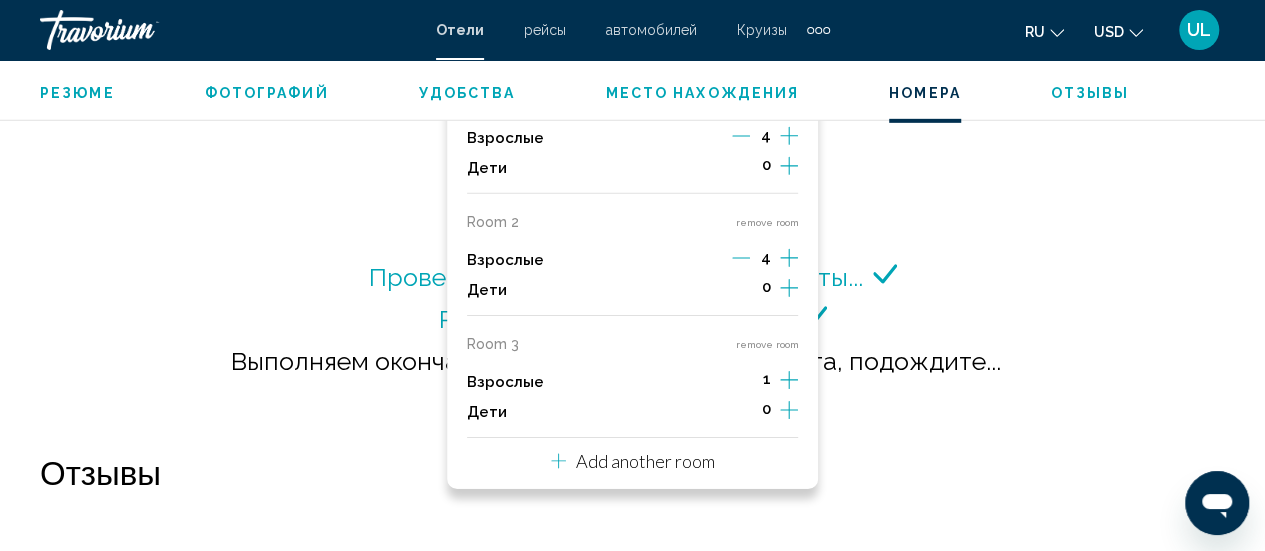 click 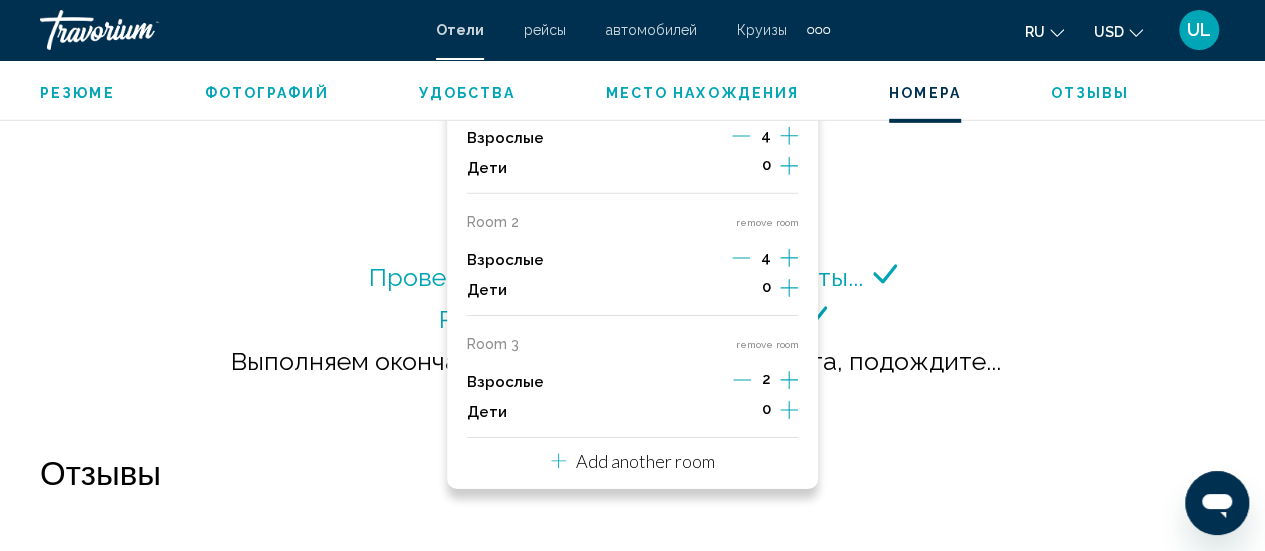 click 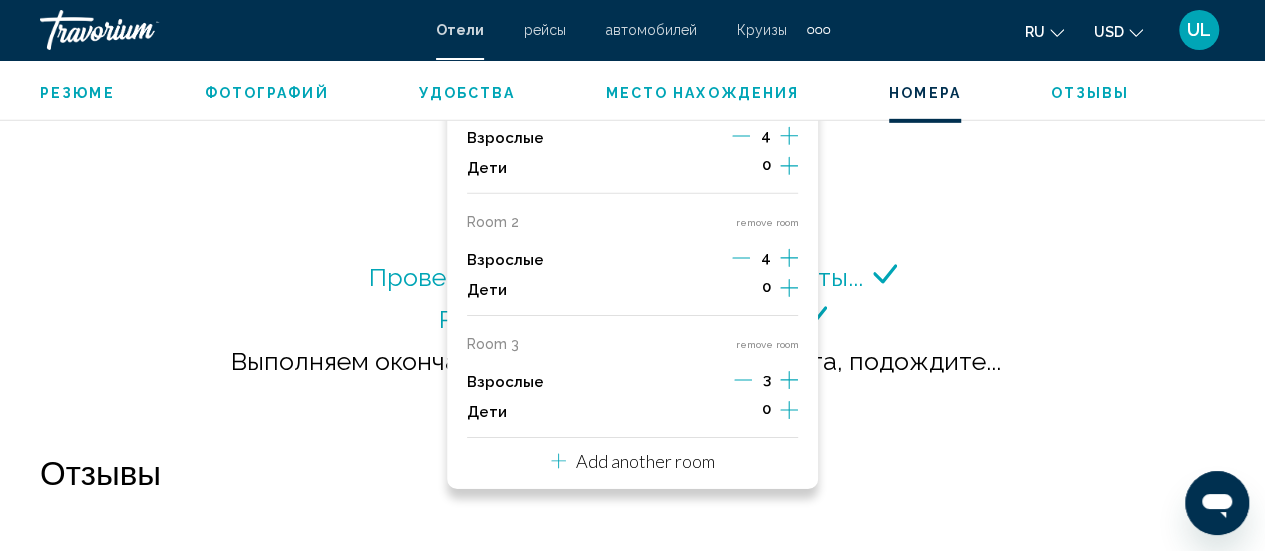 click 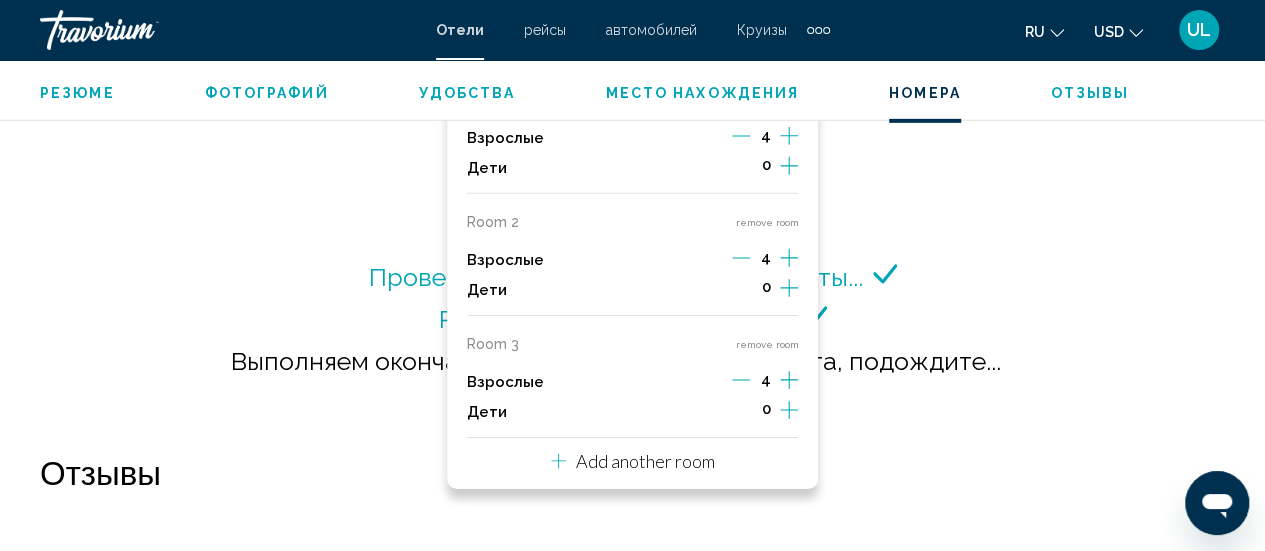 click on "Проверяем наличие мест на ваши даты...
Расчет стоимости членства..." at bounding box center [632, 269] 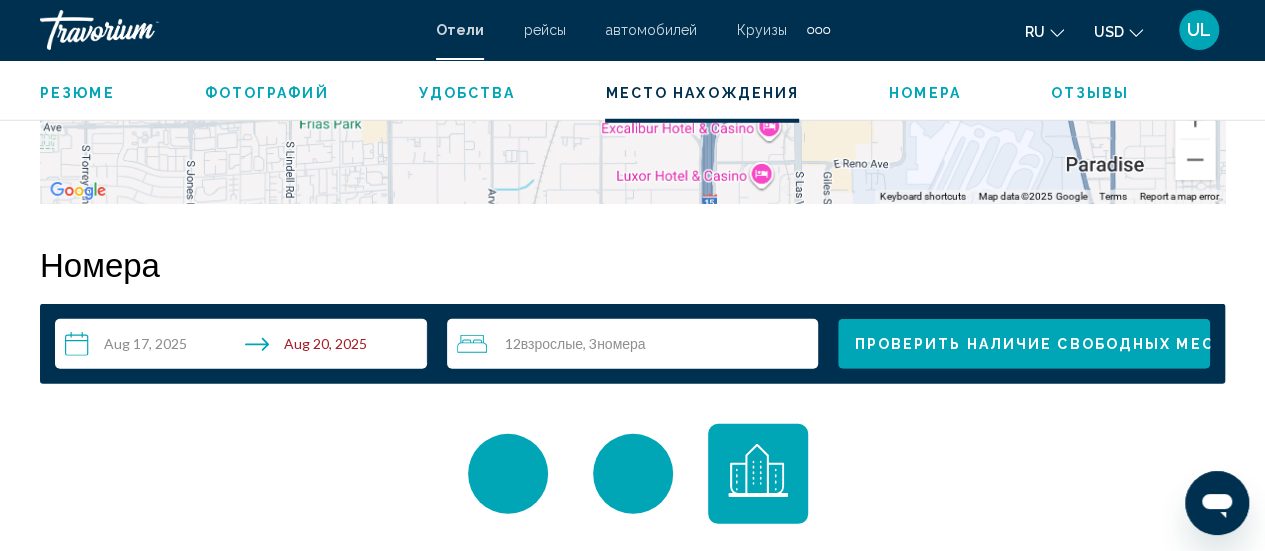 scroll, scrollTop: 2776, scrollLeft: 0, axis: vertical 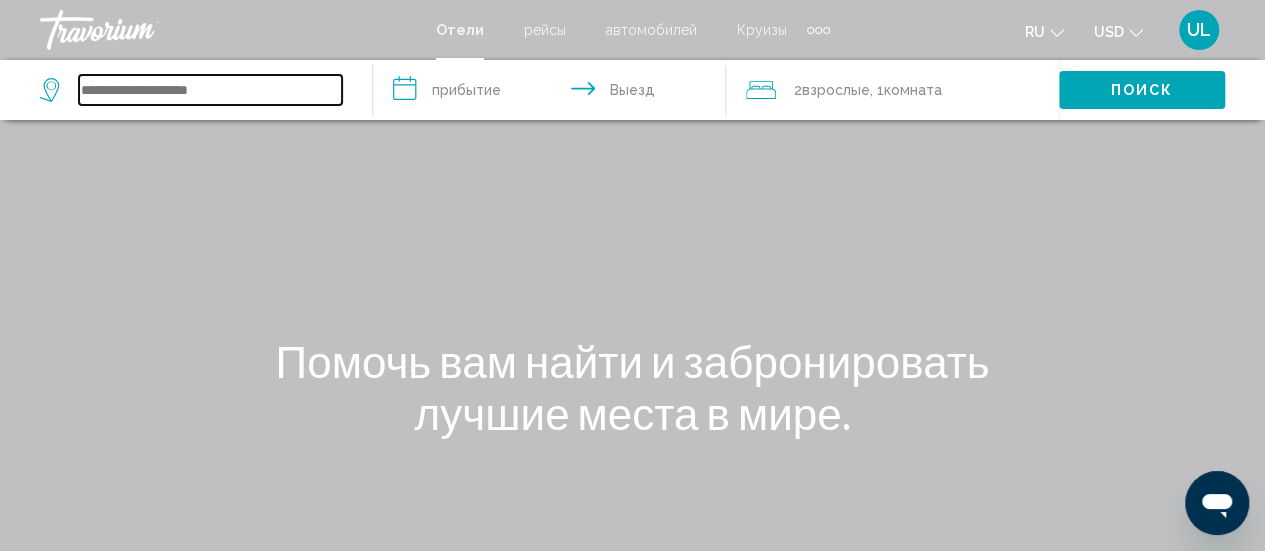 click at bounding box center (210, 90) 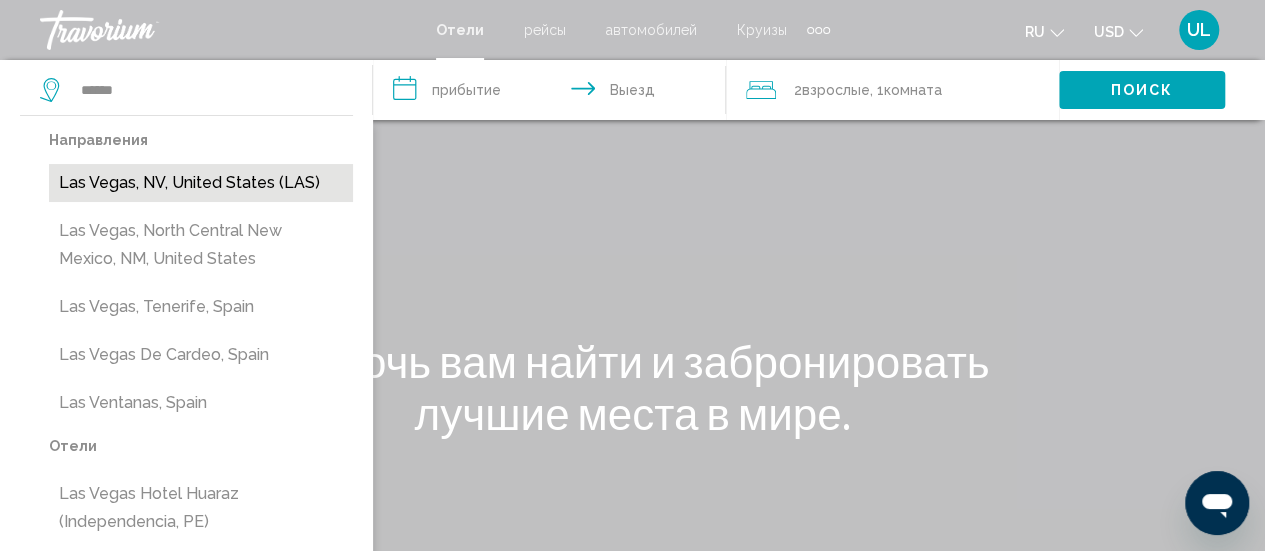 click on "Las Vegas, NV, United States (LAS)" at bounding box center [201, 183] 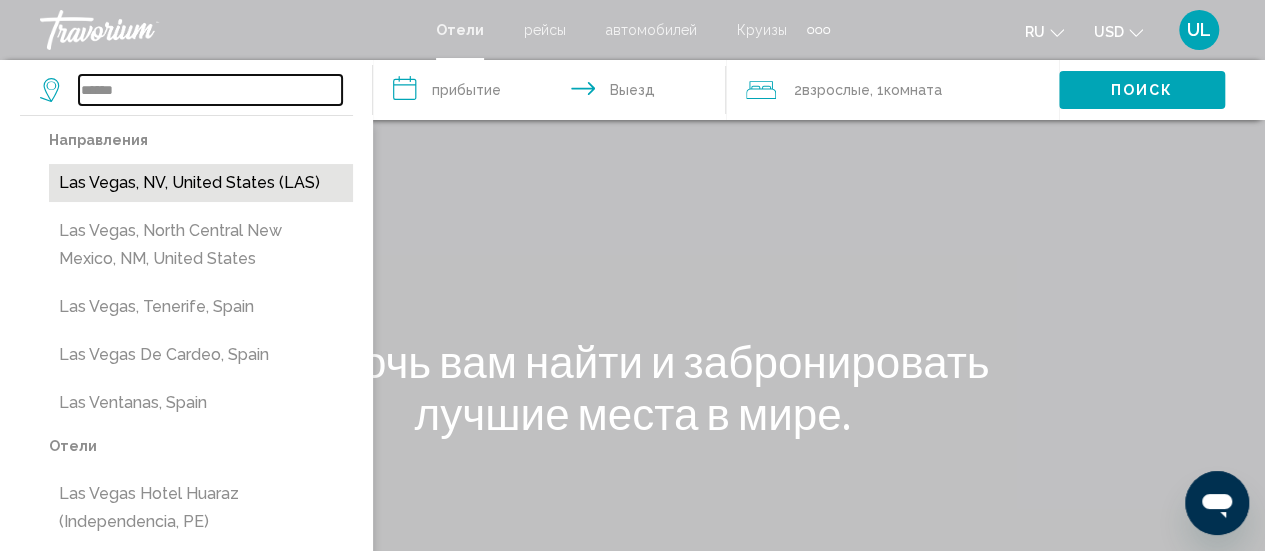 type on "**********" 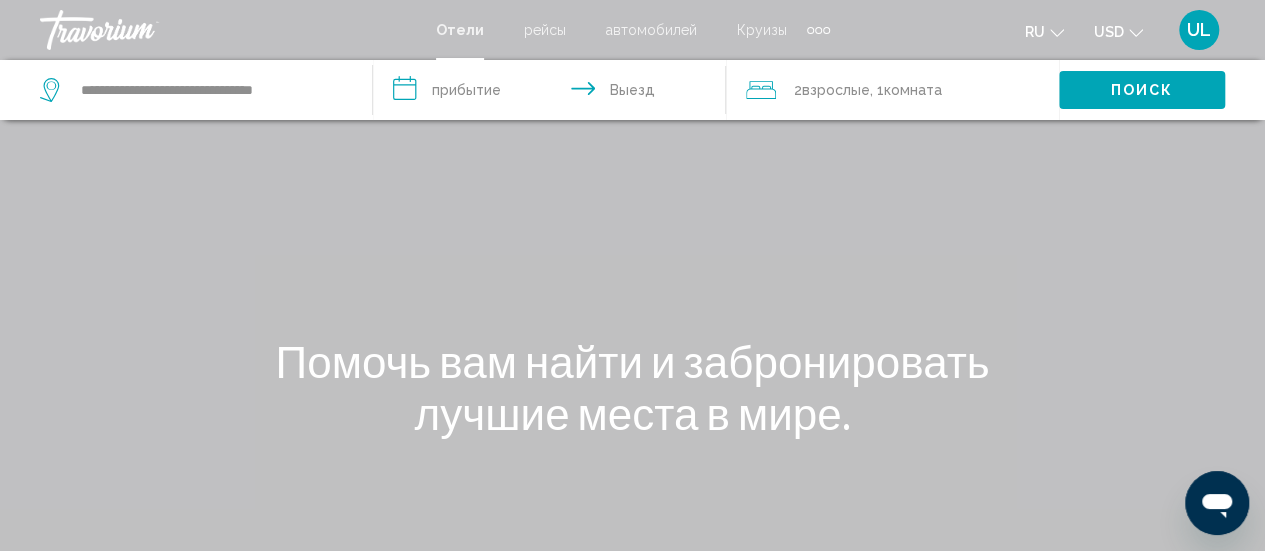 click on "**********" at bounding box center [553, 93] 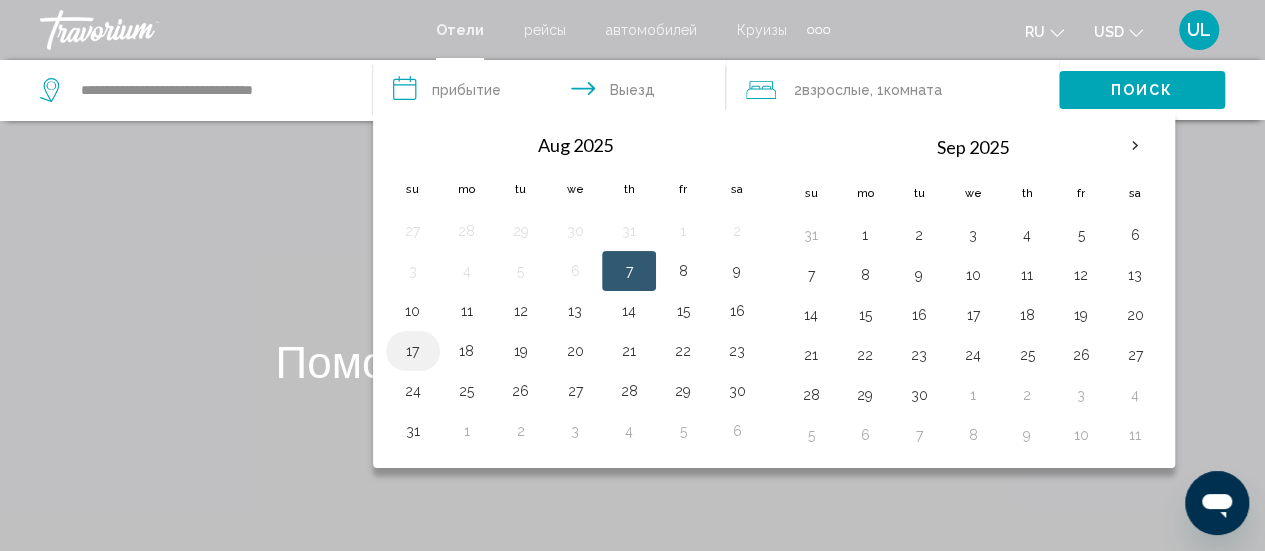 click on "17" at bounding box center (413, 351) 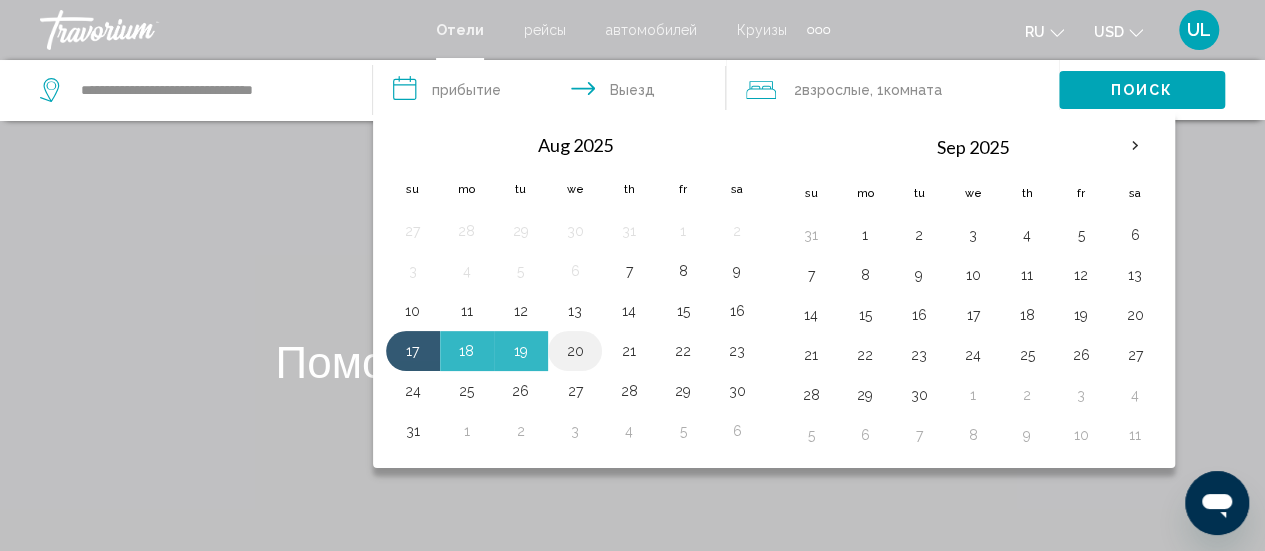 click on "20" at bounding box center [575, 351] 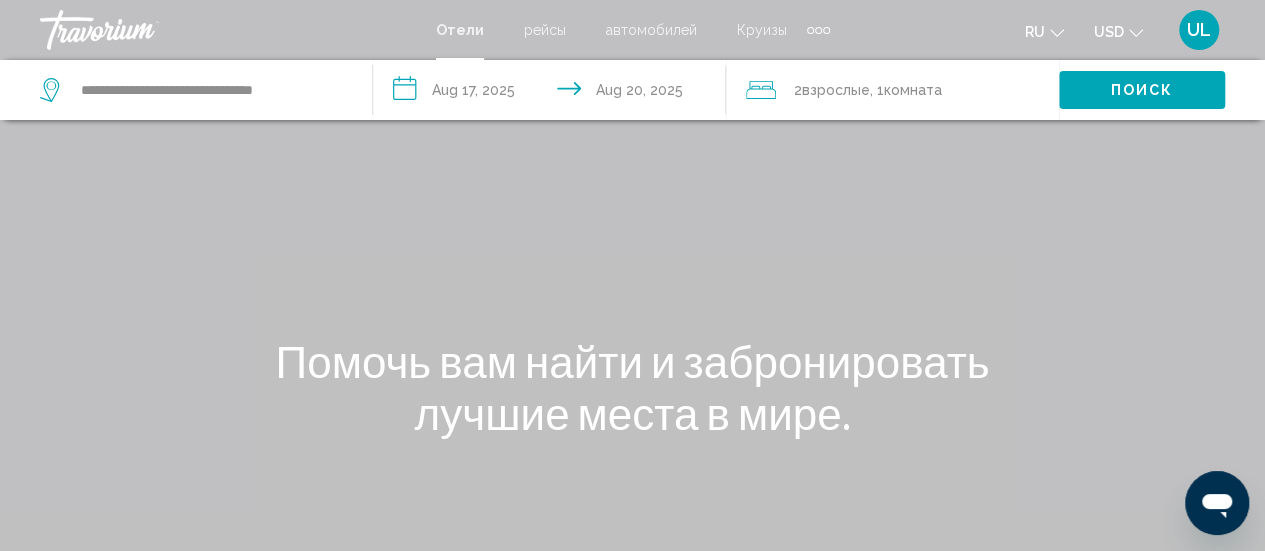 click 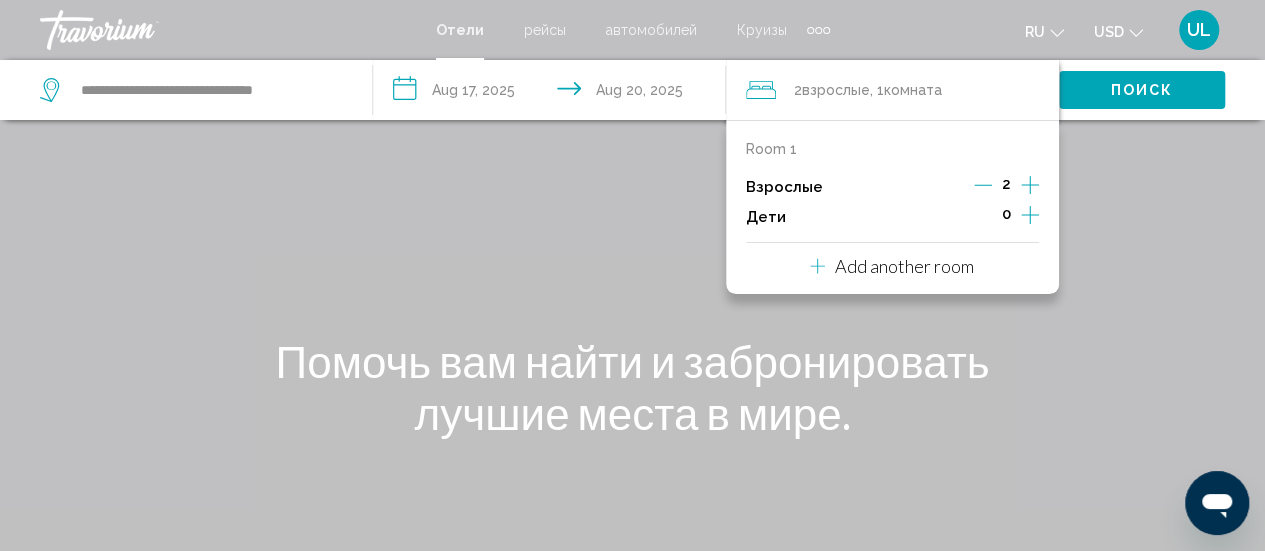 click 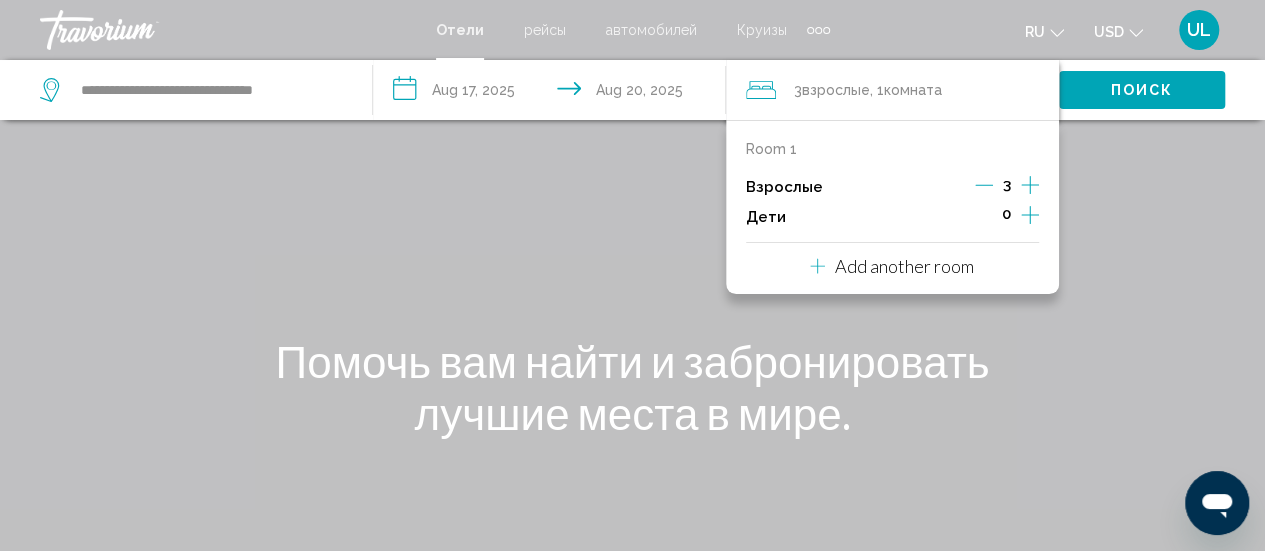click 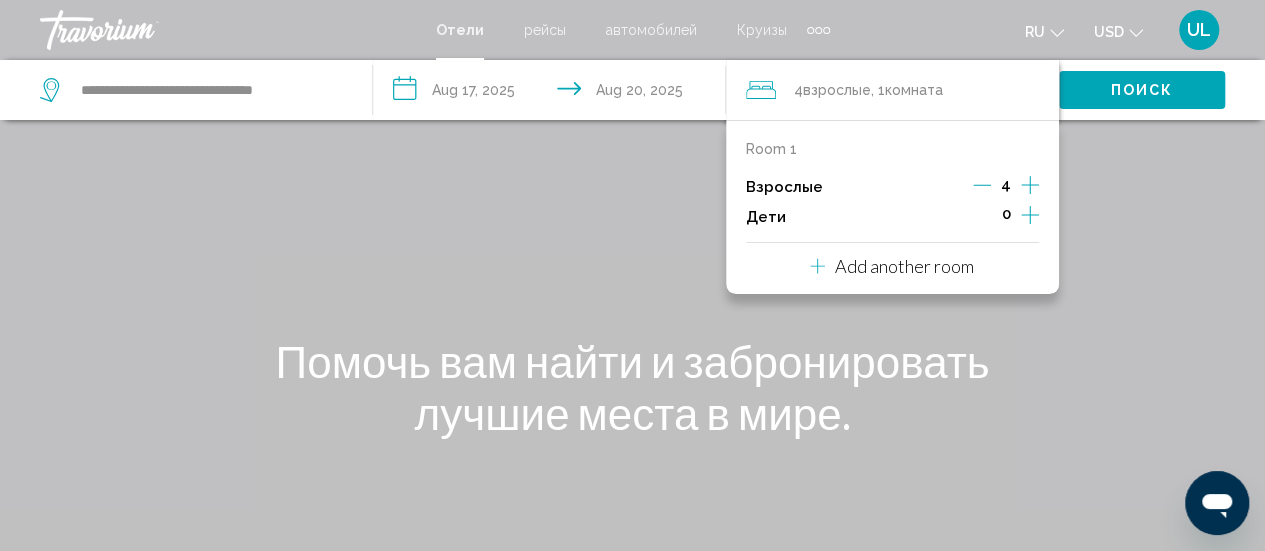 click on "Add another room" at bounding box center [892, 266] 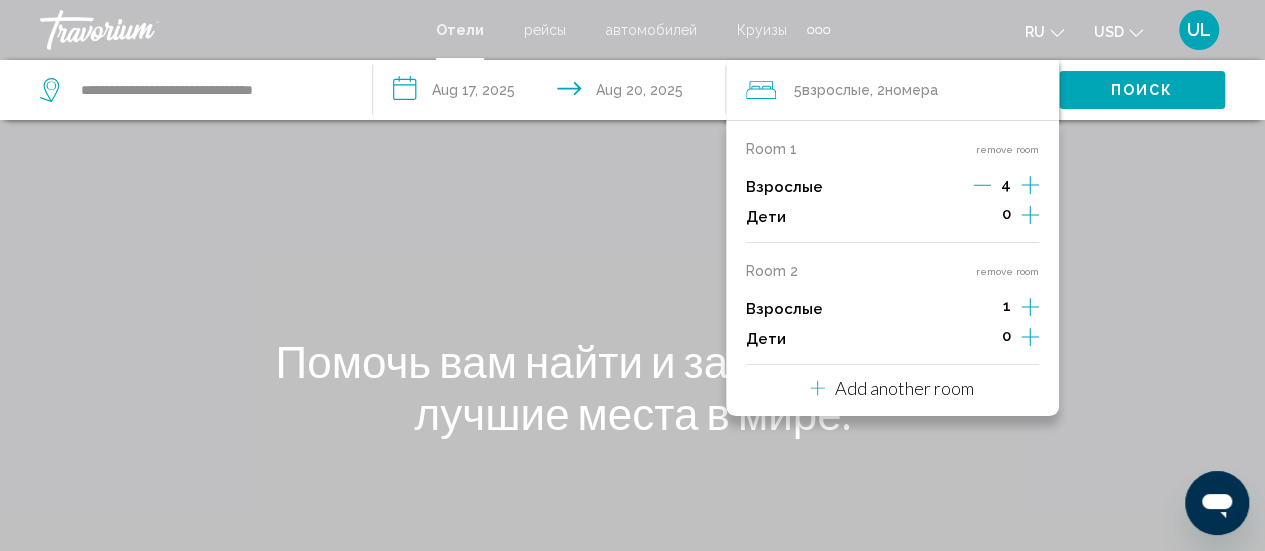 click 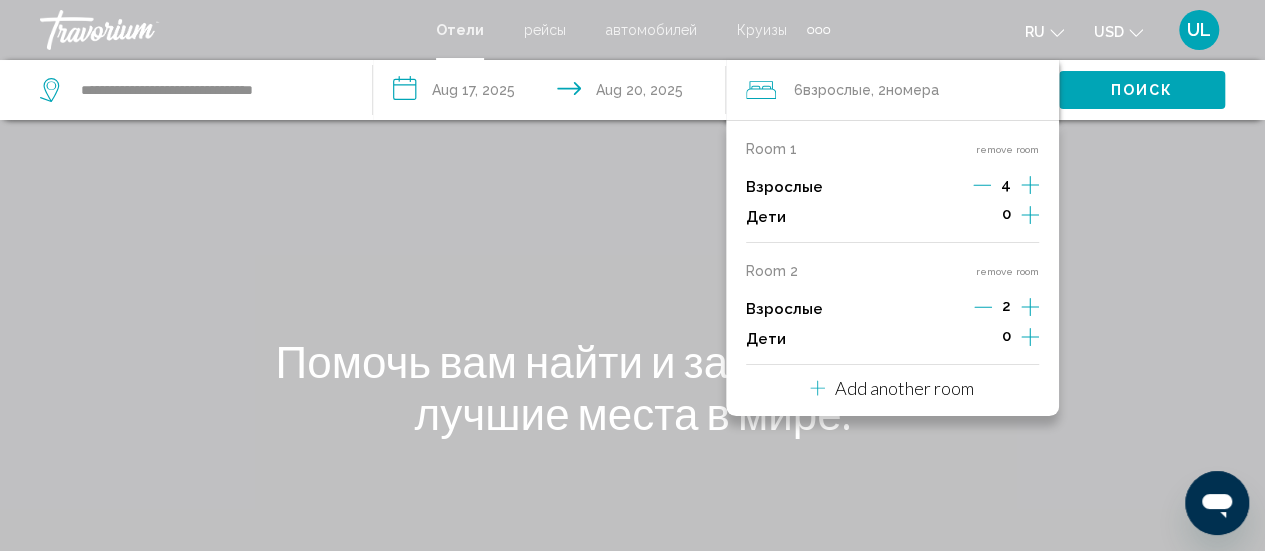 click 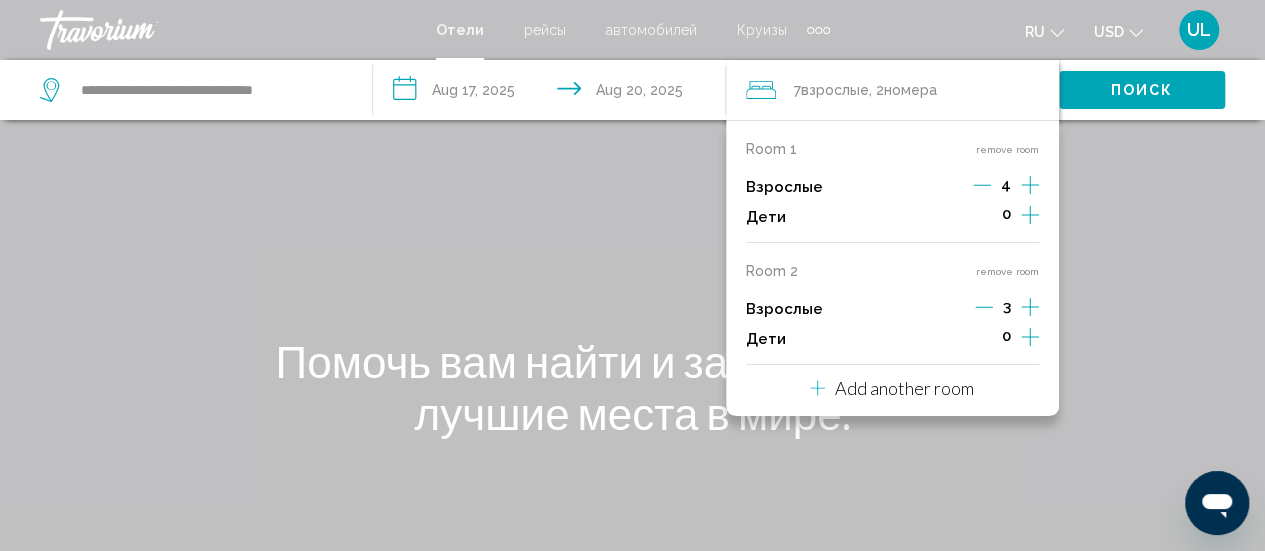 click 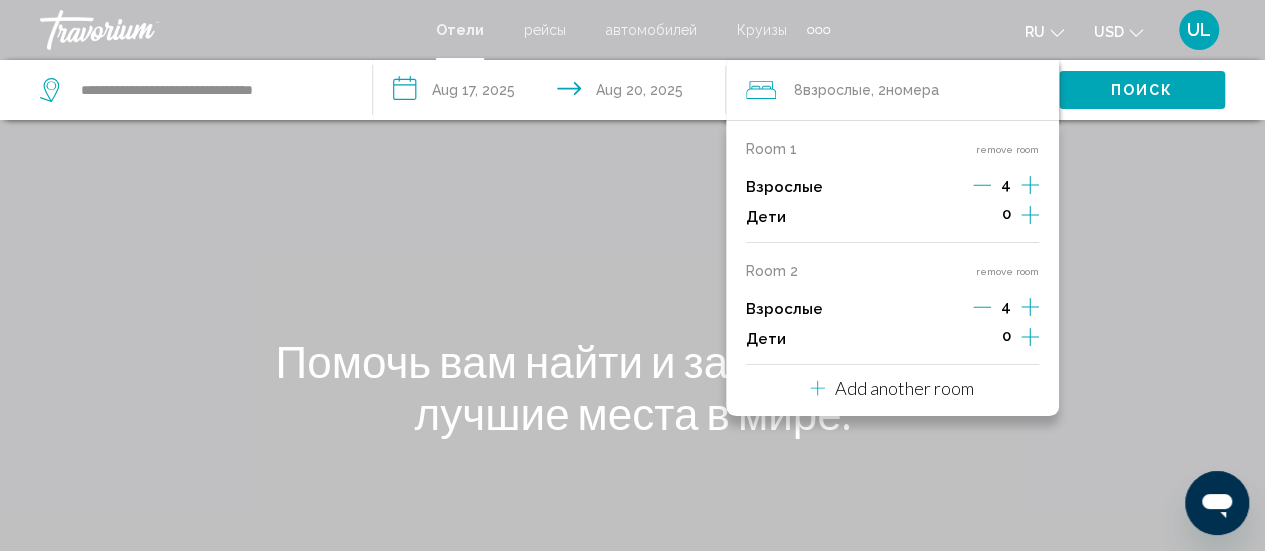 click on "Add another room" at bounding box center (904, 388) 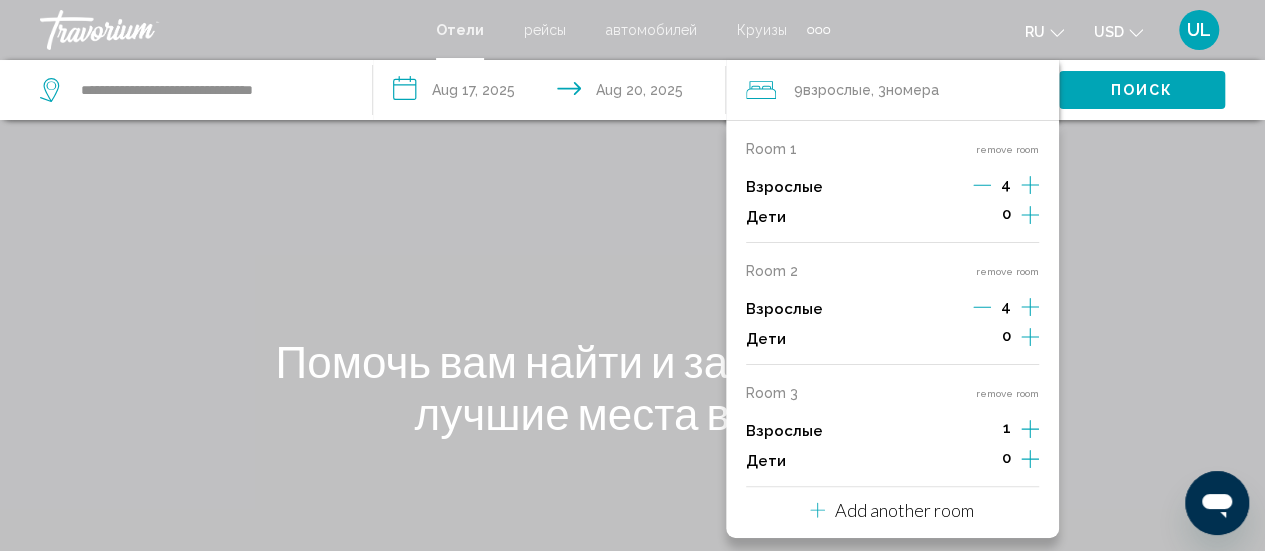 click 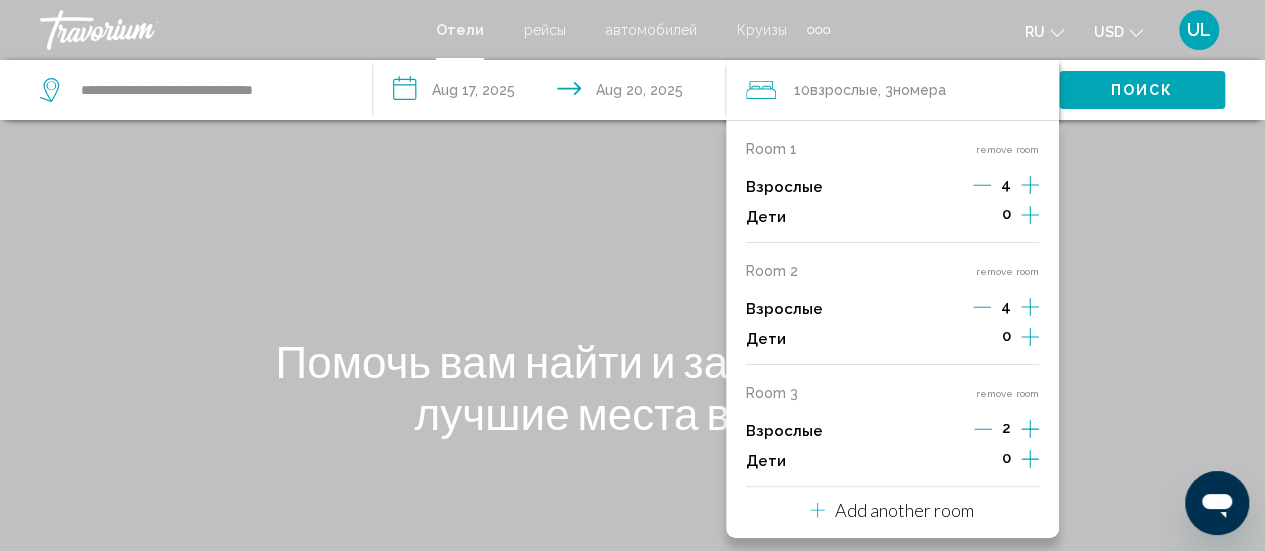 click 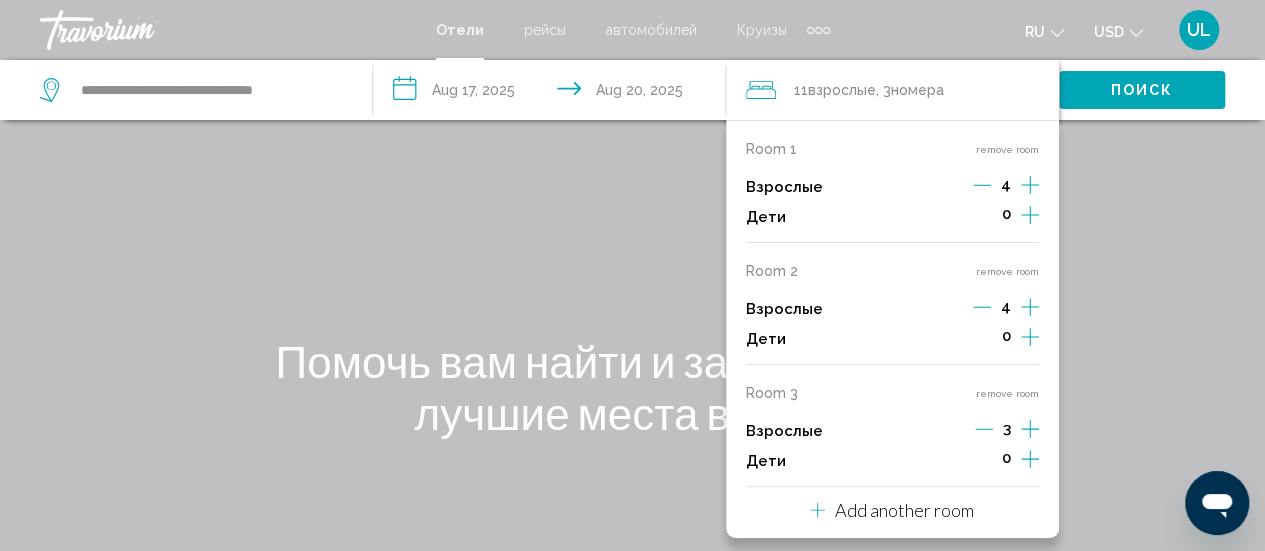 click 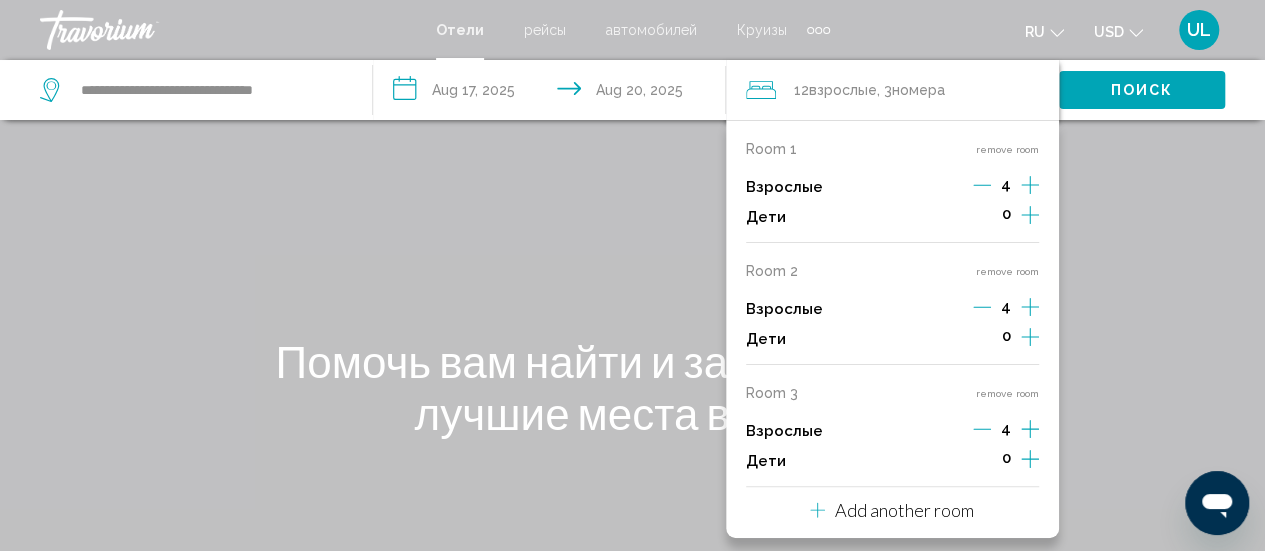 click on "Add another room" at bounding box center [904, 510] 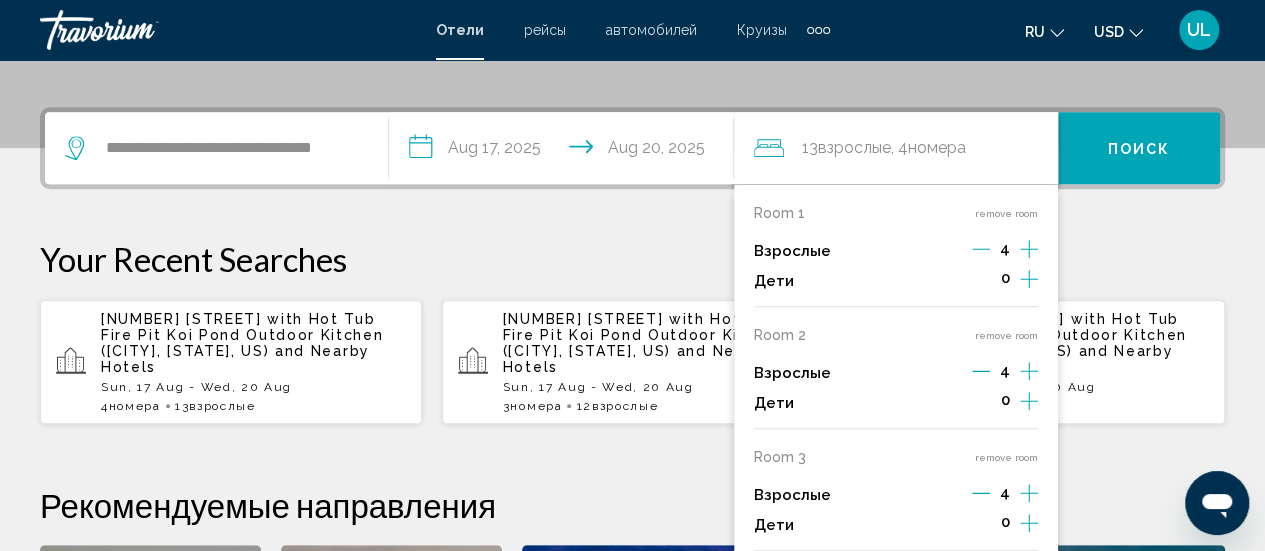 scroll, scrollTop: 456, scrollLeft: 0, axis: vertical 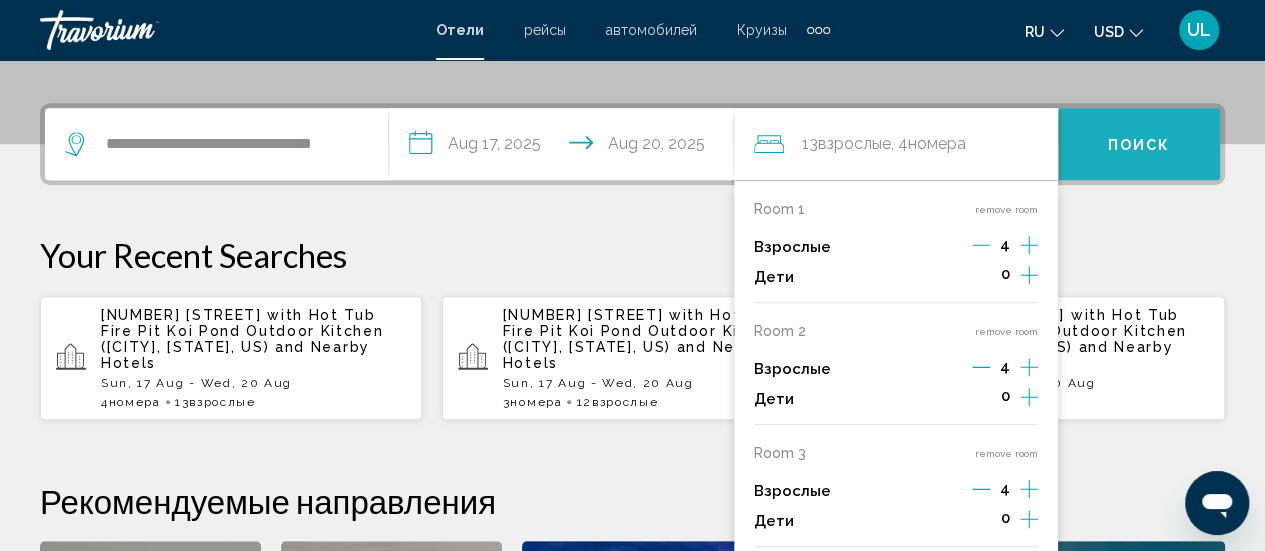 click on "Поиск" at bounding box center (1139, 145) 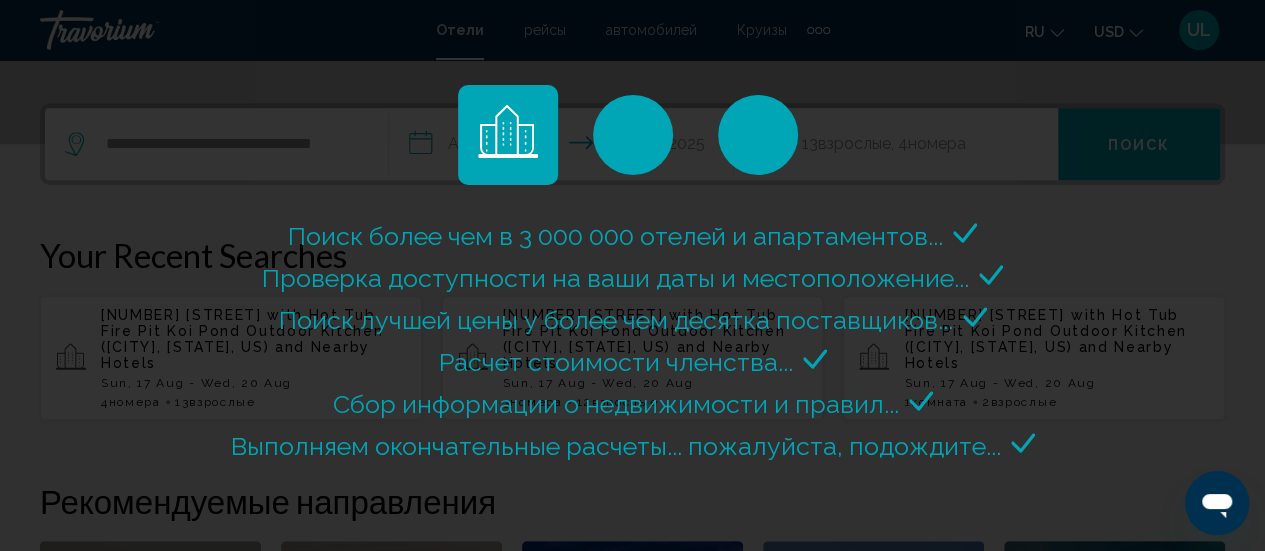 scroll, scrollTop: 0, scrollLeft: 0, axis: both 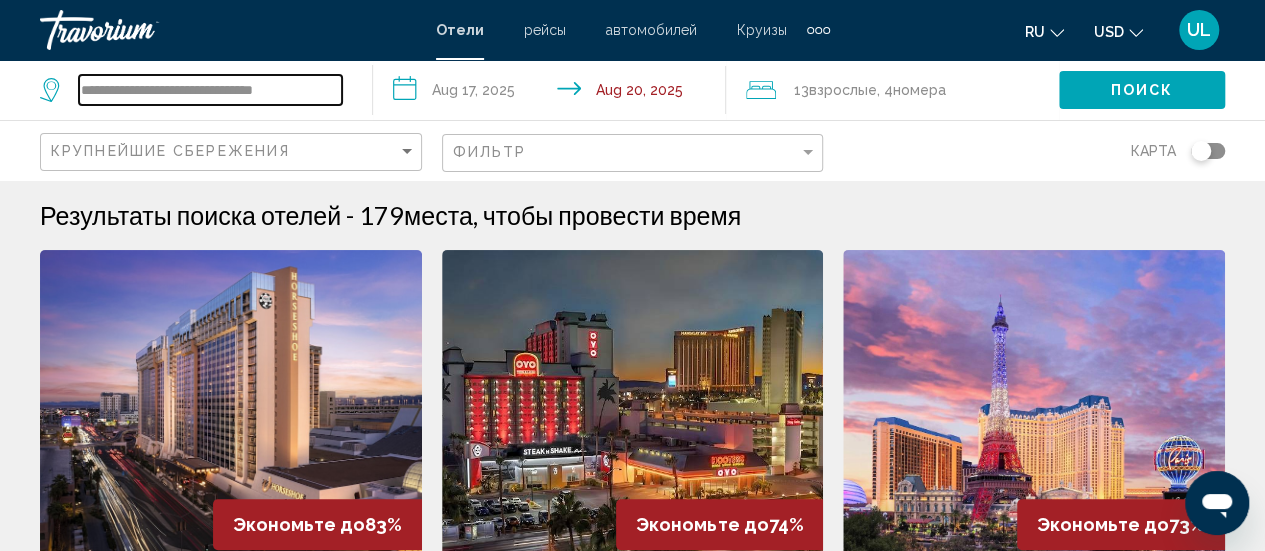 click on "**********" at bounding box center (210, 90) 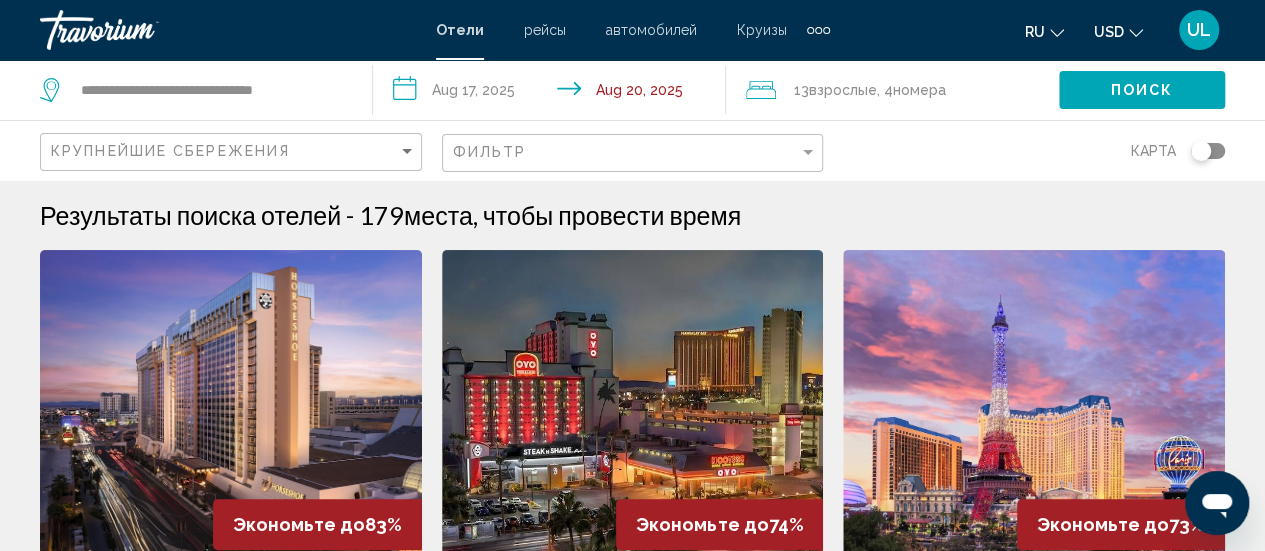 click on "13  Взрослый Взрослые" 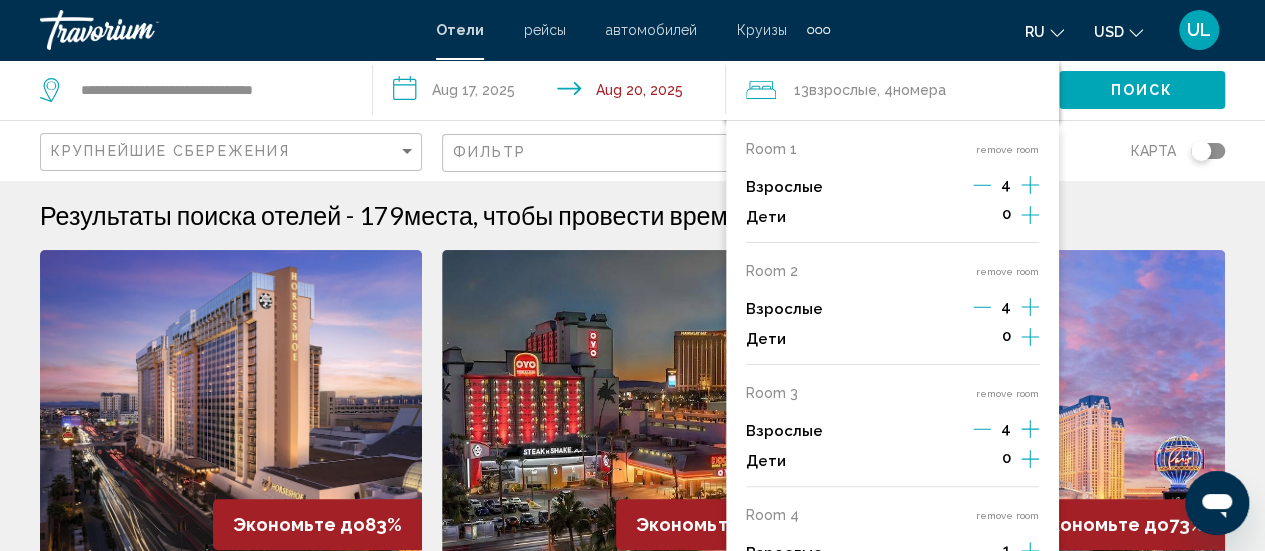 click on "Поиск" 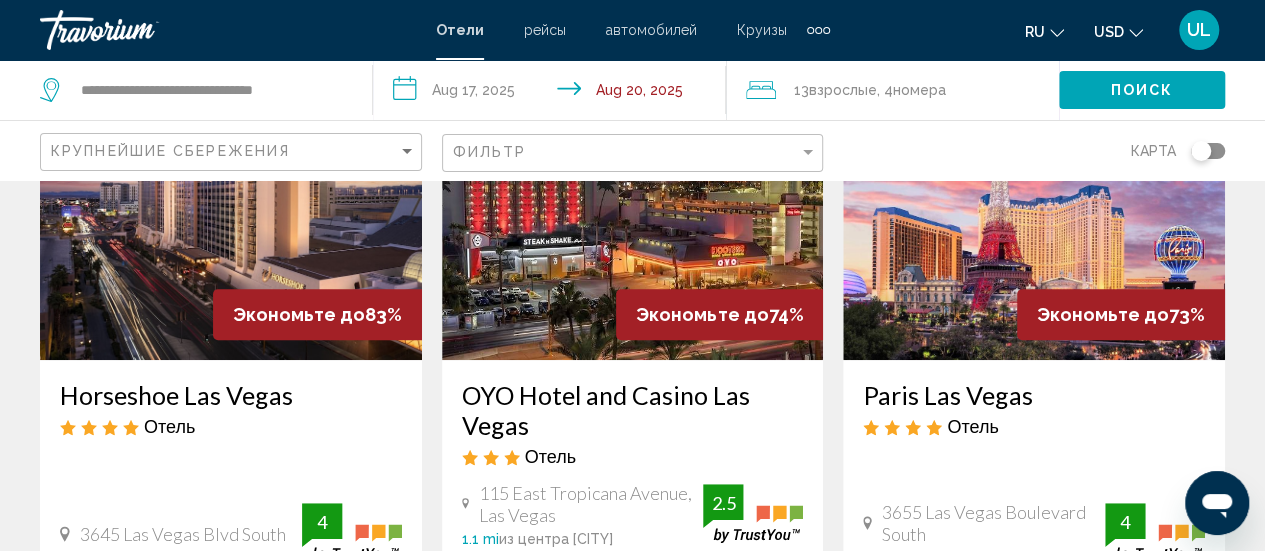 scroll, scrollTop: 0, scrollLeft: 0, axis: both 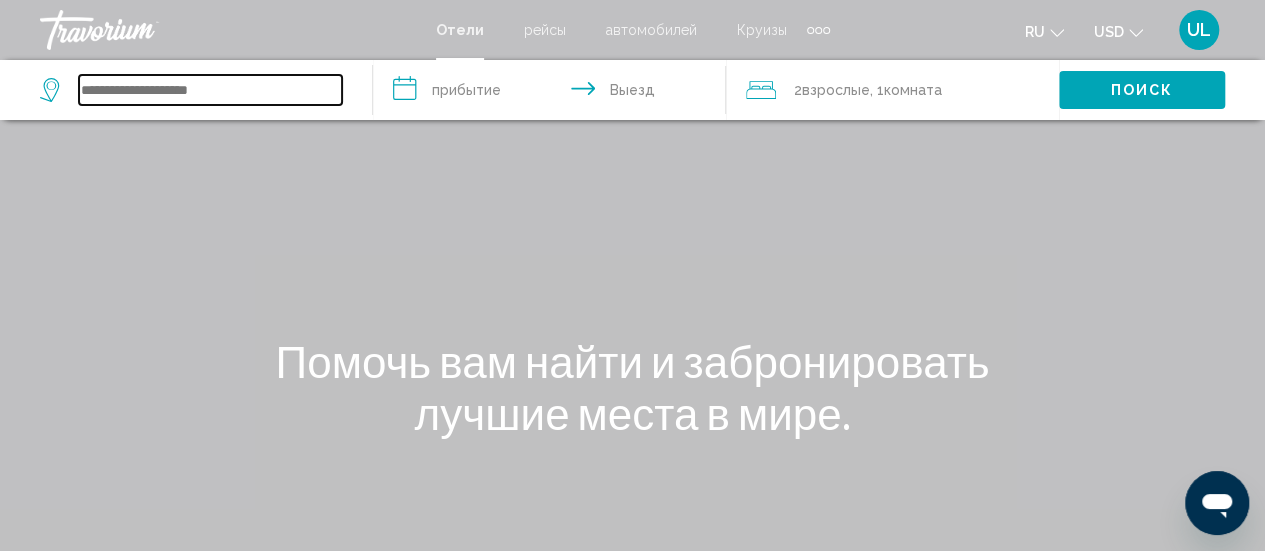 click at bounding box center [210, 90] 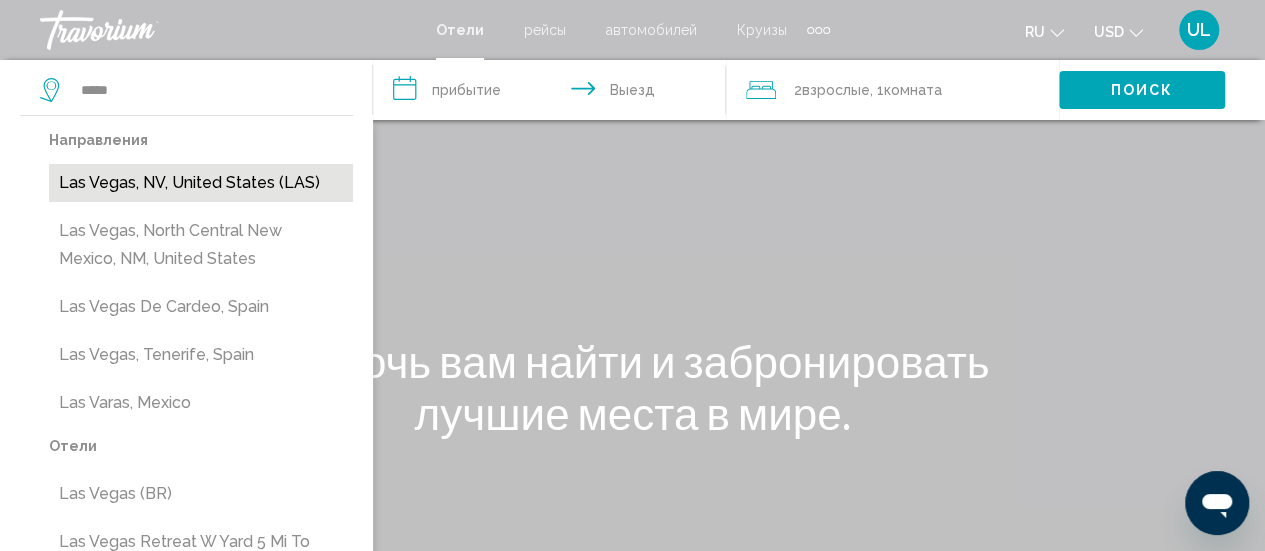 click on "Las Vegas, NV, United States (LAS)" at bounding box center [201, 183] 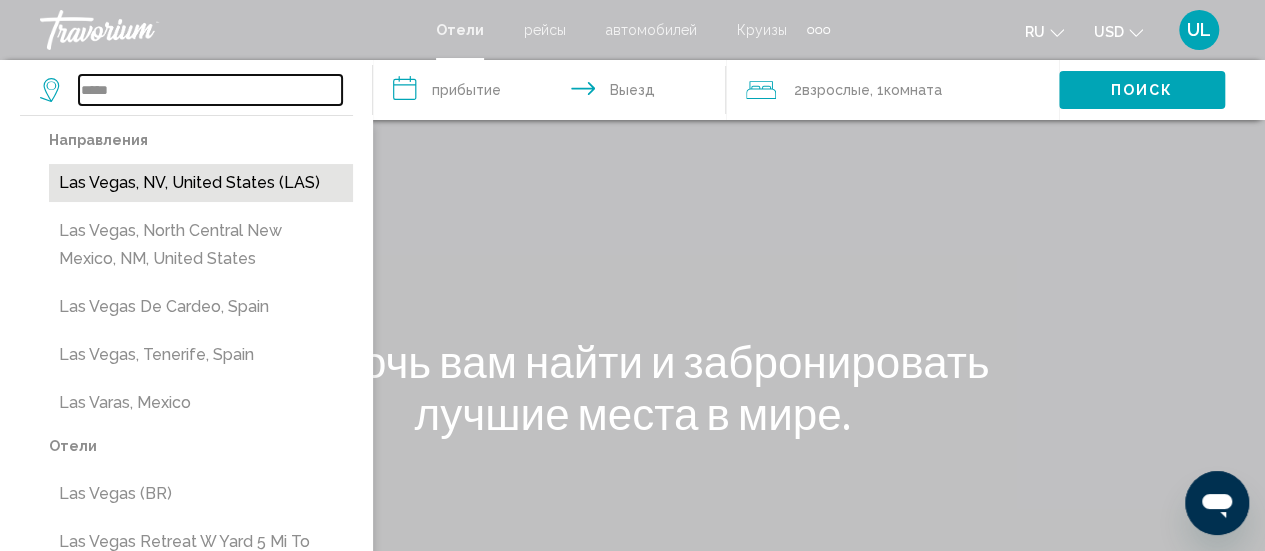 type on "**********" 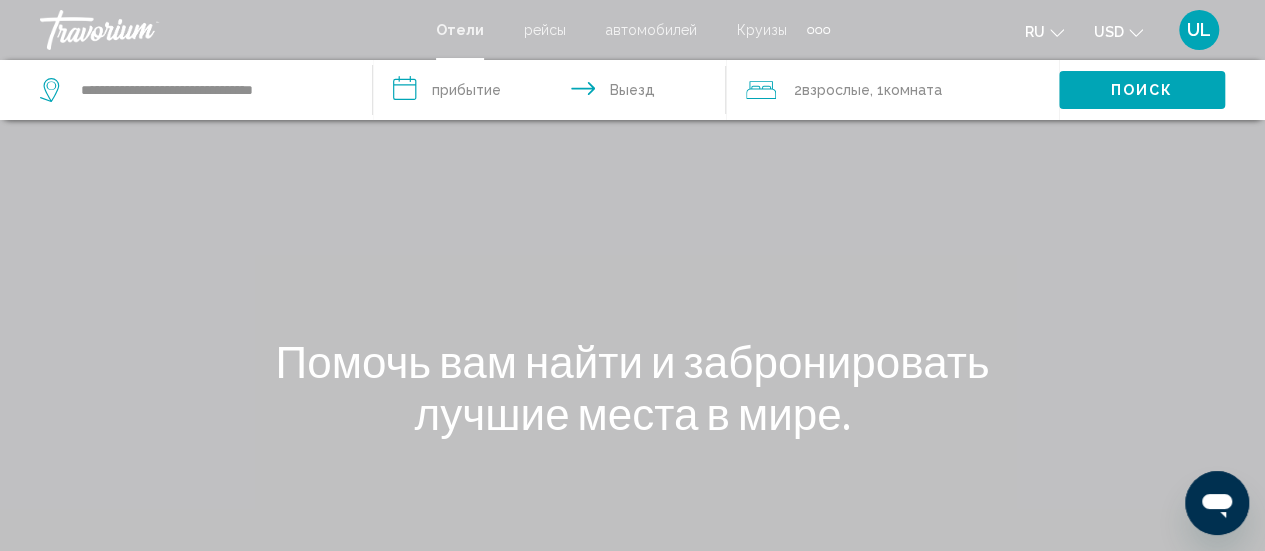 click on "**********" at bounding box center (553, 93) 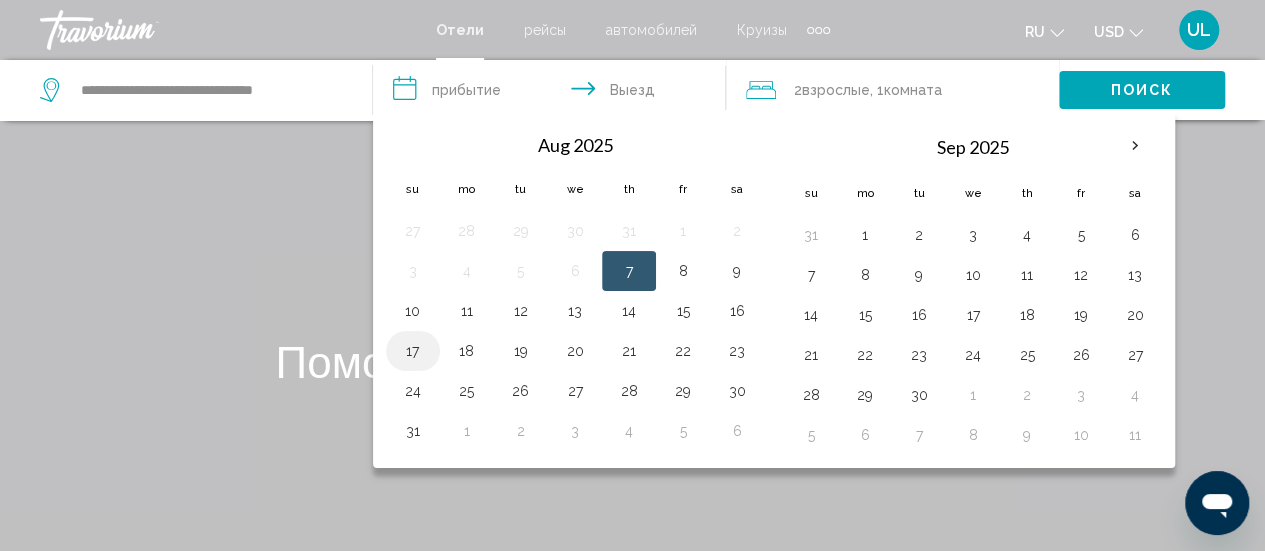 click on "17" at bounding box center [413, 351] 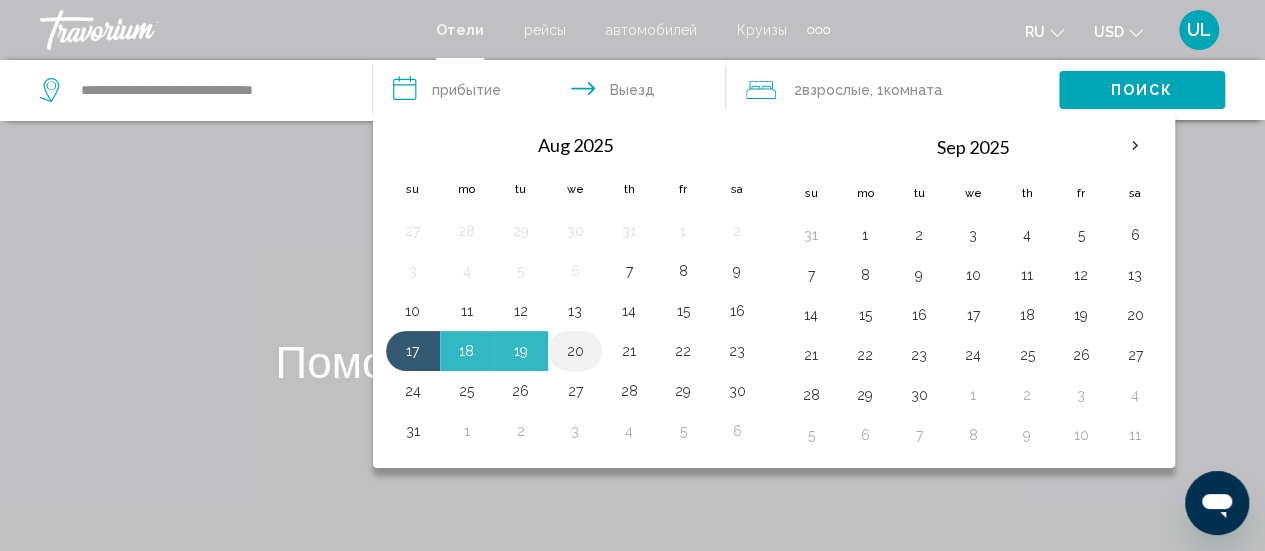 click on "20" at bounding box center (575, 351) 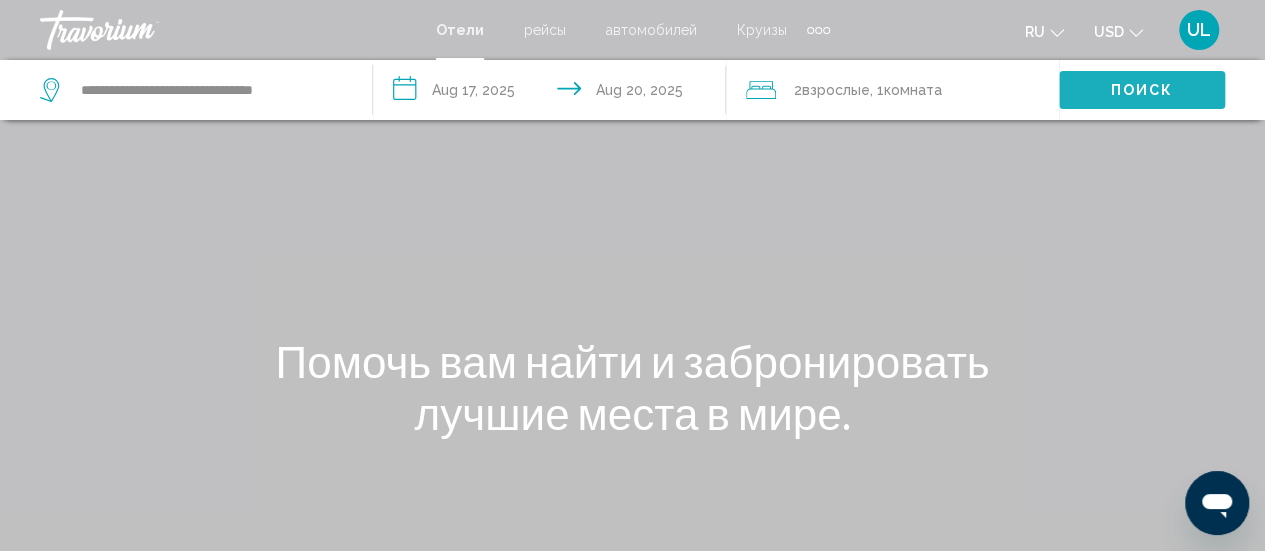 click on "Поиск" at bounding box center (1142, 89) 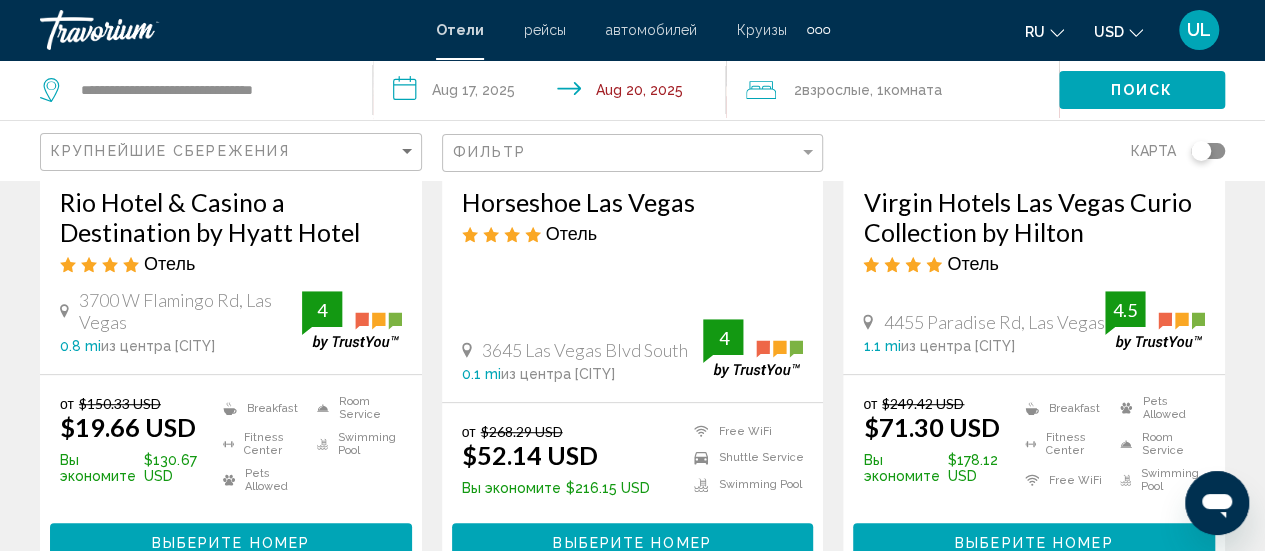 scroll, scrollTop: 440, scrollLeft: 0, axis: vertical 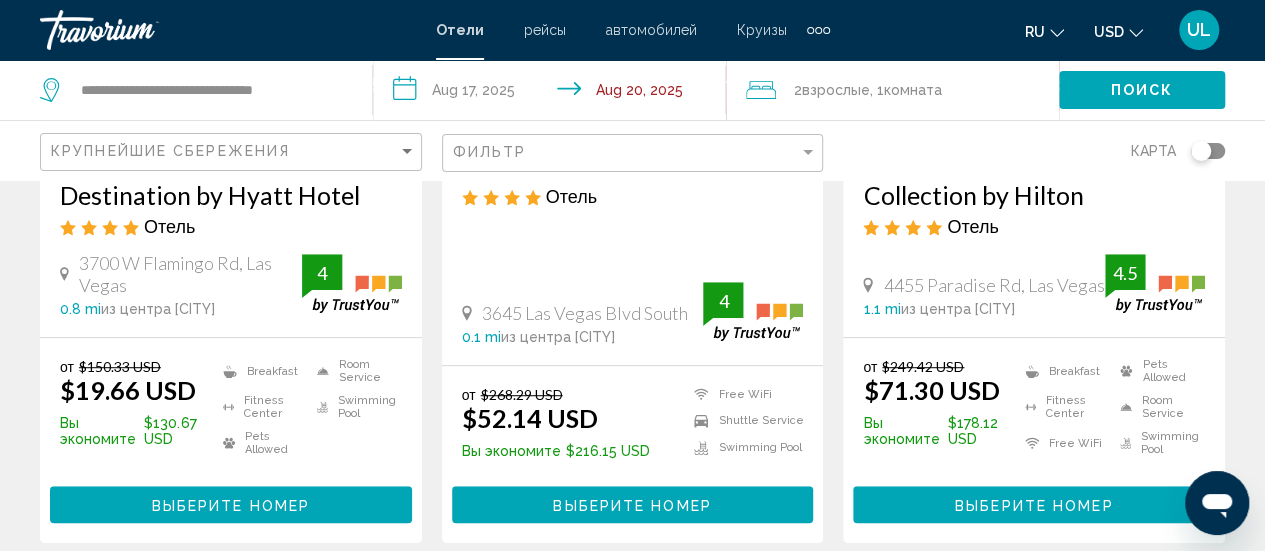 click on "Выберите номер" at bounding box center (231, 505) 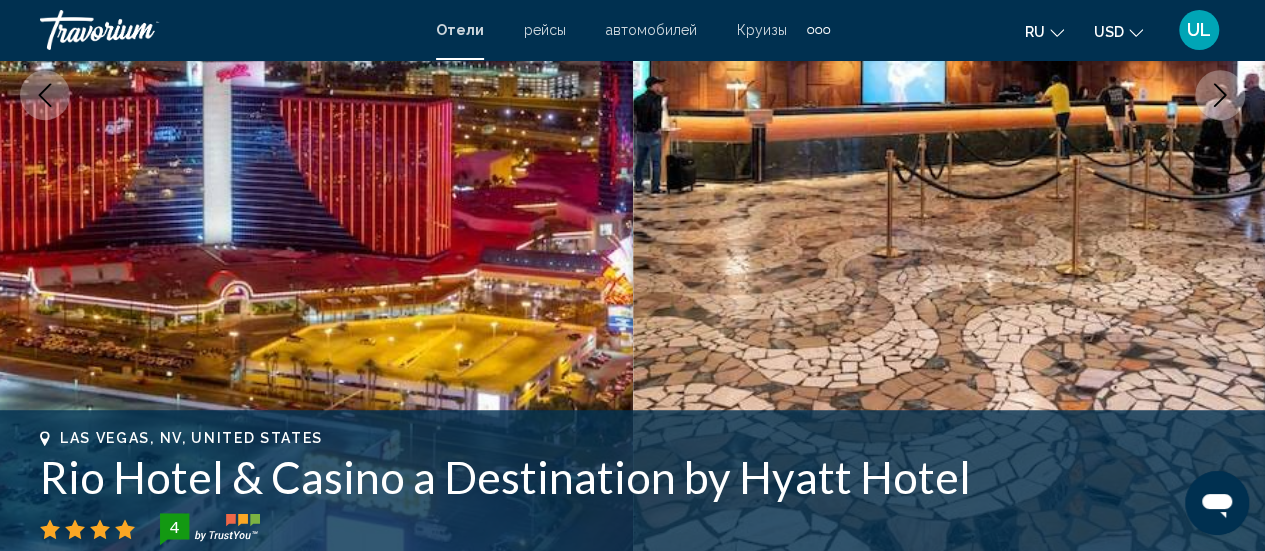 scroll, scrollTop: 259, scrollLeft: 0, axis: vertical 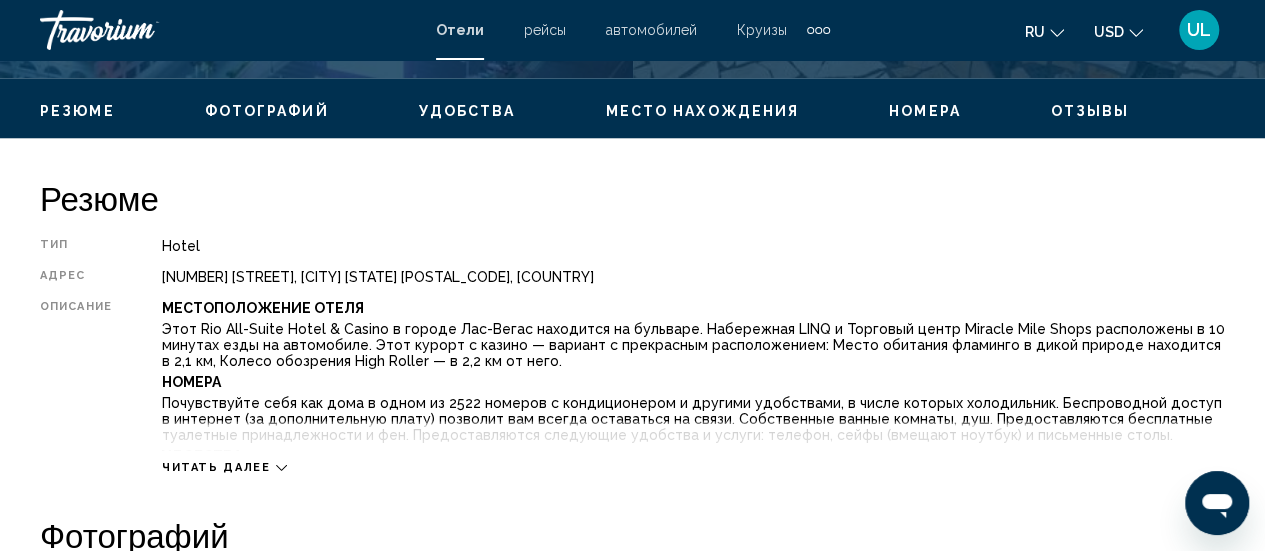 click on "Читать далее" at bounding box center [693, 447] 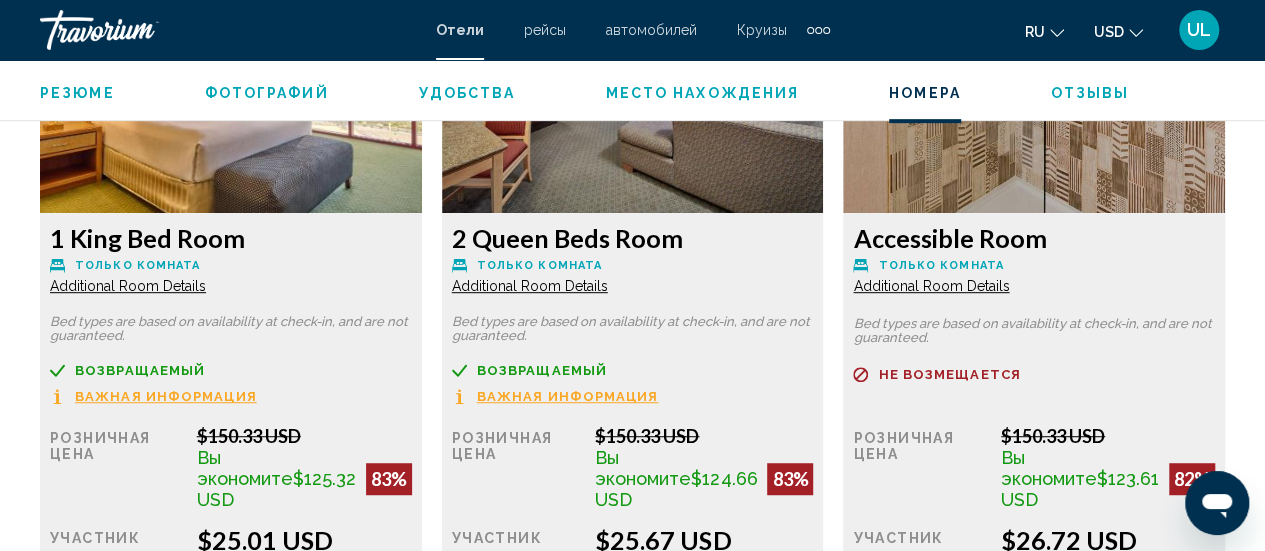 scroll, scrollTop: 4354, scrollLeft: 0, axis: vertical 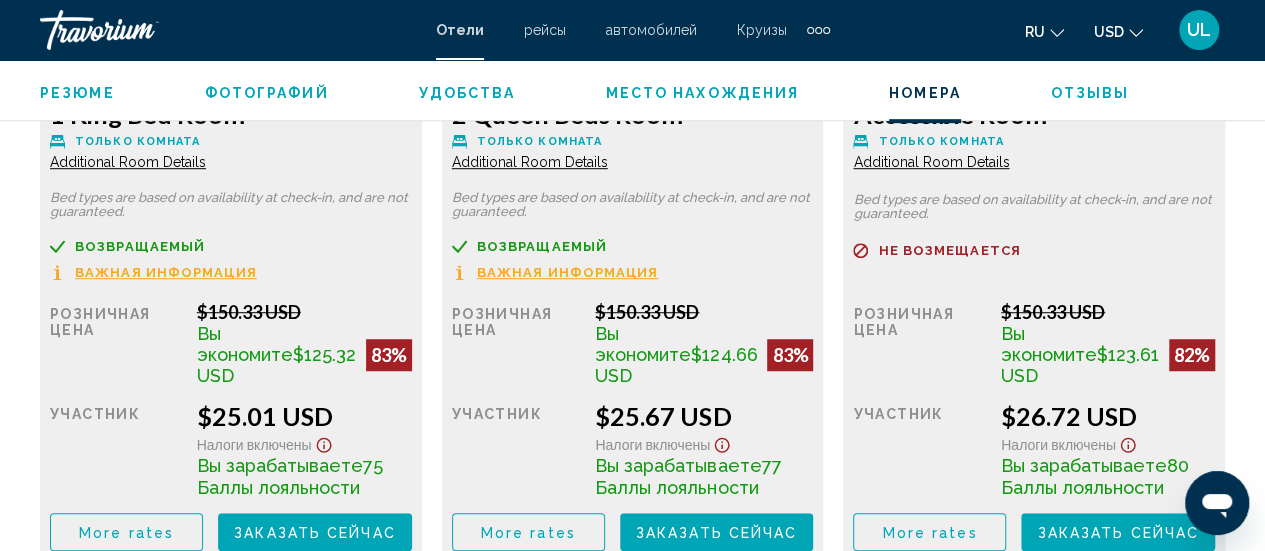 click on "Важная информация" at bounding box center (166, -469) 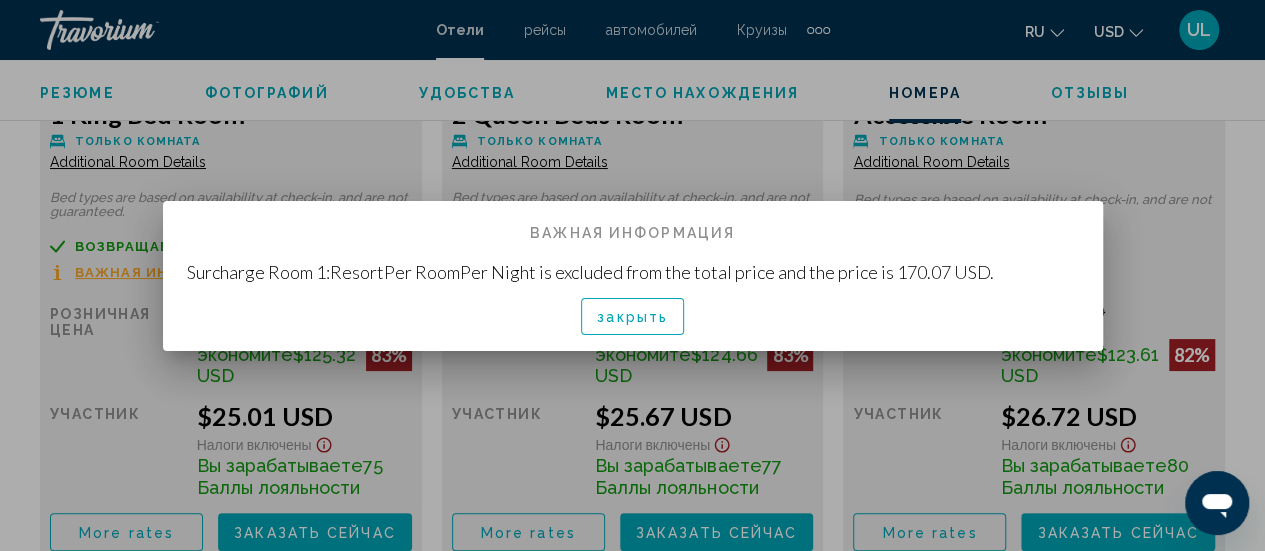 scroll, scrollTop: 0, scrollLeft: 0, axis: both 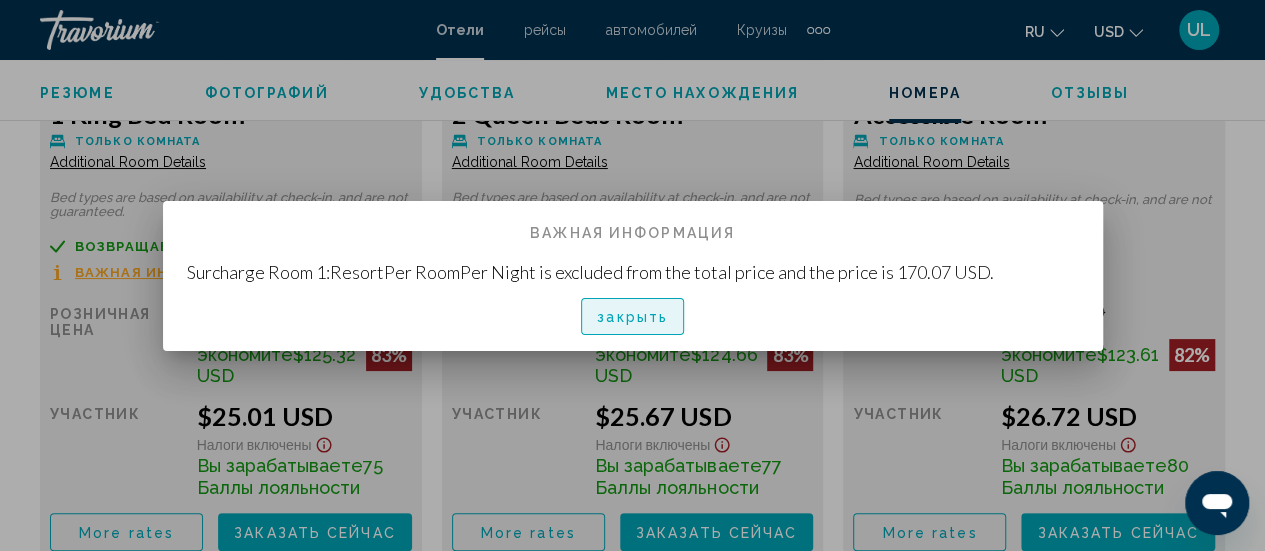 click on "закрыть" at bounding box center [632, 317] 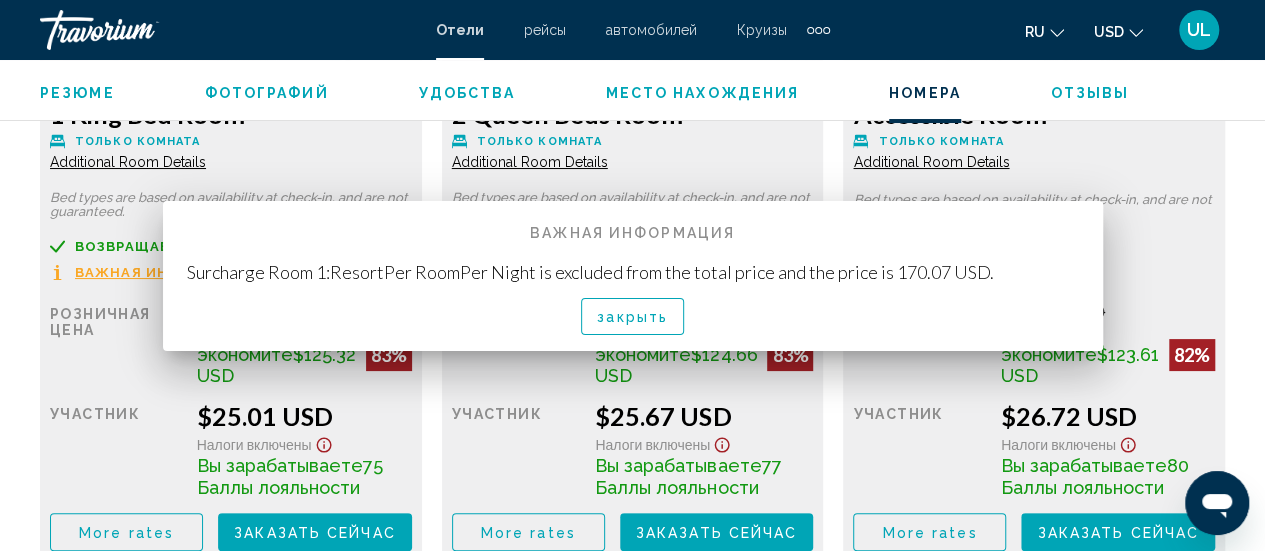 scroll, scrollTop: 4354, scrollLeft: 0, axis: vertical 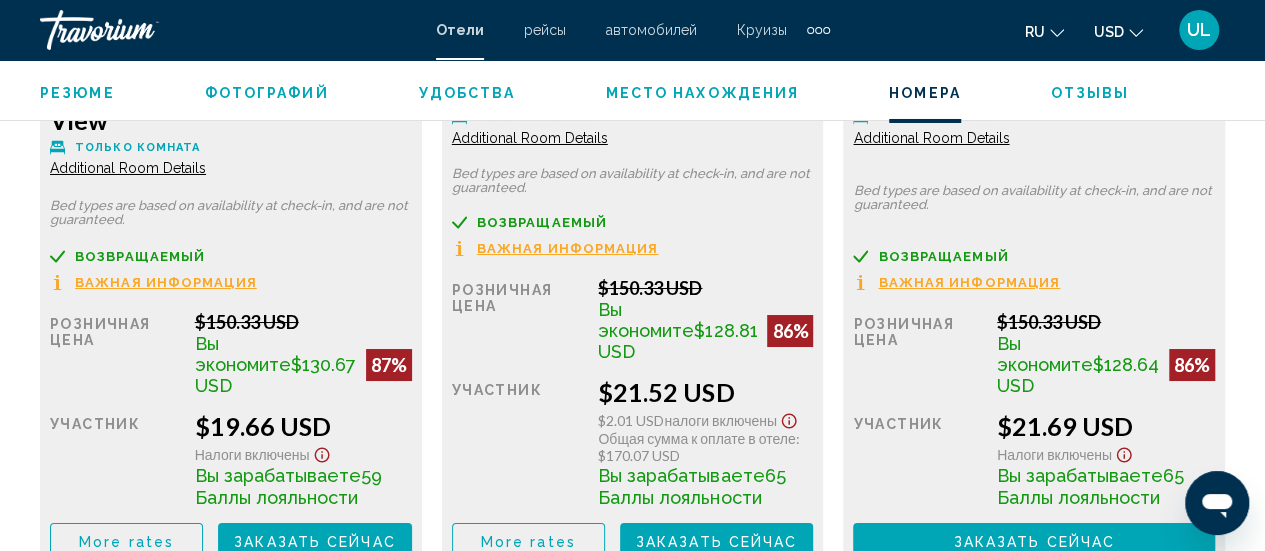 click on "Важная информация" at bounding box center (166, 282) 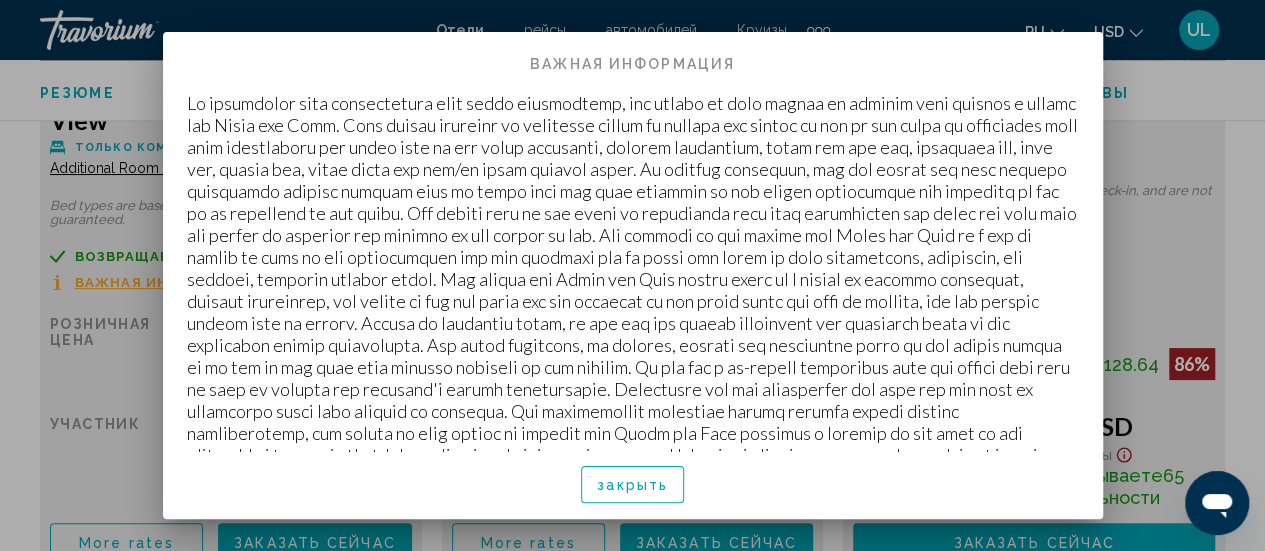 scroll, scrollTop: 0, scrollLeft: 0, axis: both 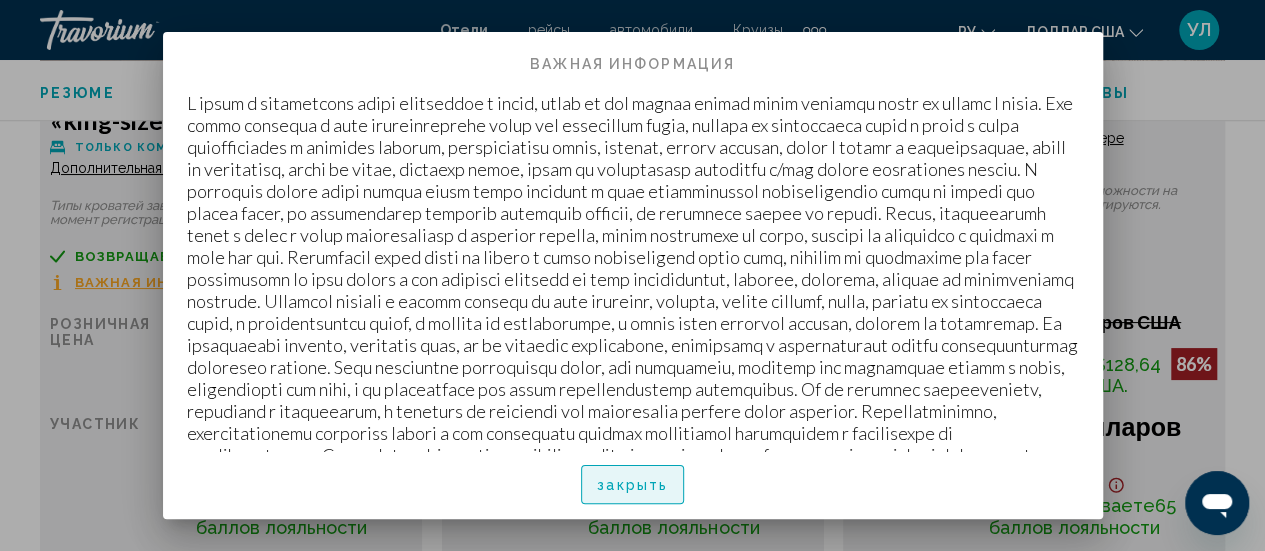 click on "закрыть" at bounding box center (632, 486) 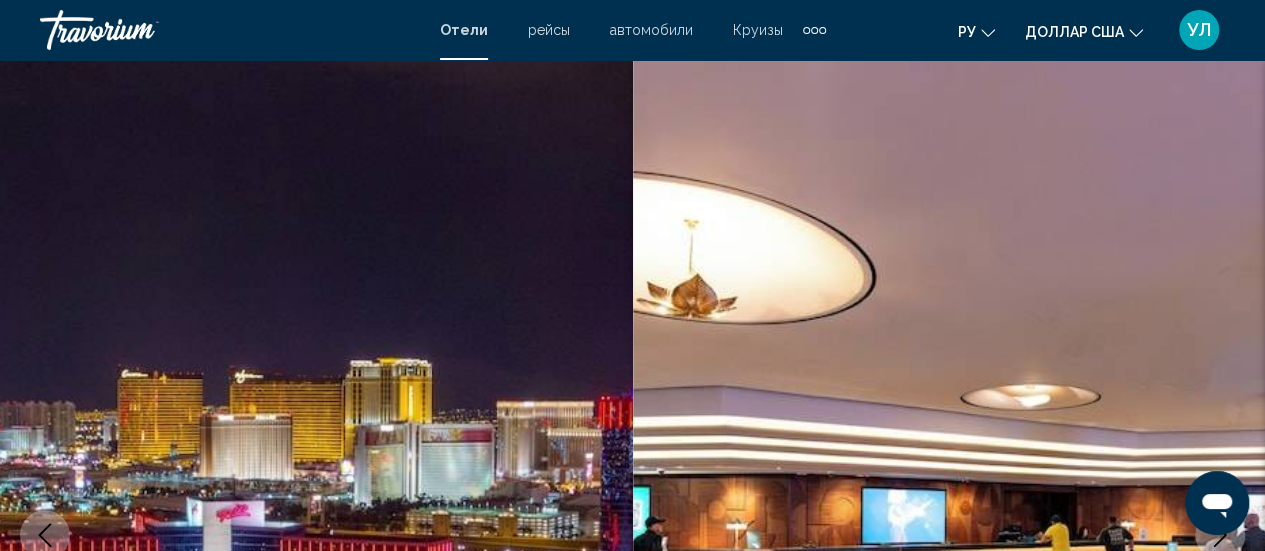 scroll, scrollTop: 3603, scrollLeft: 0, axis: vertical 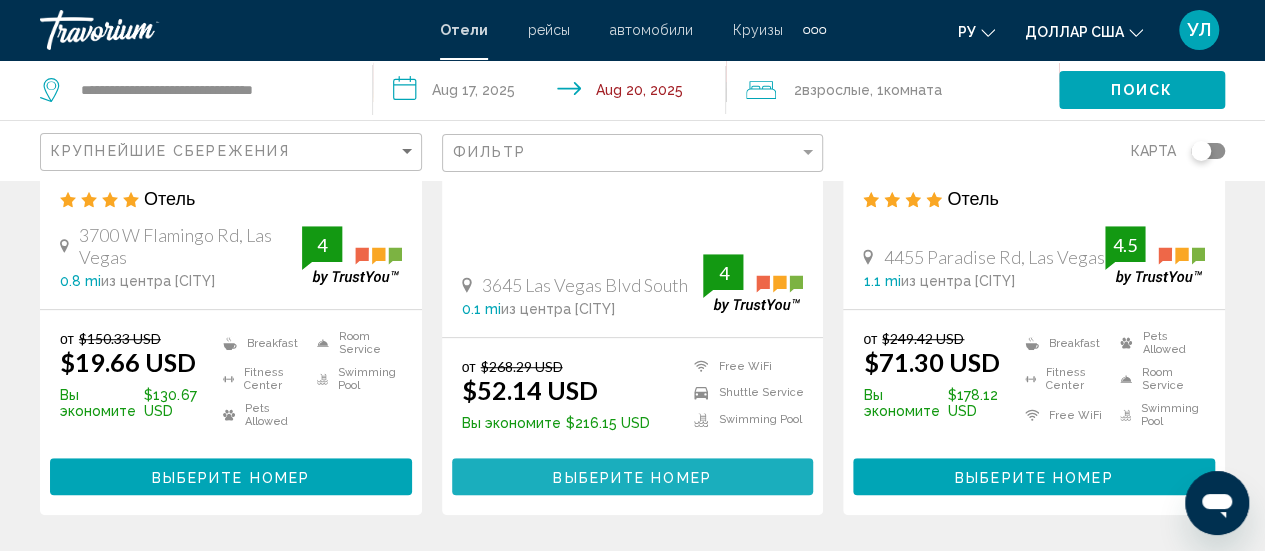 click on "Выберите номер" at bounding box center (633, 476) 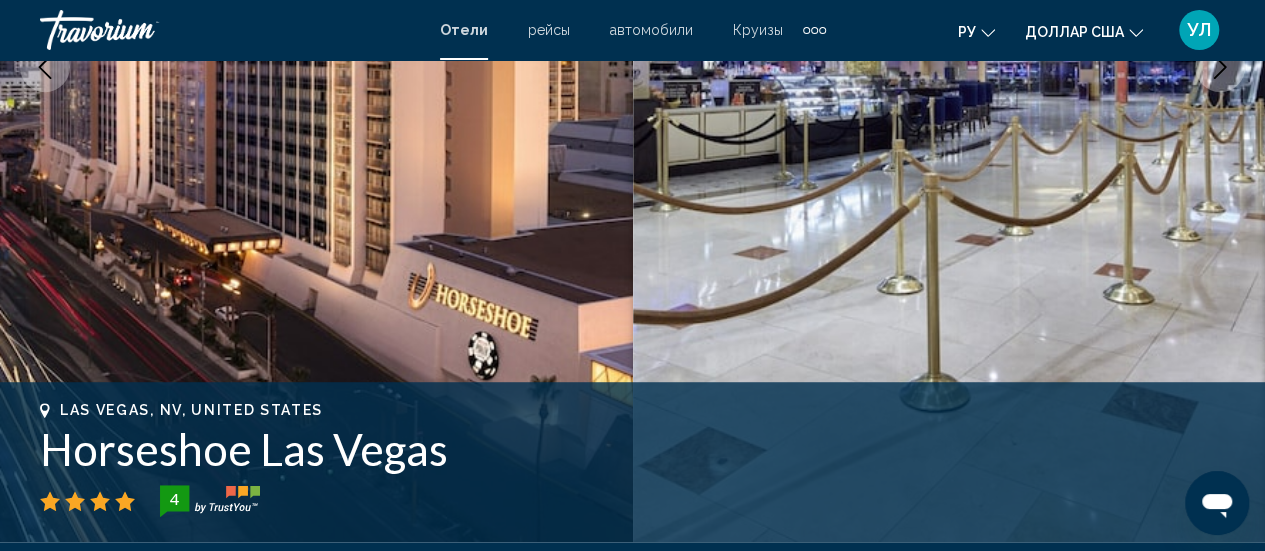 scroll, scrollTop: 259, scrollLeft: 0, axis: vertical 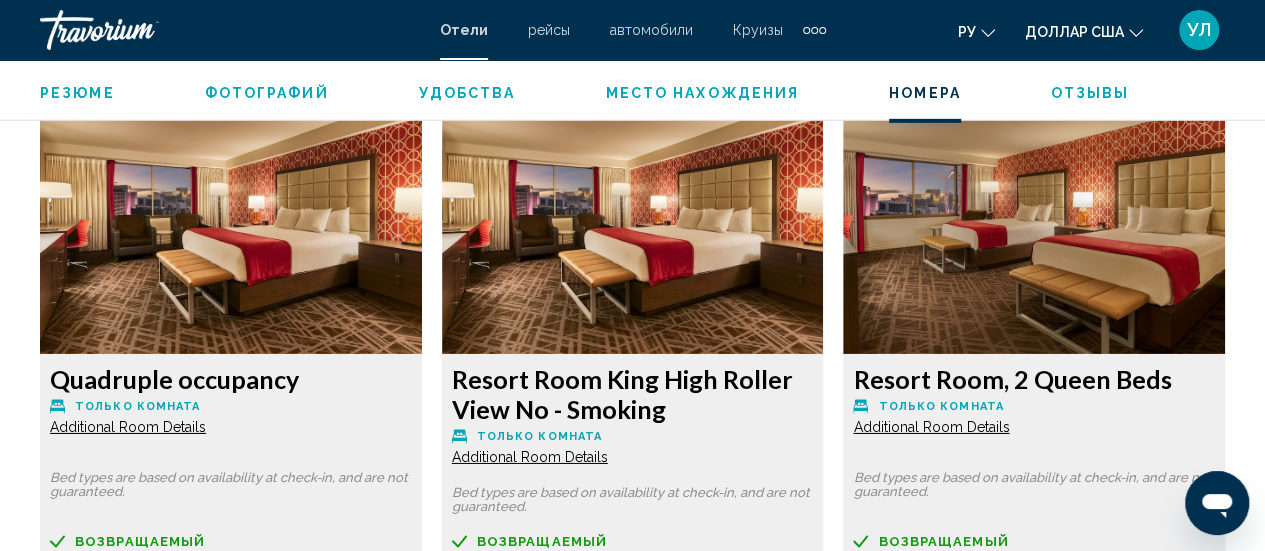 click at bounding box center (231, 229) 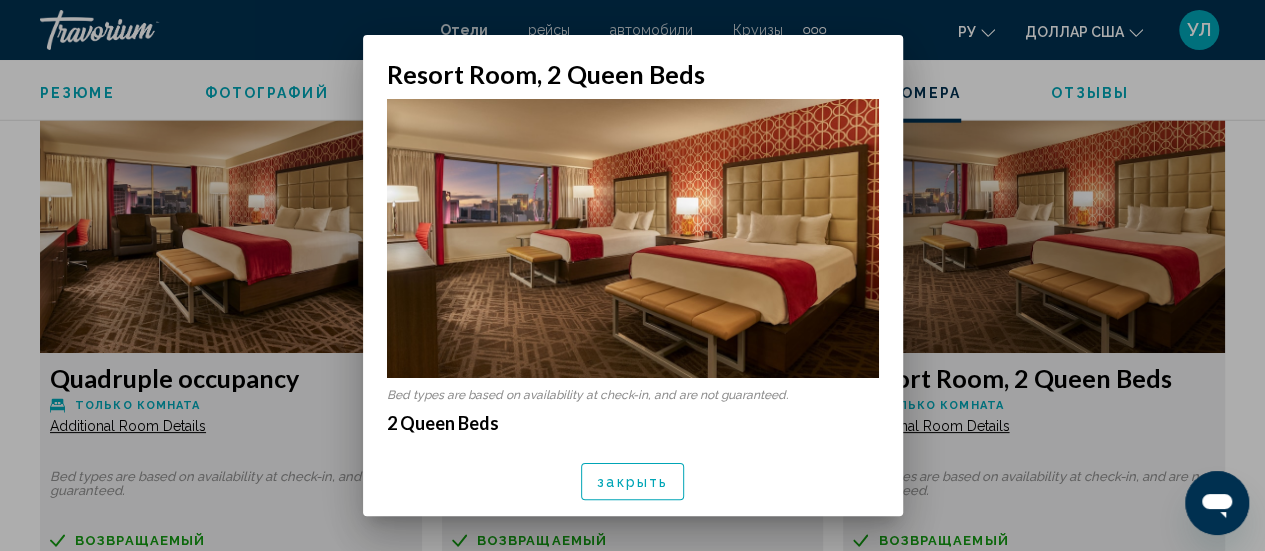 scroll, scrollTop: 0, scrollLeft: 0, axis: both 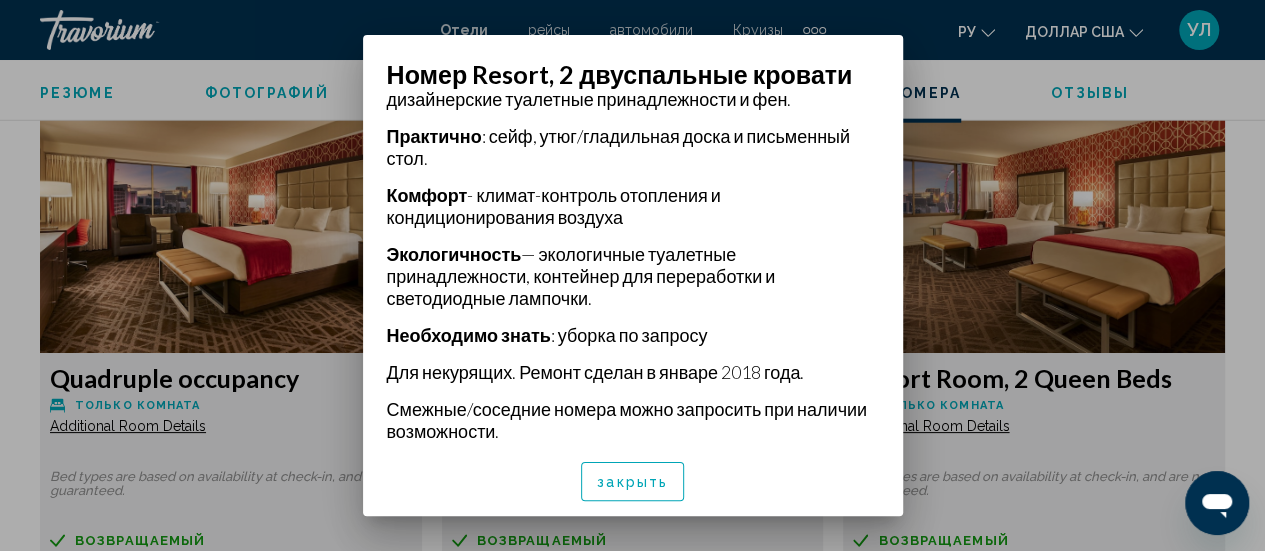 click on "Номер Resort, 2 двуспальные кровати Типы кроватей зависят от наличия возможности на момент регистрации заезда и не гарантируются. 2 двуспальные кровати 441 кв. фут Интернет  - Бесплатный Wi-Fi Развлечения  — спутниковые каналы и платные фильмы Еда и напитки  — обслуживание номеров (ограниченное) Сон  — кровать с ортопедическим матрасом, плотные шторы/занавески и постельное белье. Ванная комната  — собственная ванная комната, душ, дизайнерские туалетные принадлежности и фен. Практично  : сейф, утюг/гладильная доска и письменный стол. Комфорт Экологичность" at bounding box center [633, 275] 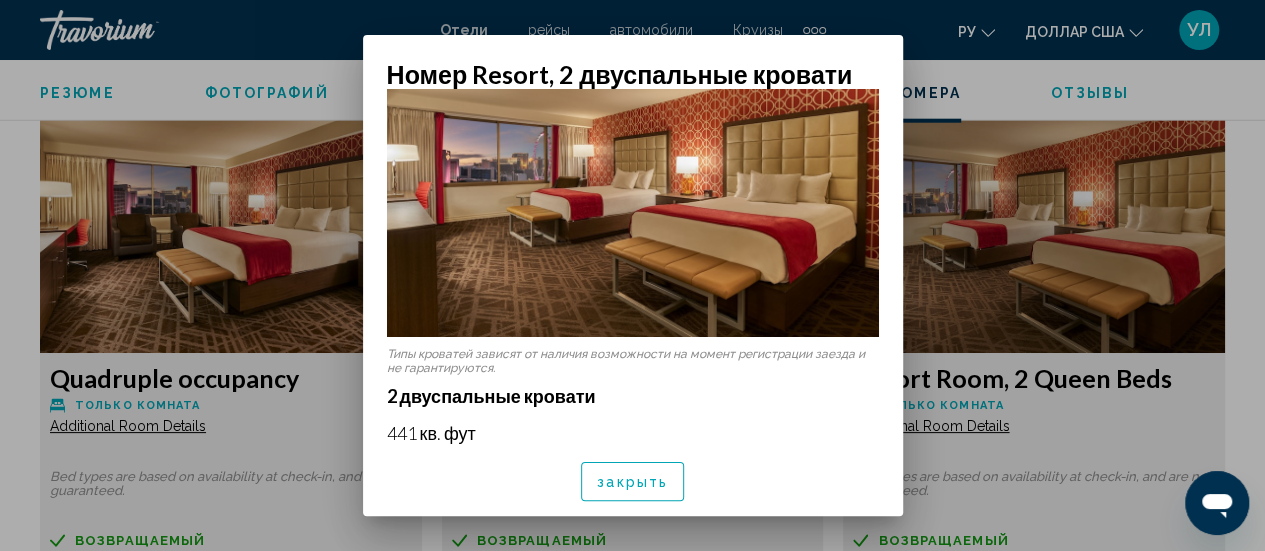 scroll, scrollTop: 0, scrollLeft: 0, axis: both 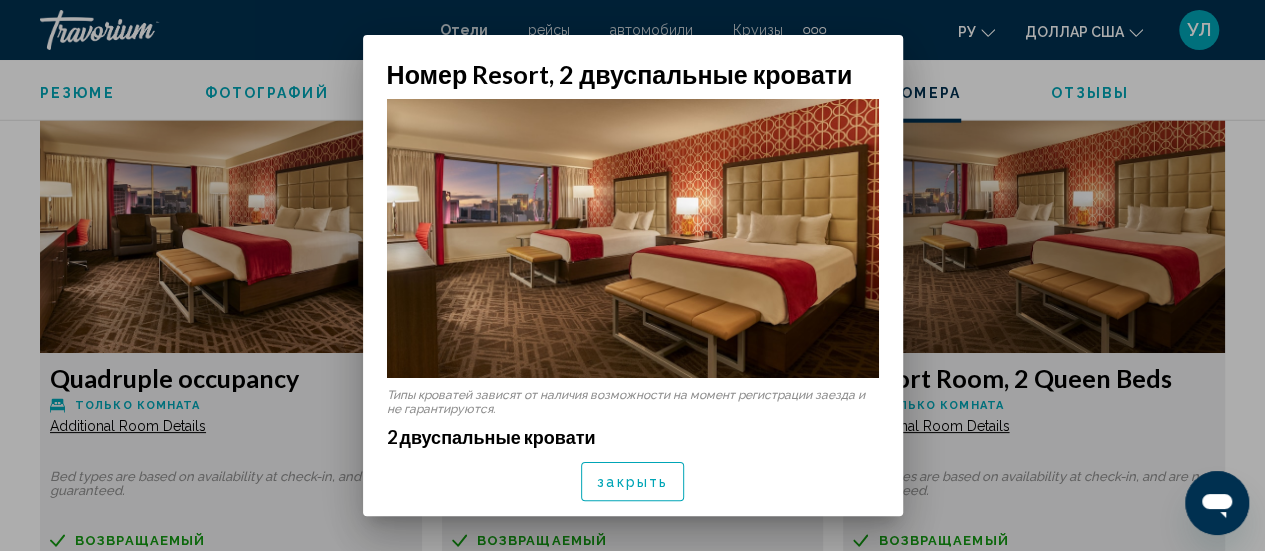 click at bounding box center [633, 238] 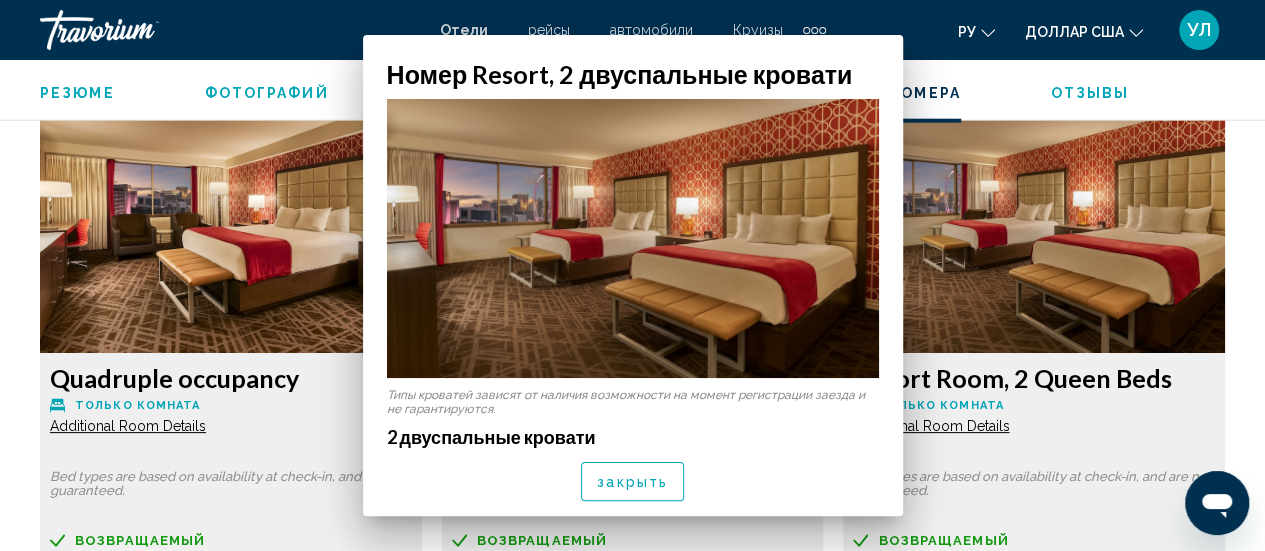 scroll, scrollTop: 3078, scrollLeft: 0, axis: vertical 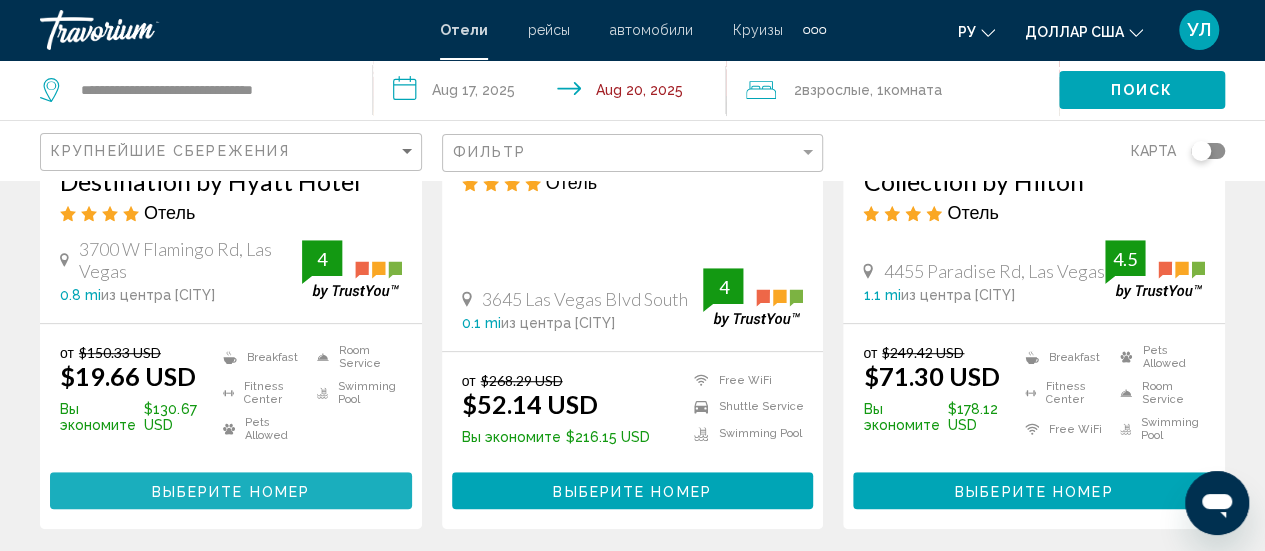 click on "Выберите номер" at bounding box center [231, 491] 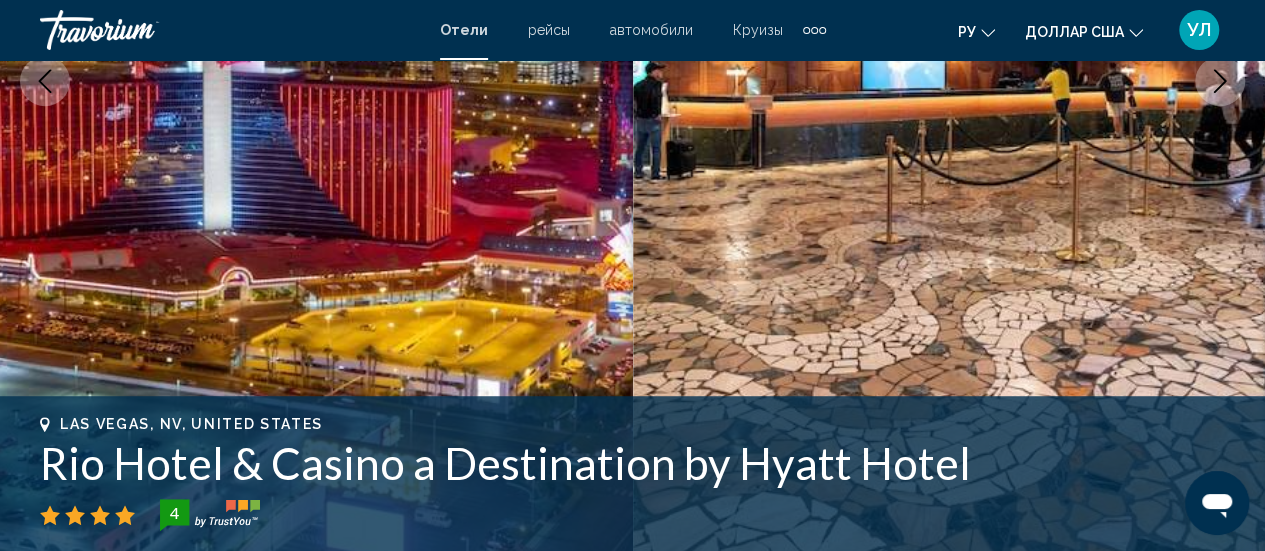 scroll, scrollTop: 259, scrollLeft: 0, axis: vertical 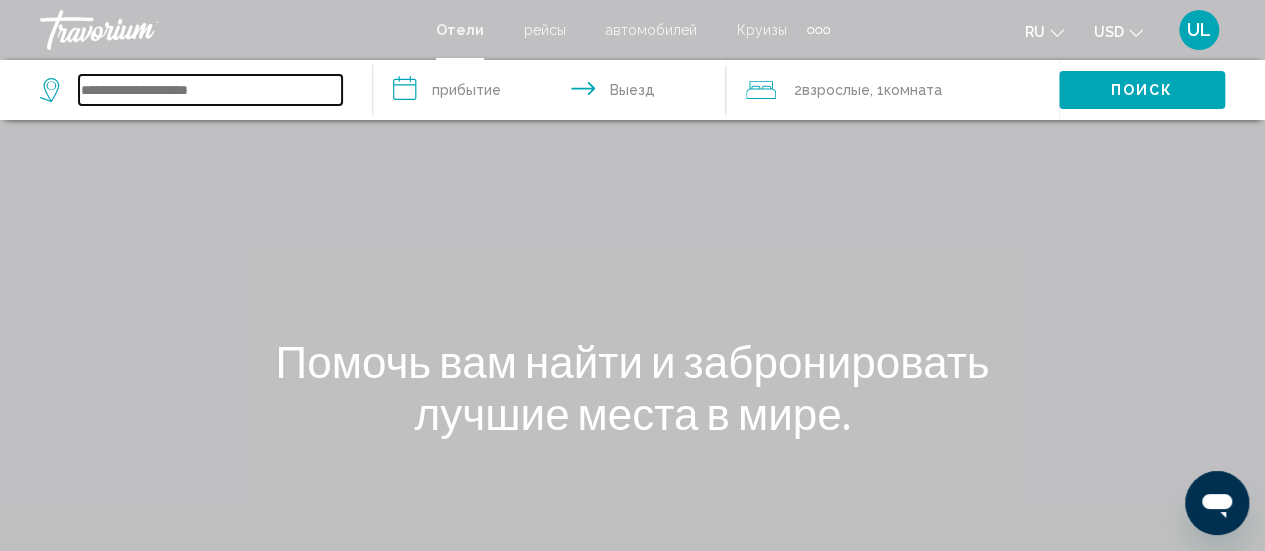 click at bounding box center (210, 90) 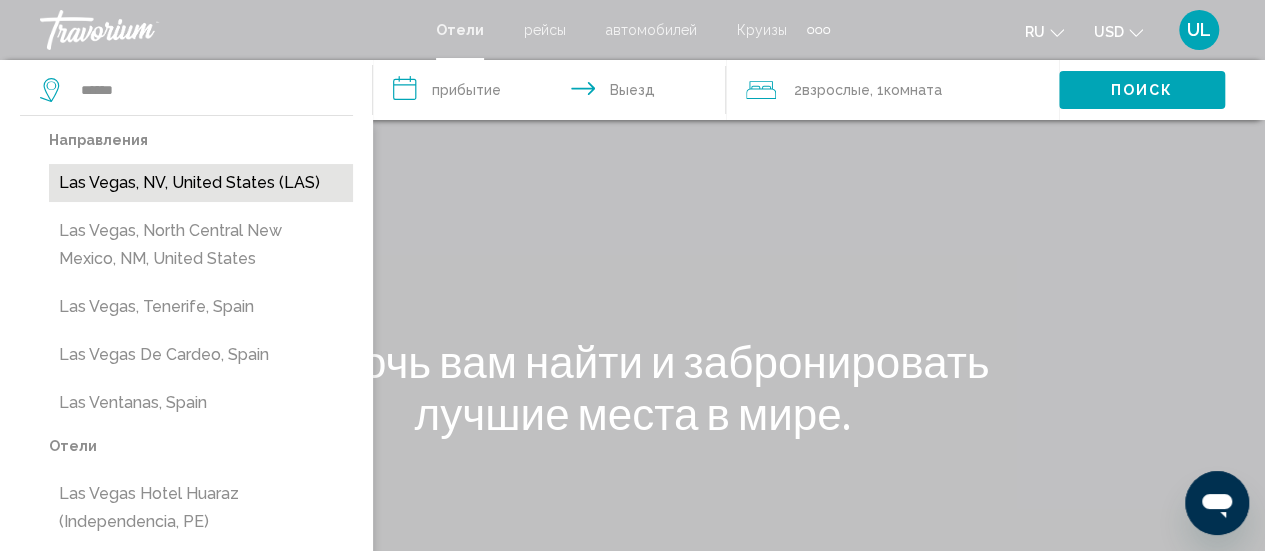 click on "Las Vegas, NV, United States (LAS)" at bounding box center (201, 183) 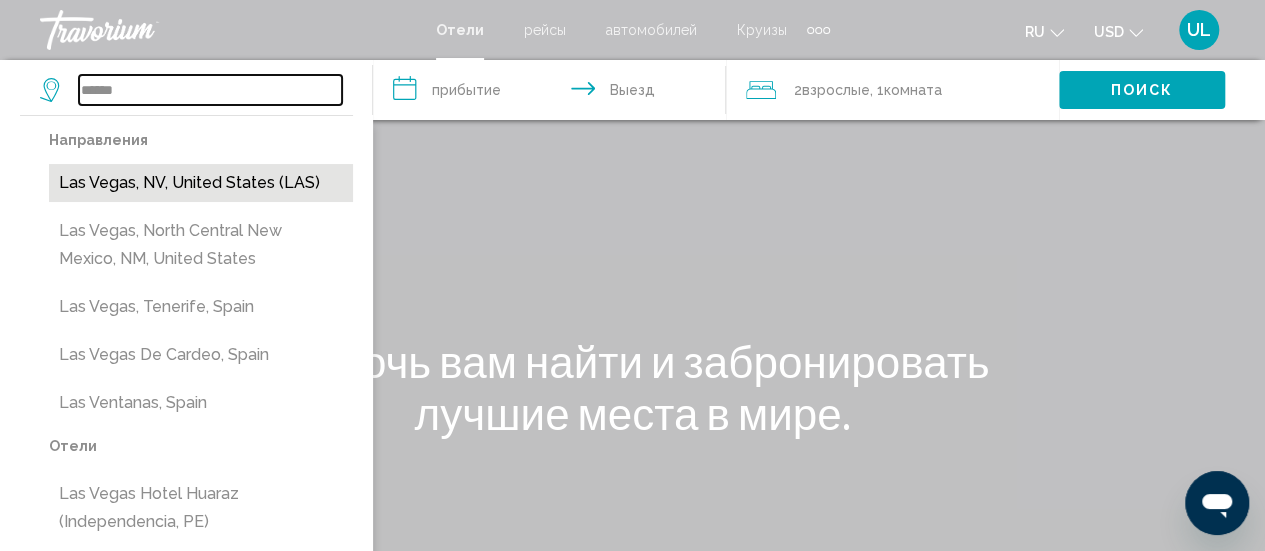 type on "**********" 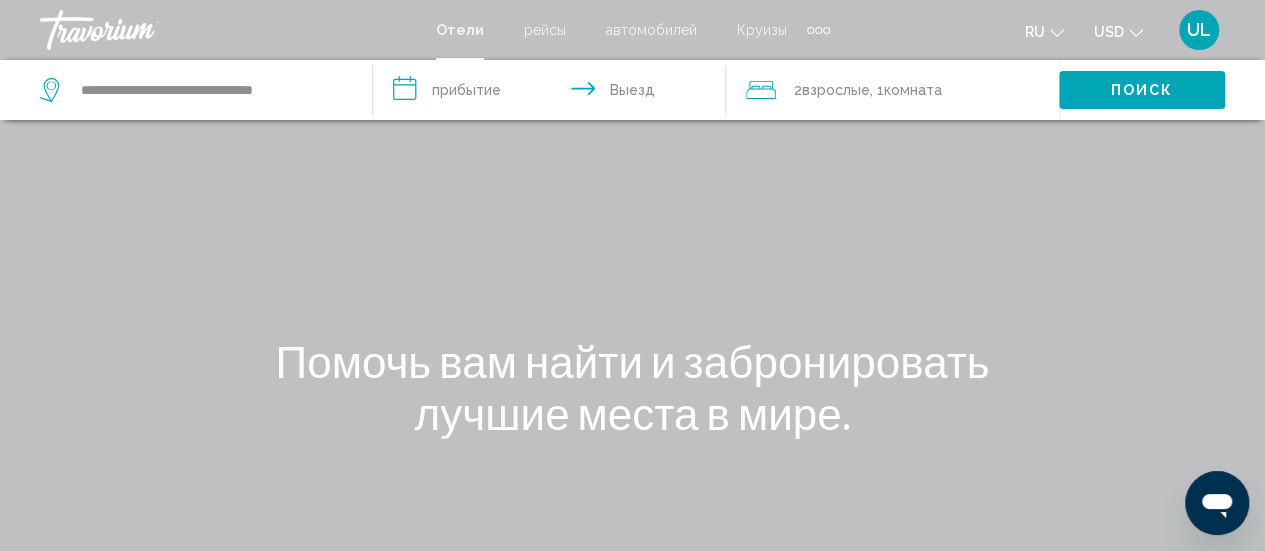 click on "**********" at bounding box center [553, 93] 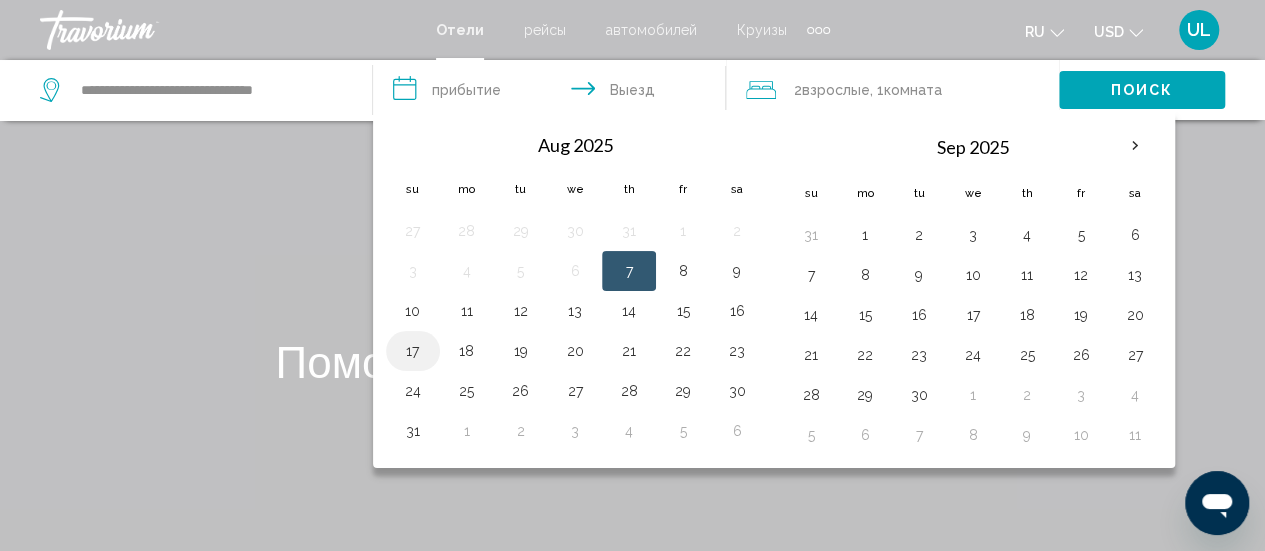 click on "17" at bounding box center (413, 351) 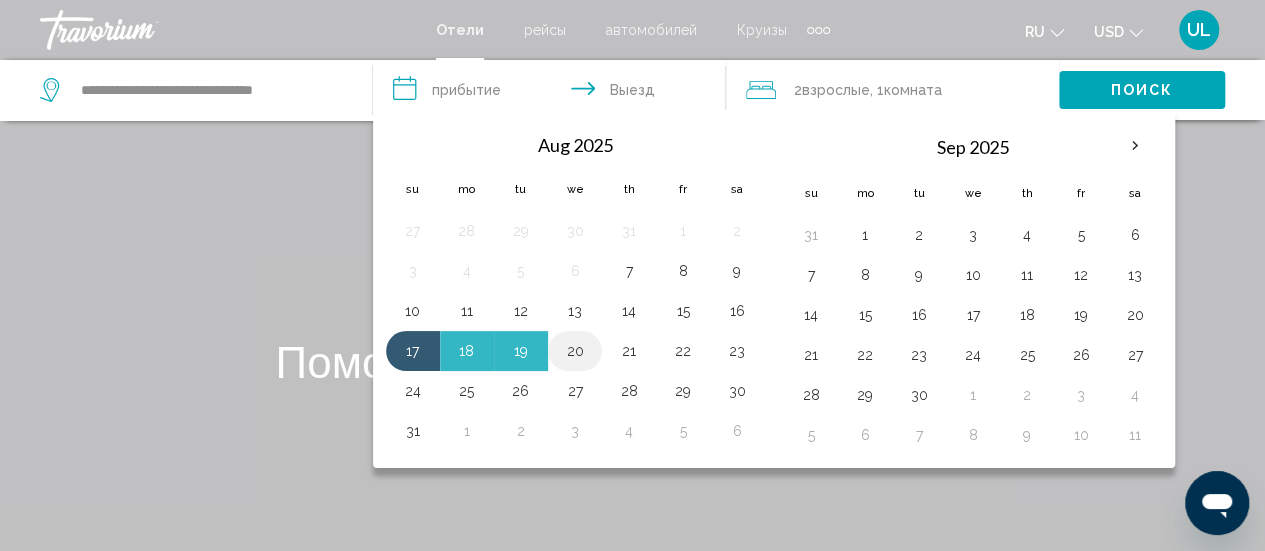 click on "20" at bounding box center [575, 351] 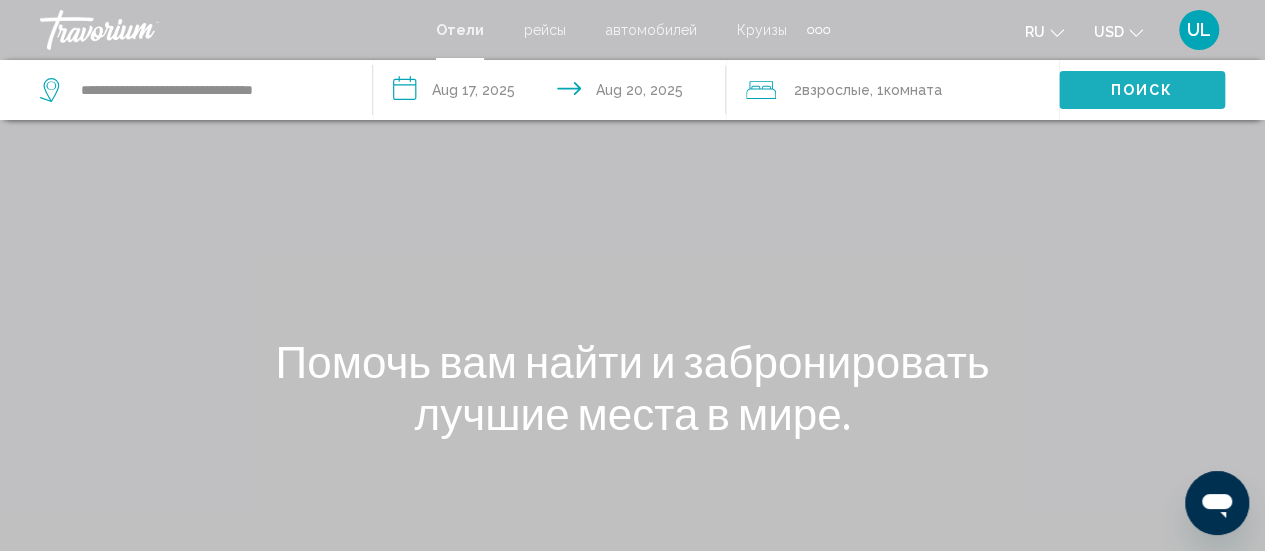 click on "Поиск" at bounding box center [1142, 91] 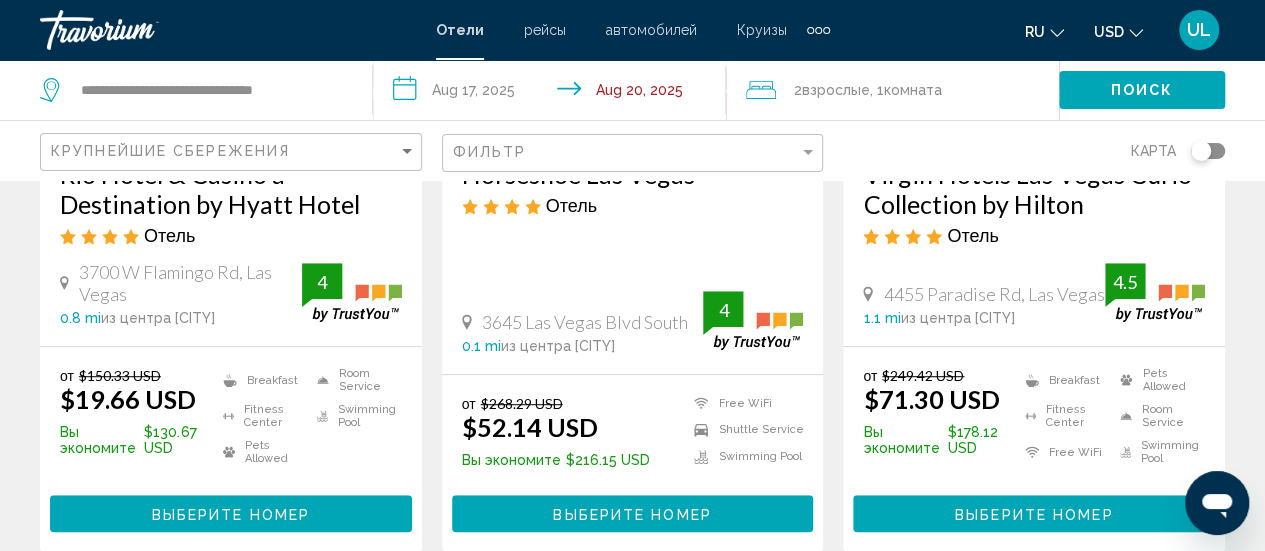 scroll, scrollTop: 436, scrollLeft: 0, axis: vertical 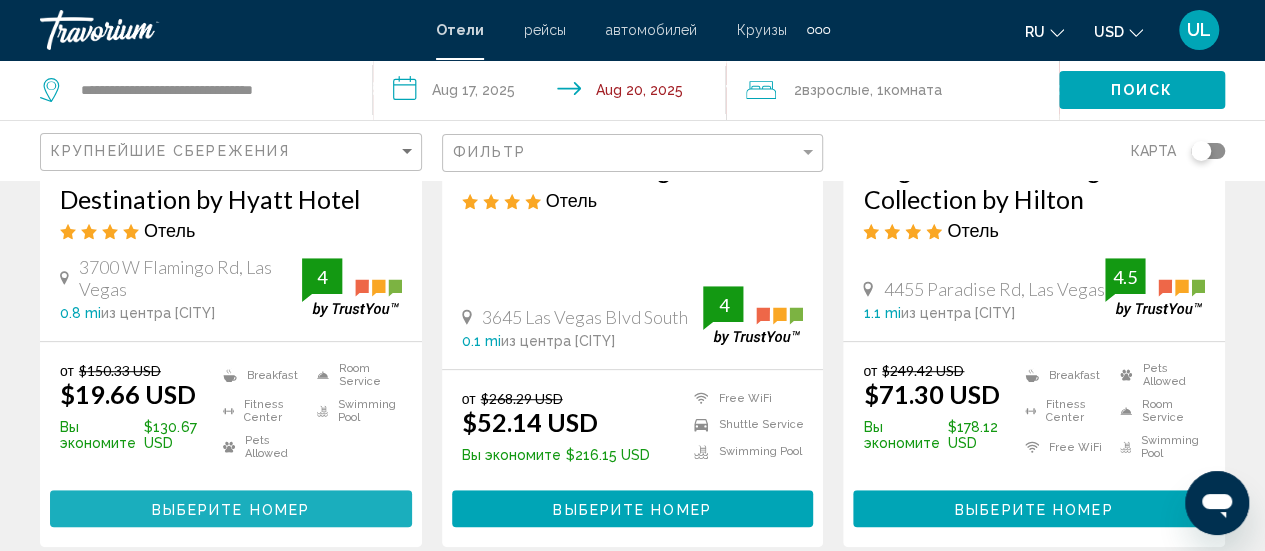 click on "Выберите номер" at bounding box center [231, 509] 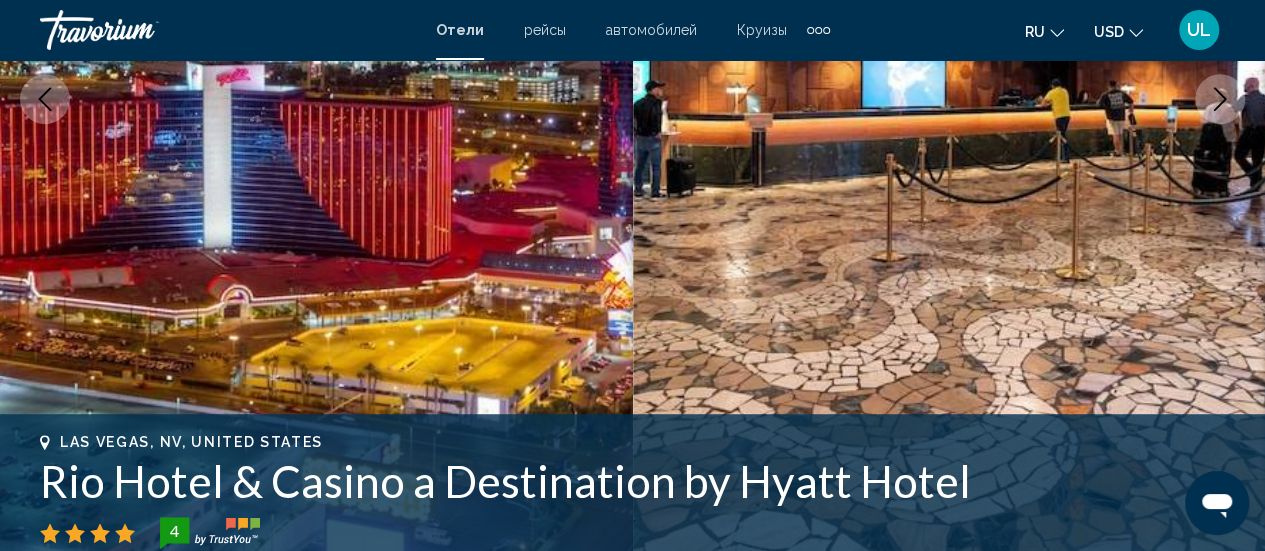 scroll, scrollTop: 259, scrollLeft: 0, axis: vertical 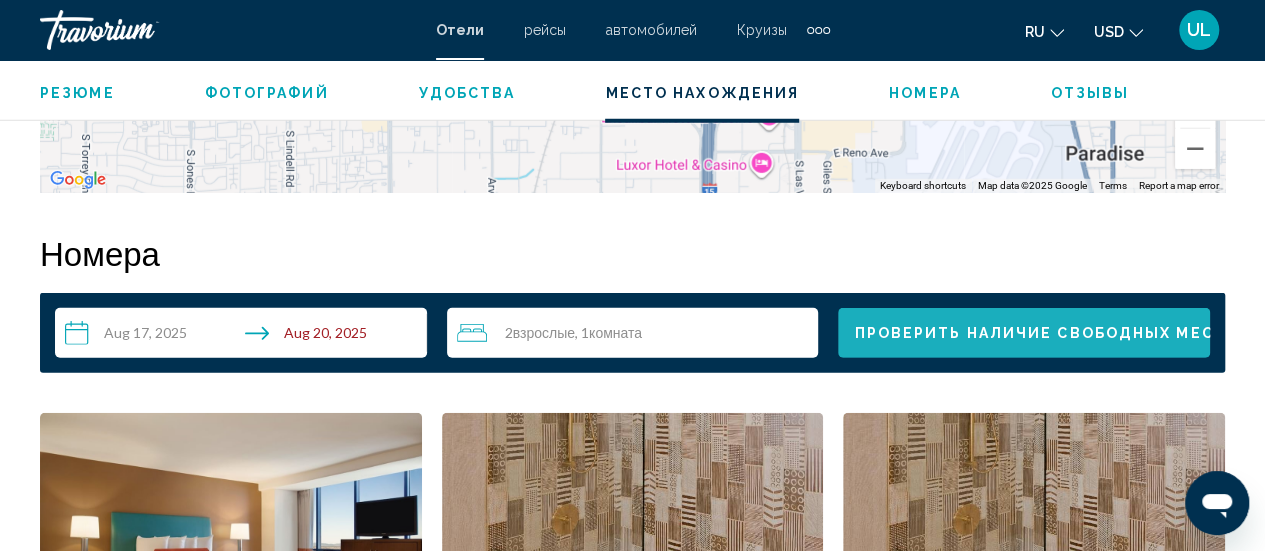 click on "Проверить наличие свободных мест" at bounding box center (1039, 334) 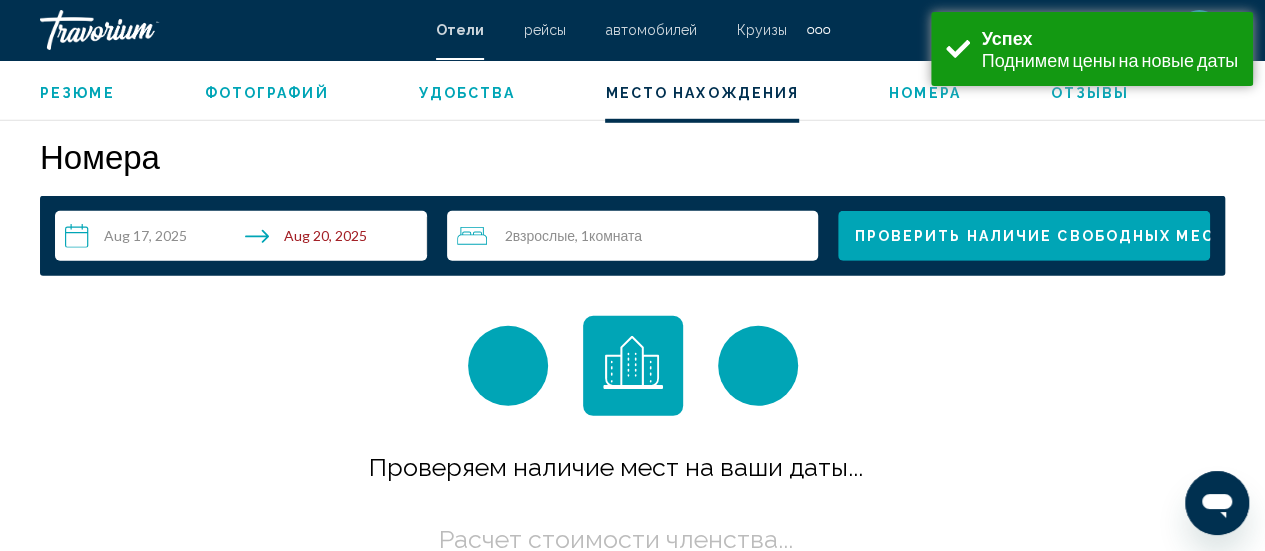 scroll, scrollTop: 2881, scrollLeft: 0, axis: vertical 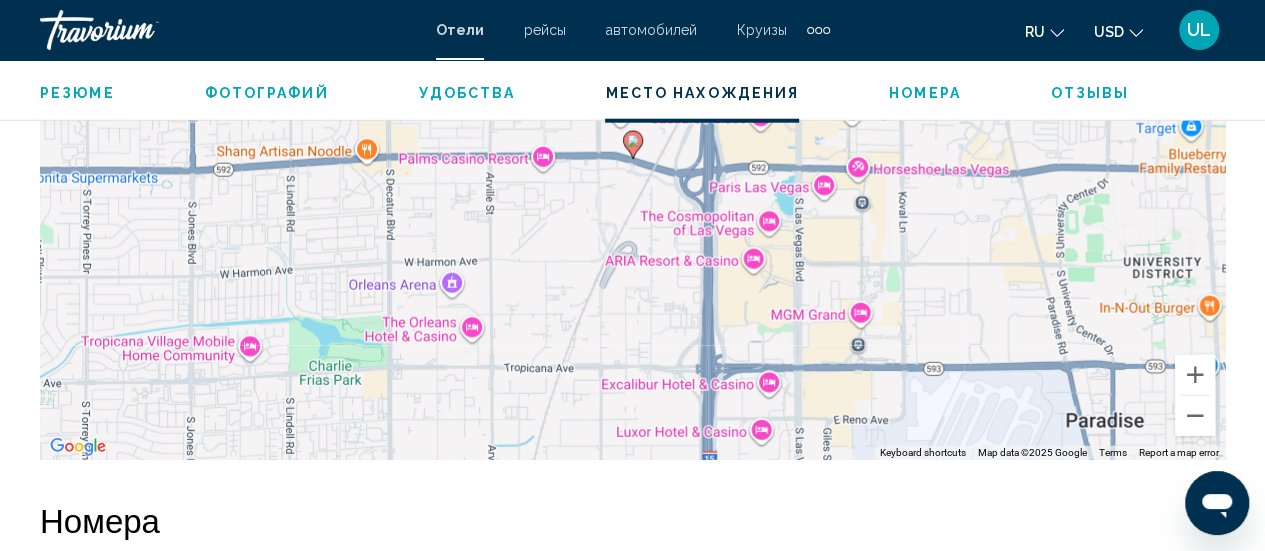 click on "To activate drag with keyboard, press Alt + Enter. Once in keyboard drag state, use the arrow keys to move the marker. To complete the drag, press the Enter key. To cancel, press Escape." at bounding box center (632, 160) 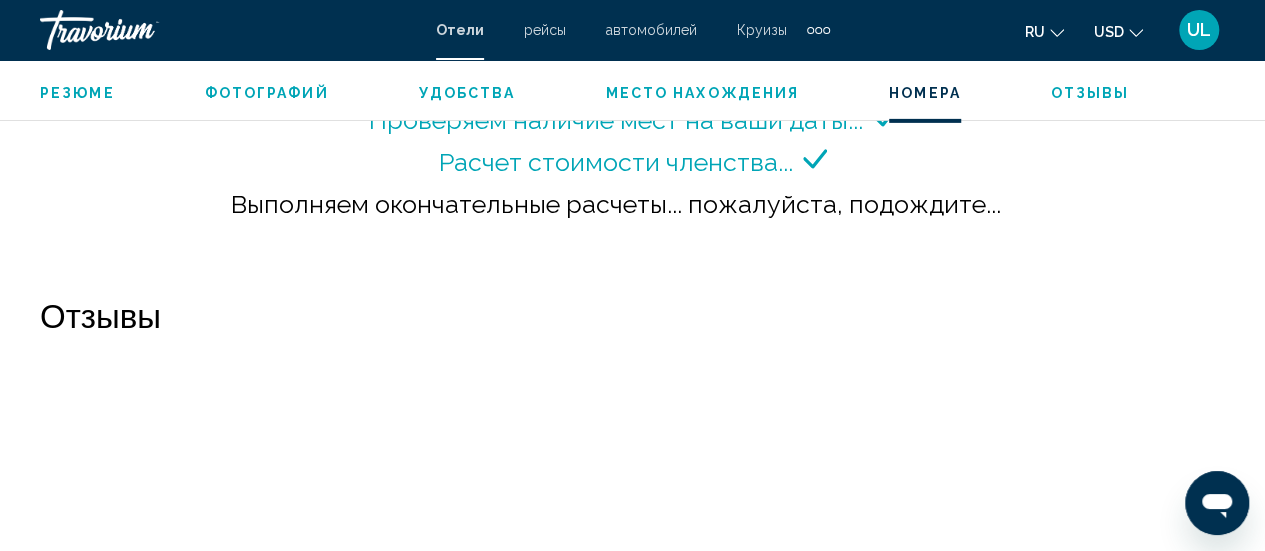 scroll, scrollTop: 3268, scrollLeft: 0, axis: vertical 